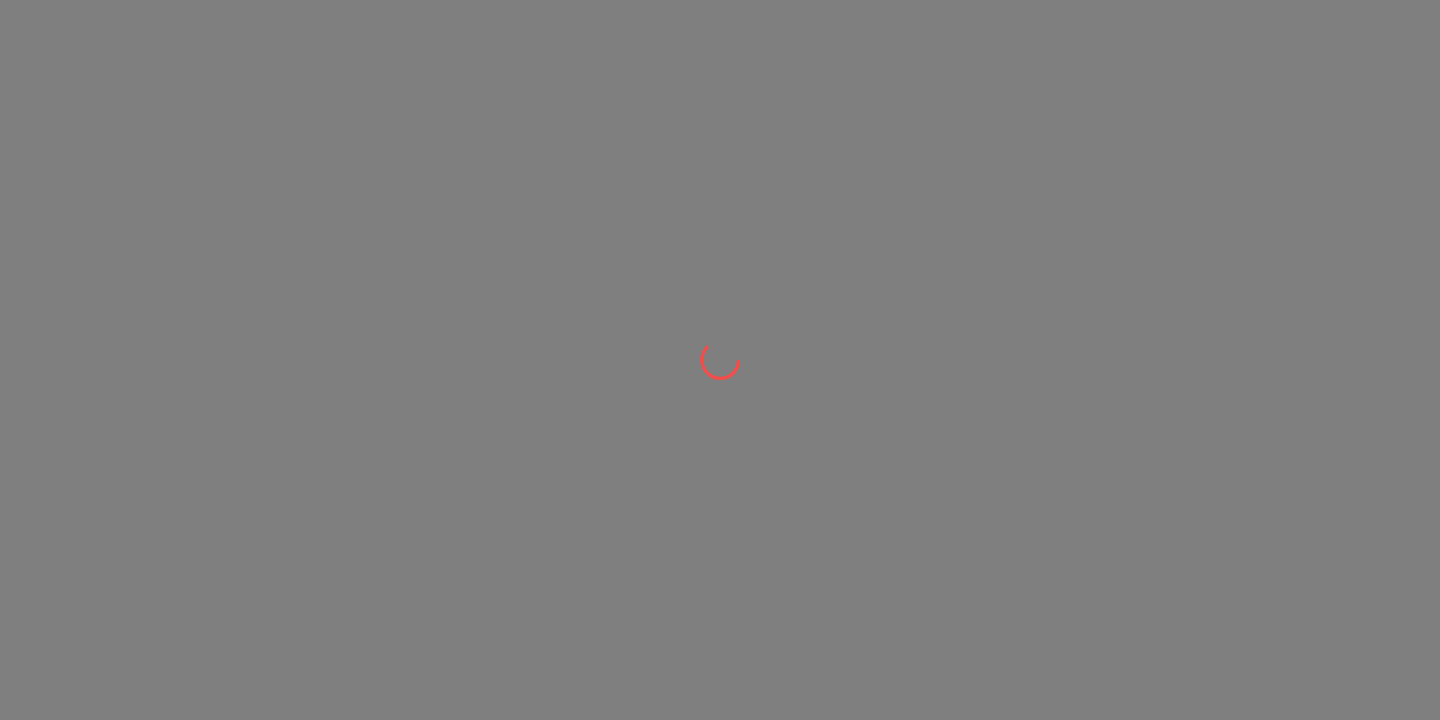 scroll, scrollTop: 0, scrollLeft: 0, axis: both 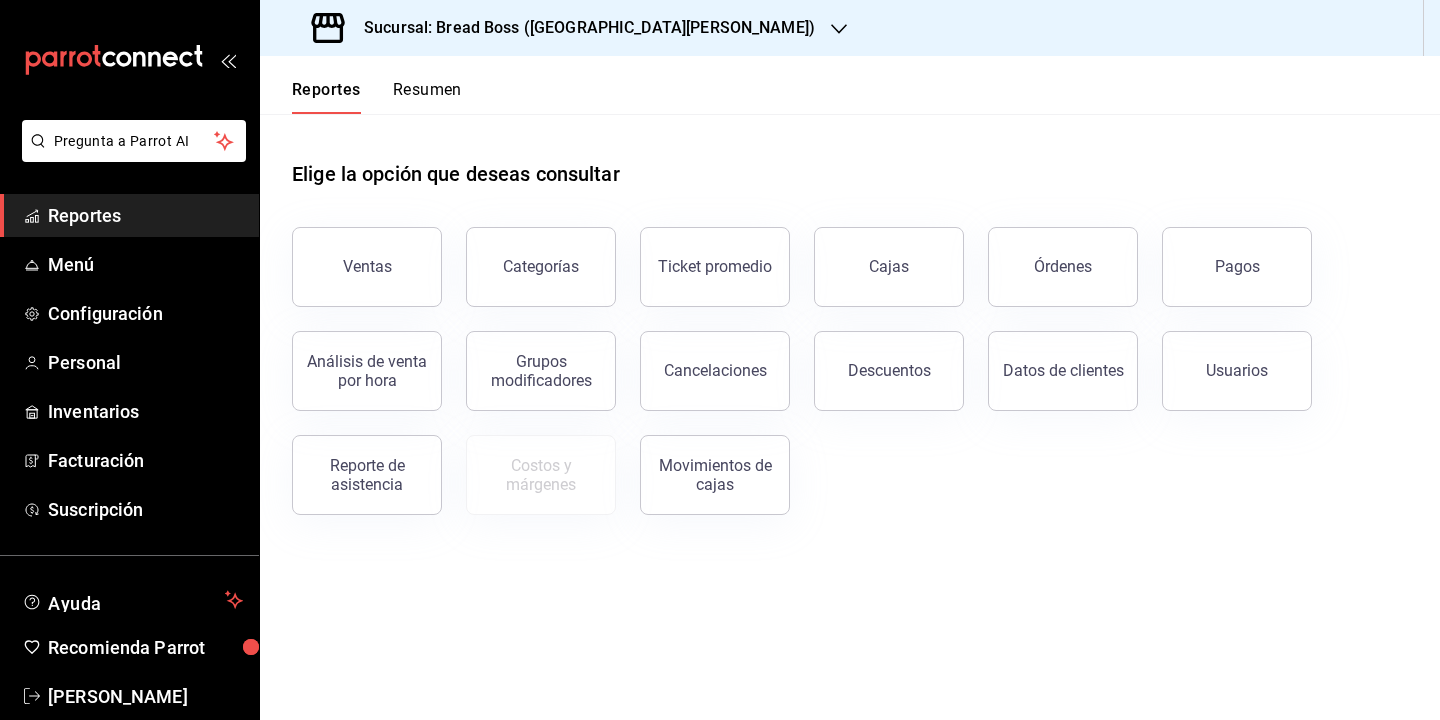 click on "Sucursal: Bread Boss ([GEOGRAPHIC_DATA][PERSON_NAME])" at bounding box center [581, 28] 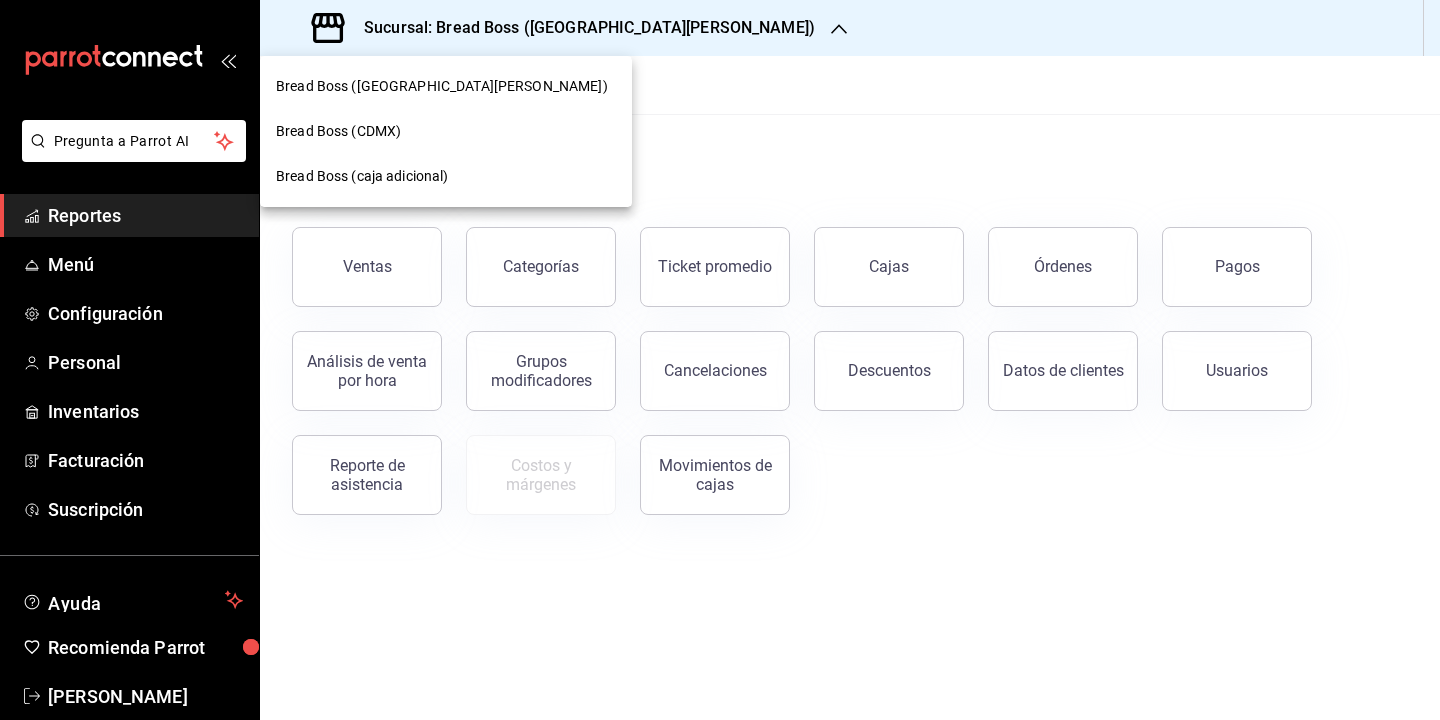 click on "Bread Boss (CDMX)" at bounding box center (446, 131) 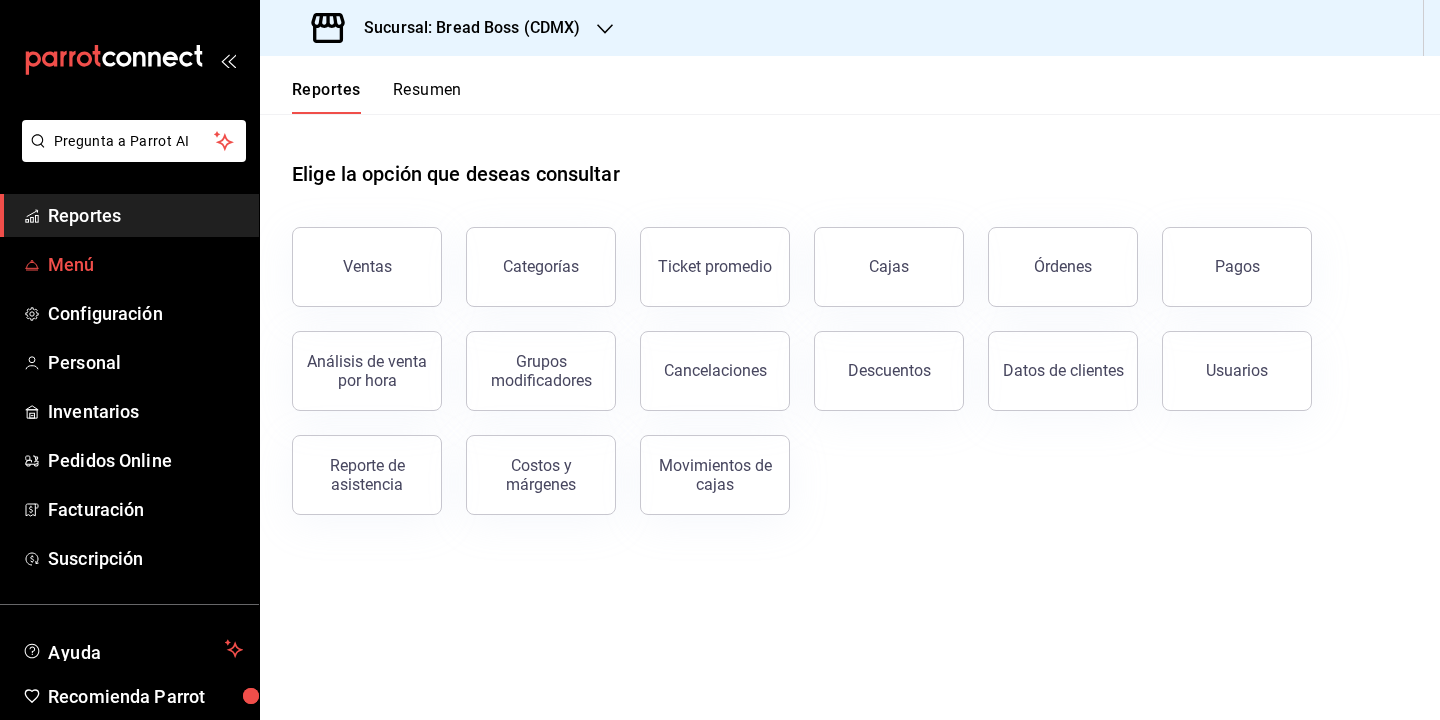 click on "Menú" at bounding box center (145, 264) 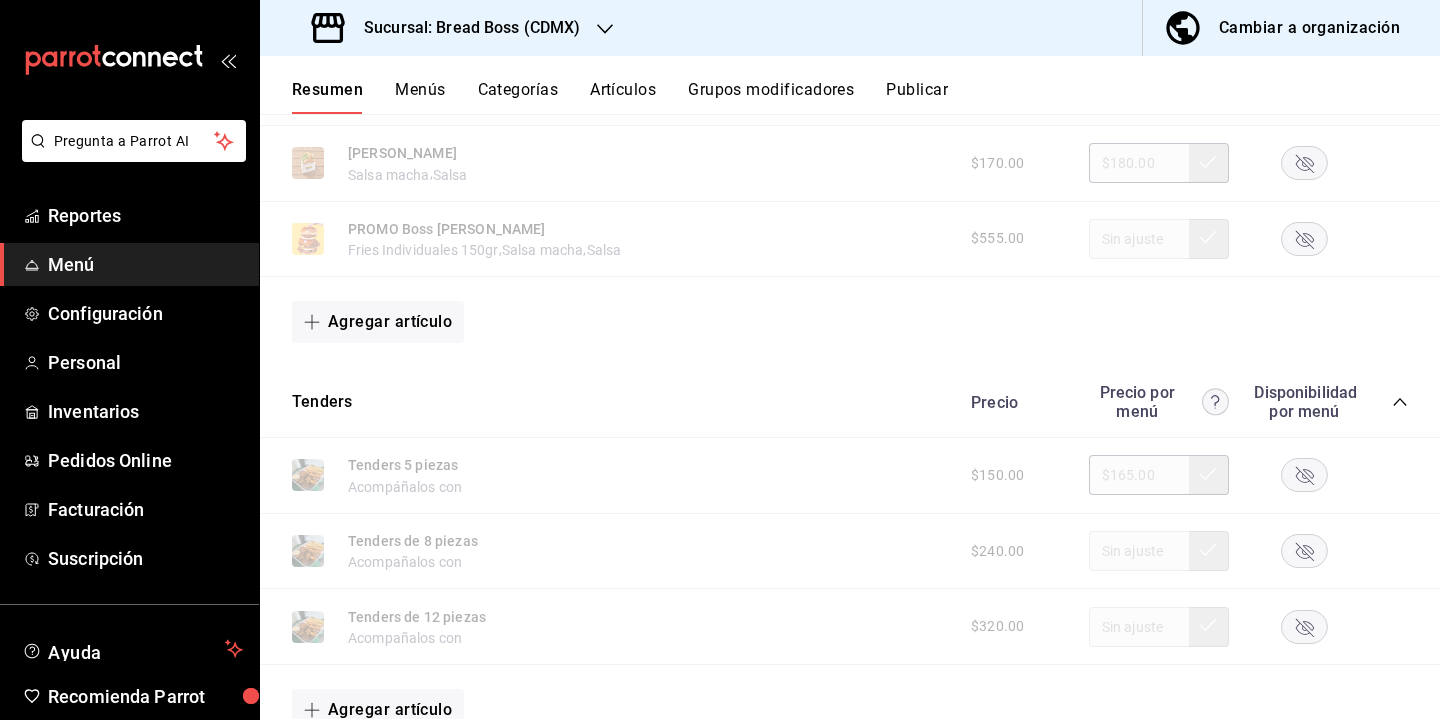 scroll, scrollTop: 2080, scrollLeft: 0, axis: vertical 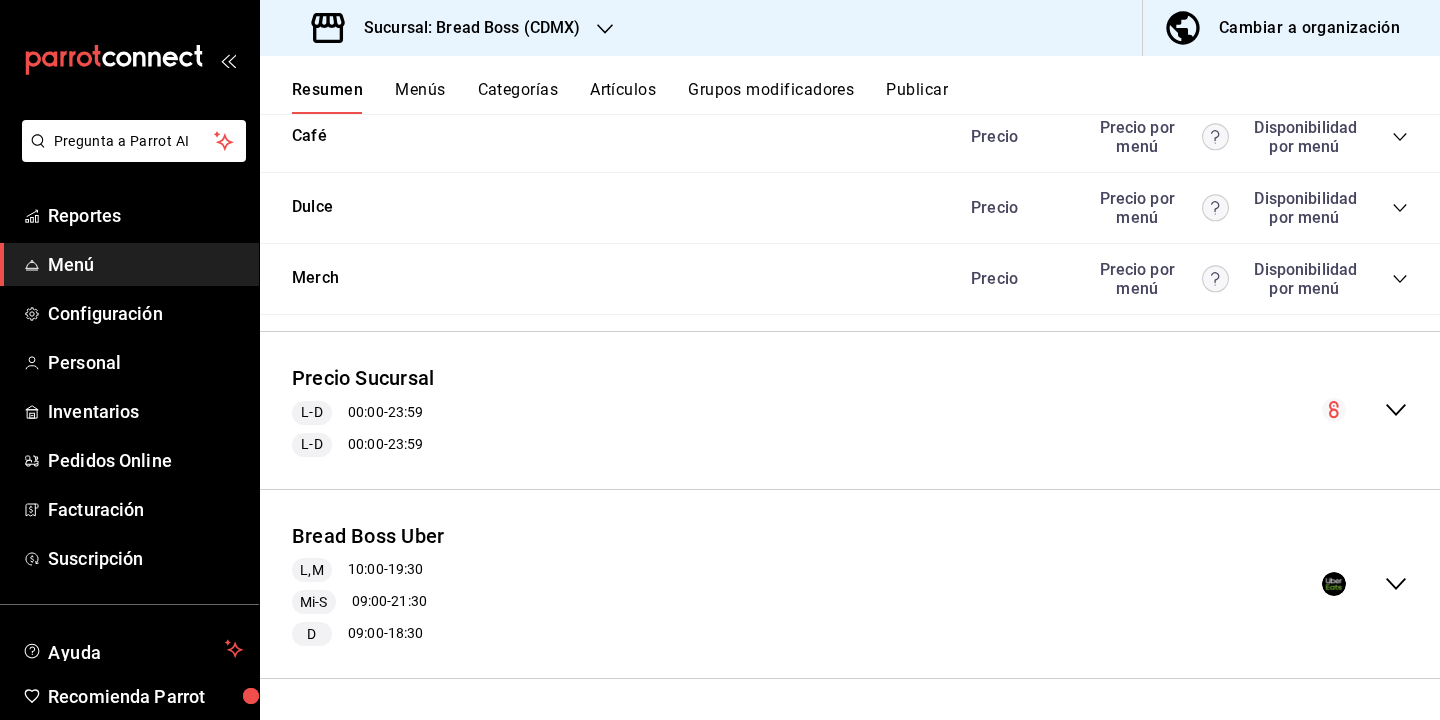 click on "Precio Sucursal L-D 00:00  -  23:59 L-D 00:00  -  23:59" at bounding box center (850, 410) 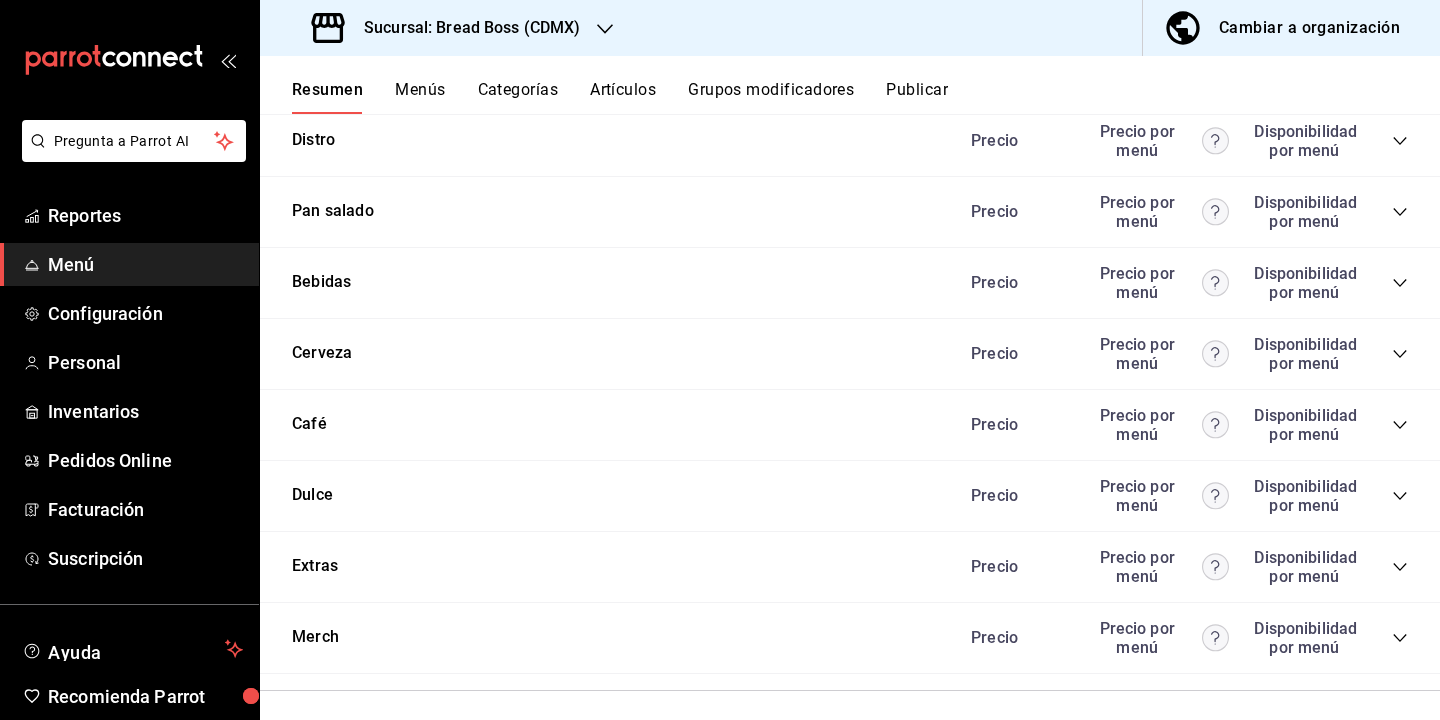 scroll, scrollTop: 4274, scrollLeft: 0, axis: vertical 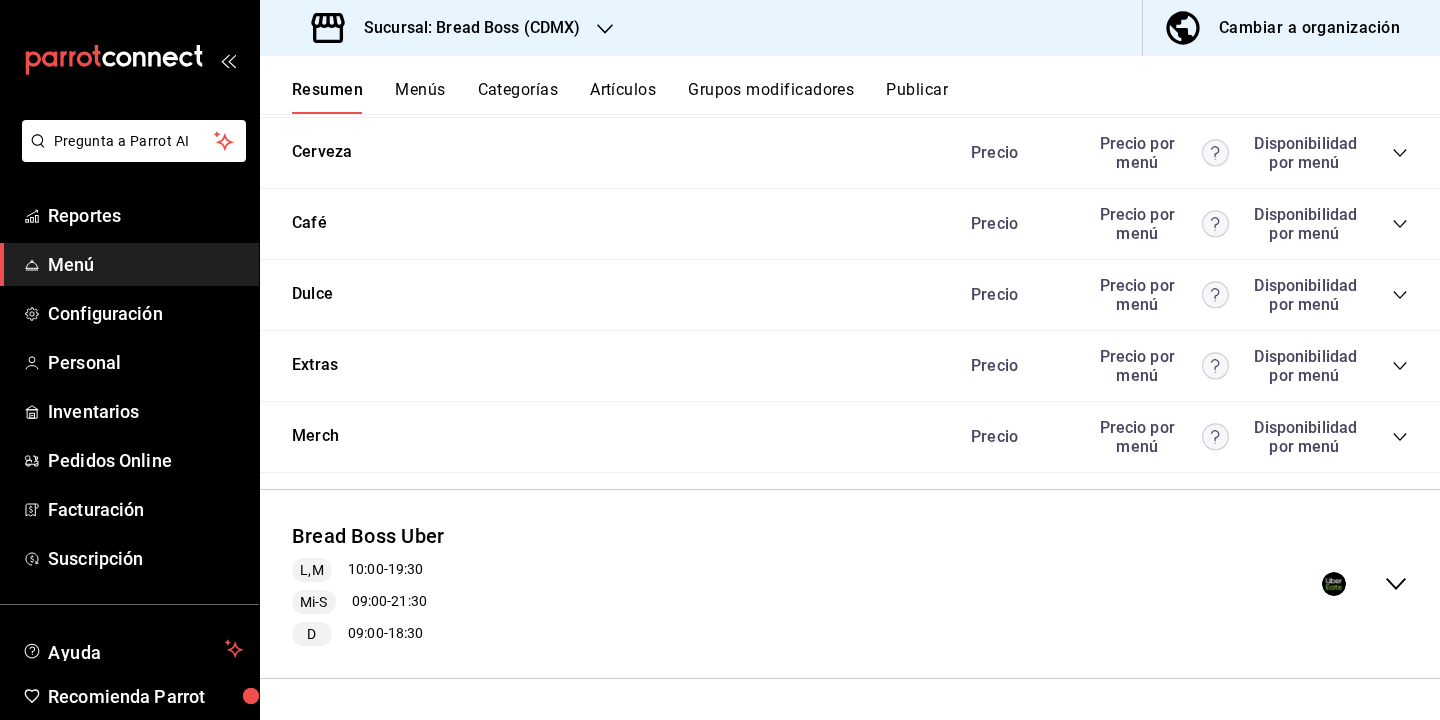 click 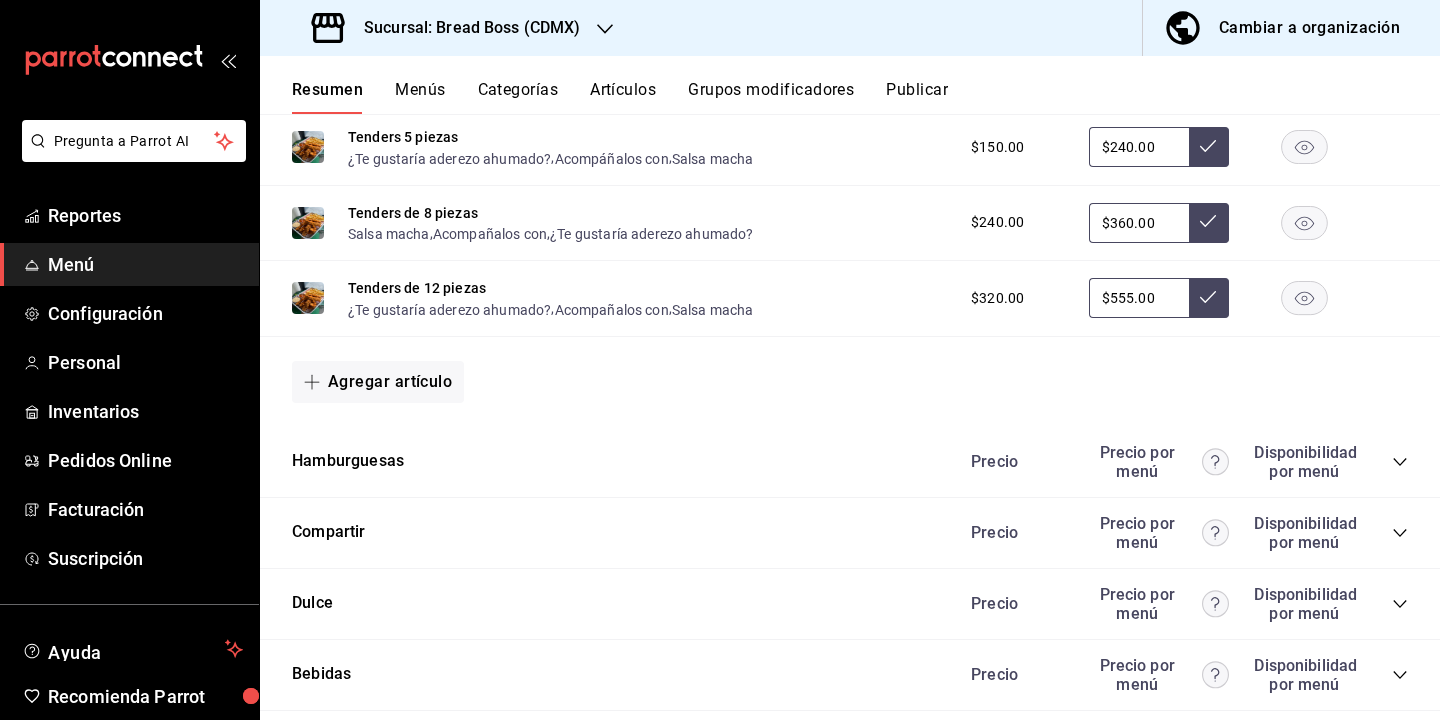 scroll, scrollTop: 6281, scrollLeft: 0, axis: vertical 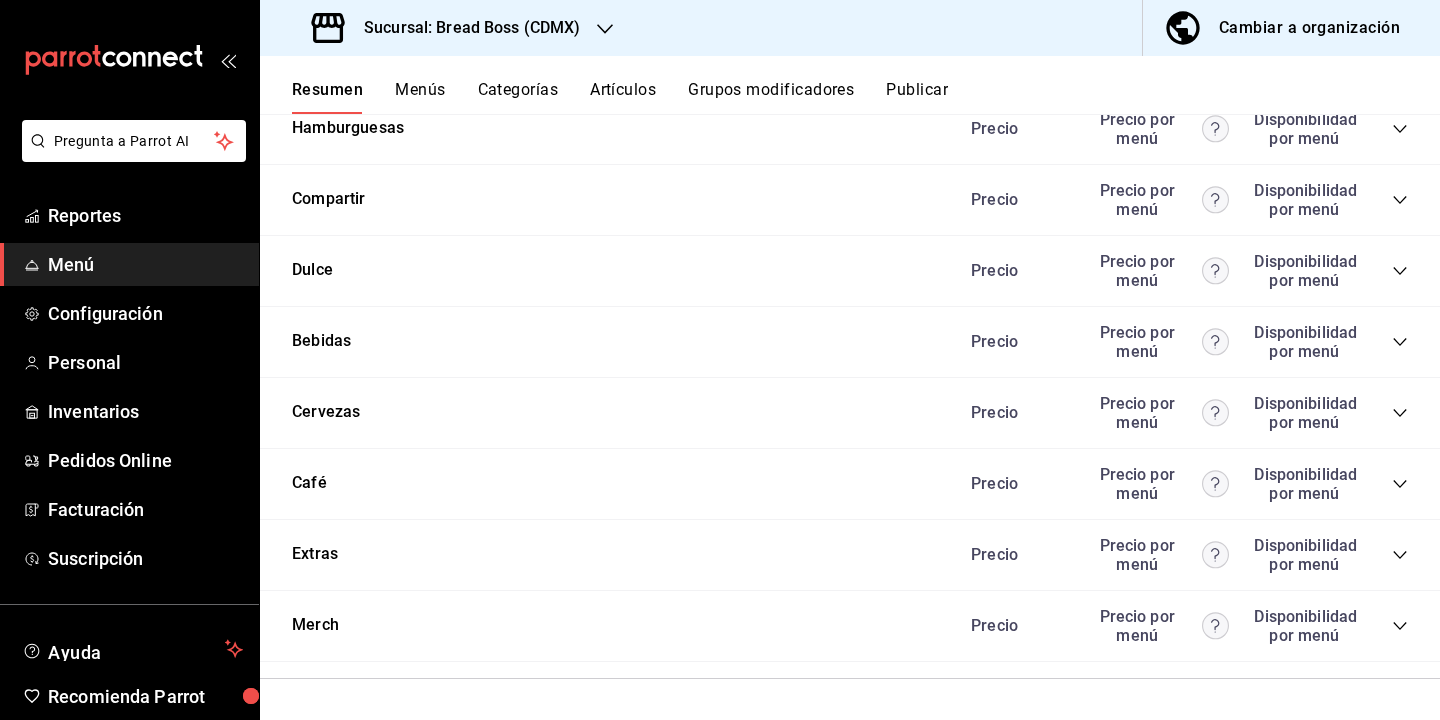 click 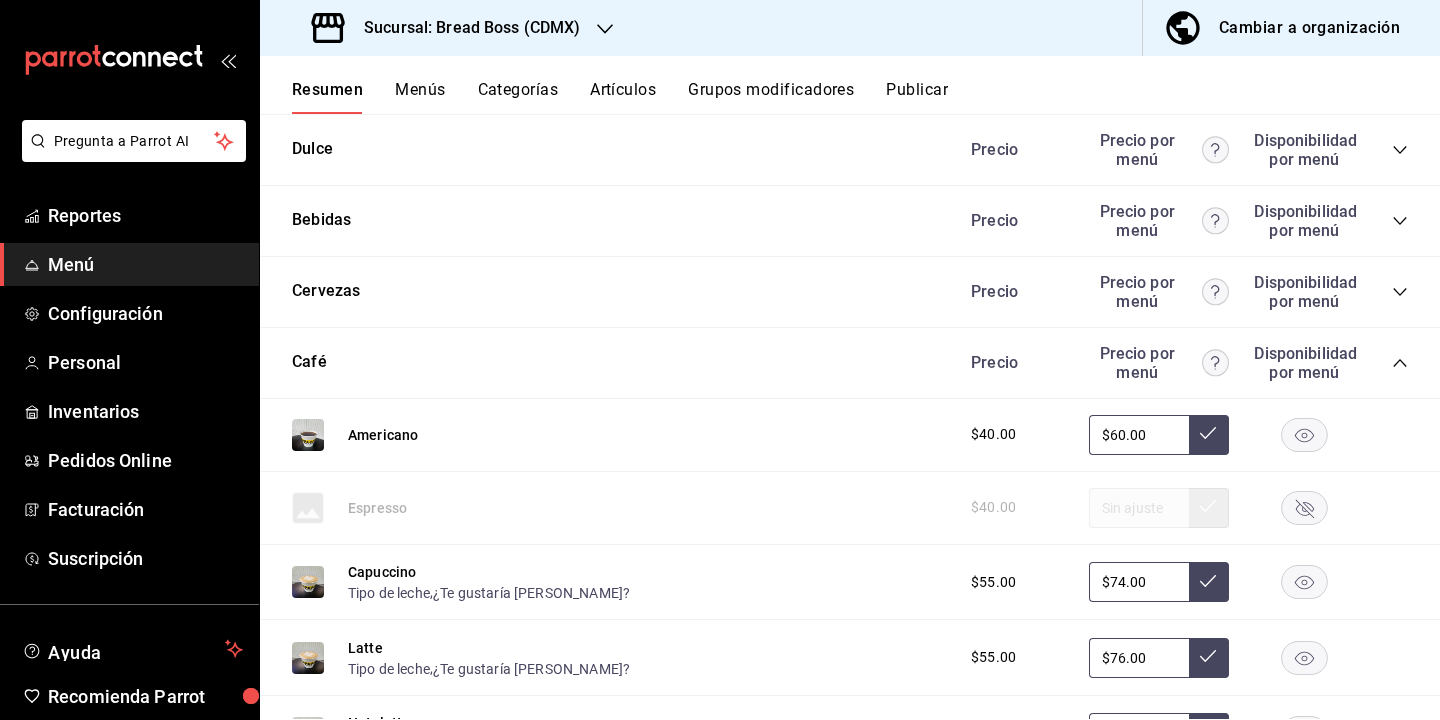 scroll, scrollTop: 6402, scrollLeft: 0, axis: vertical 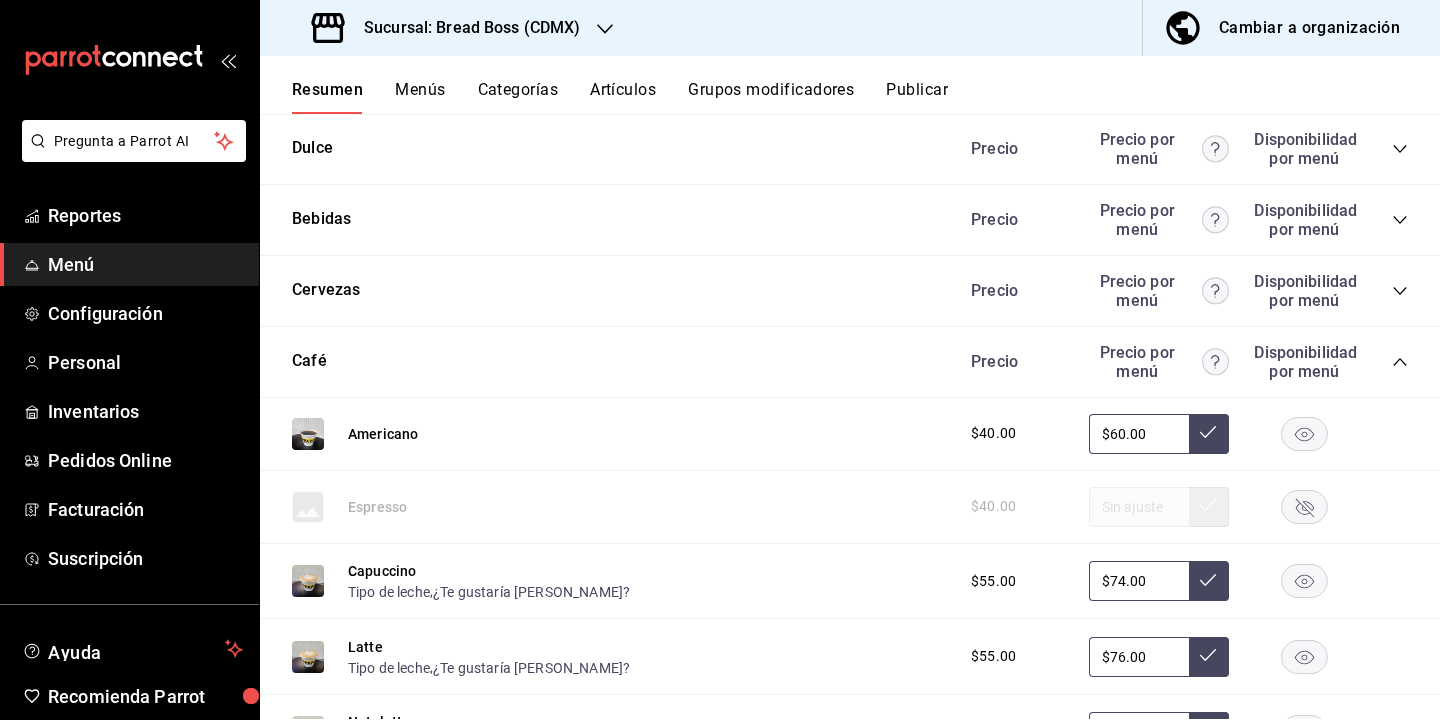 click 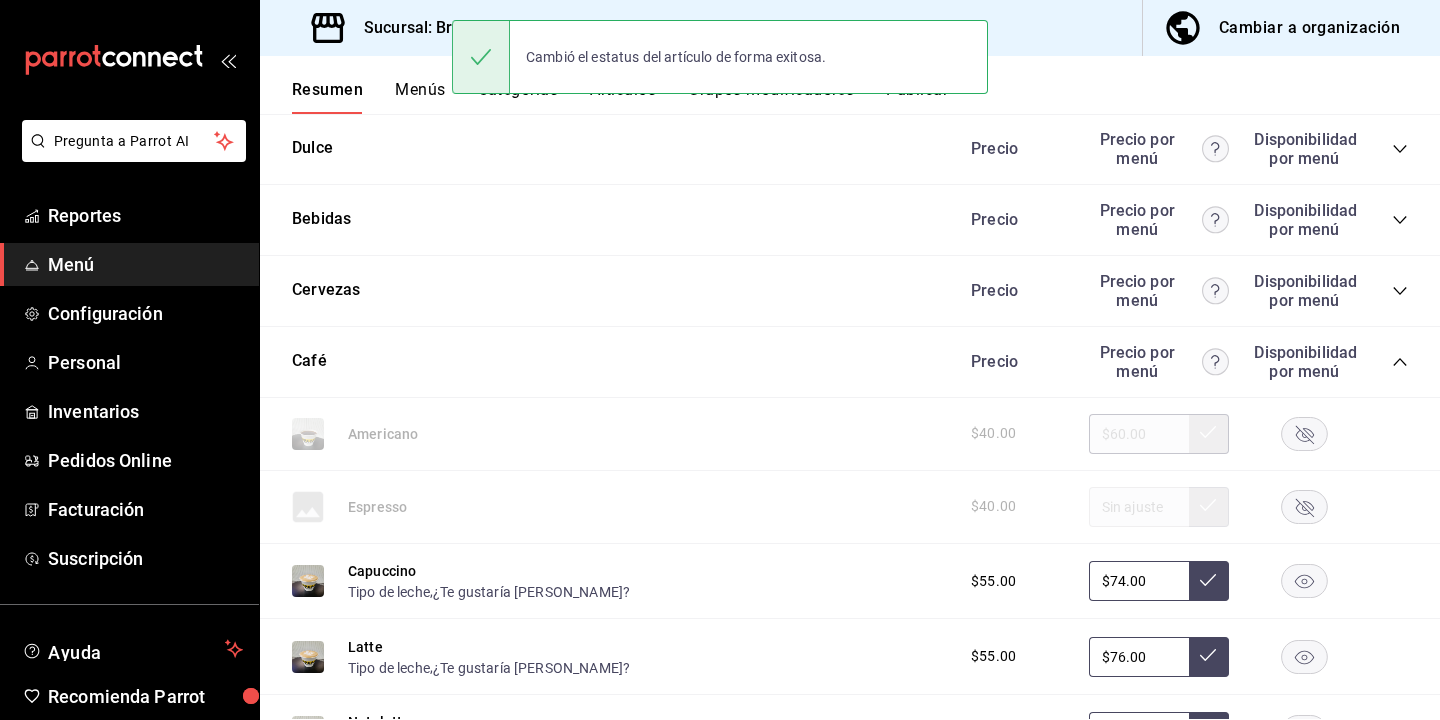 click 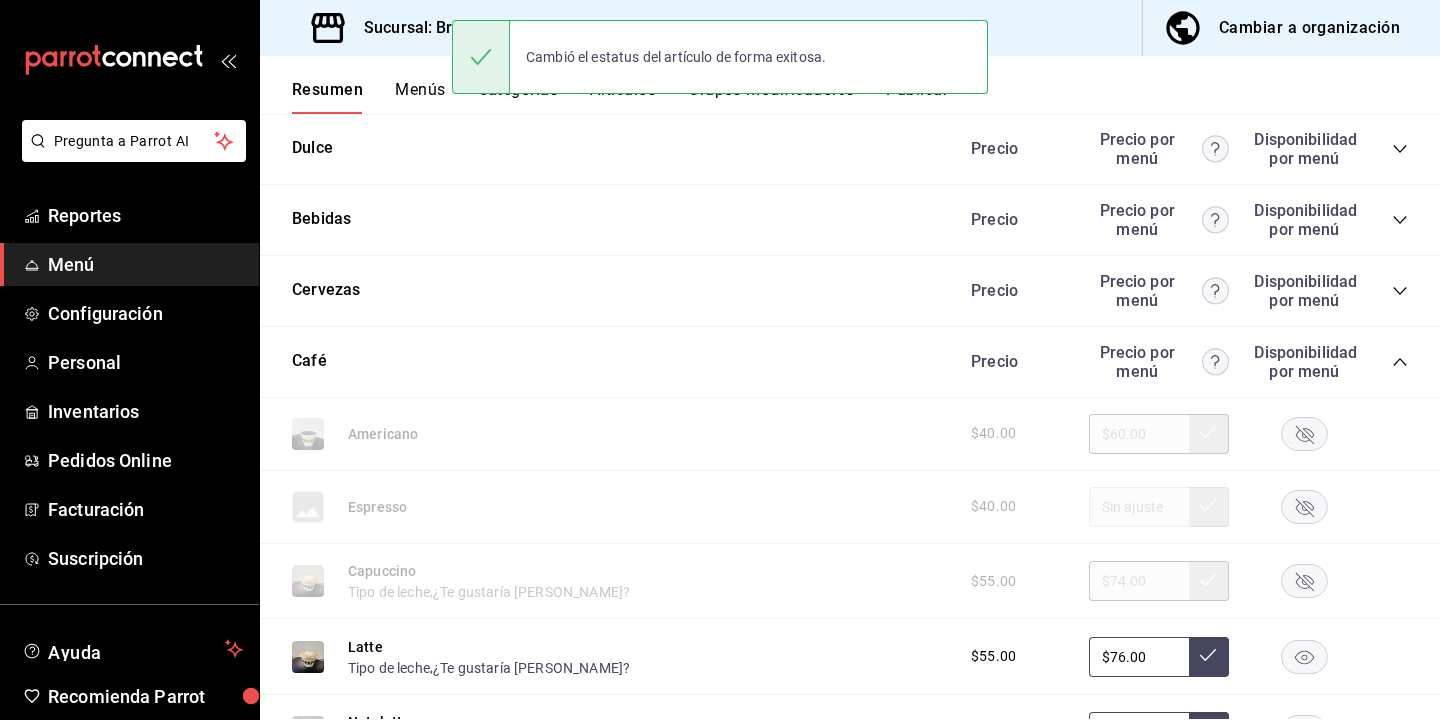 click on "$55.00 $76.00" at bounding box center [1179, 657] 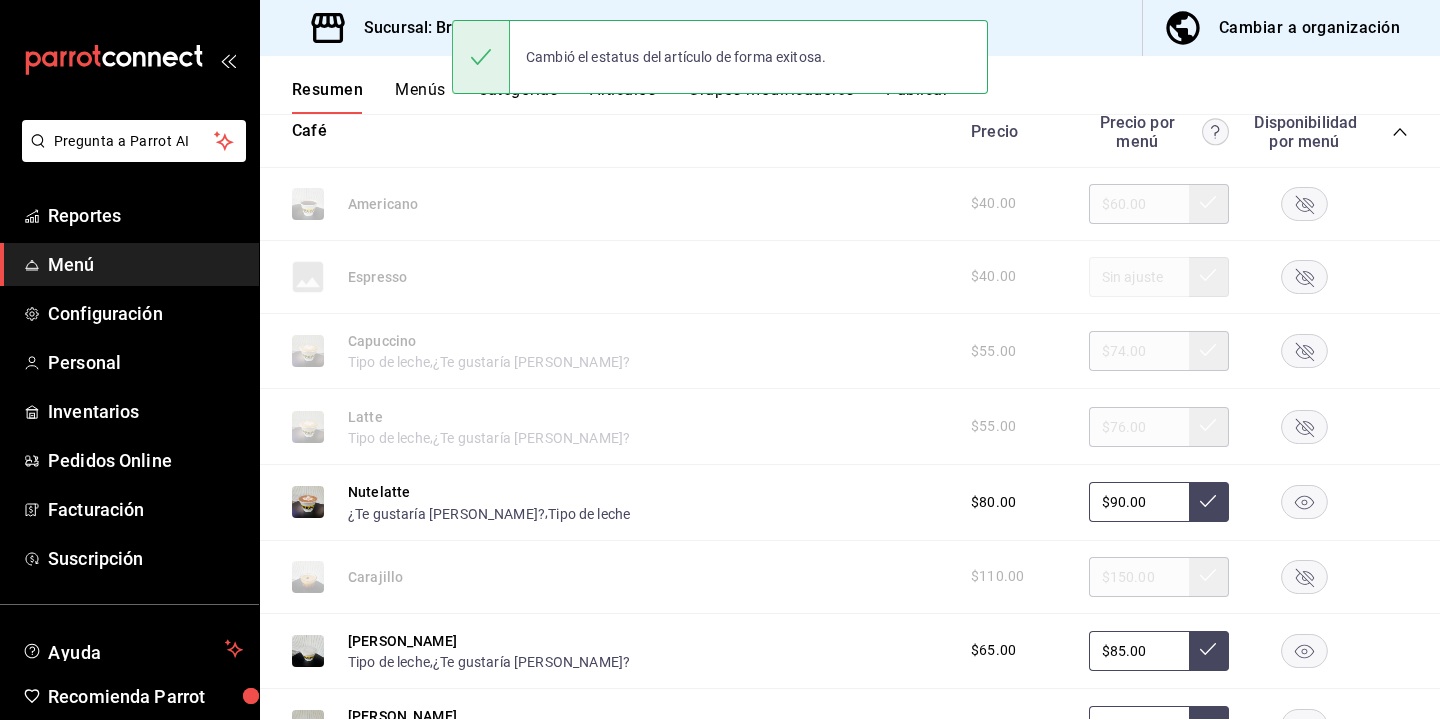 scroll, scrollTop: 6644, scrollLeft: 0, axis: vertical 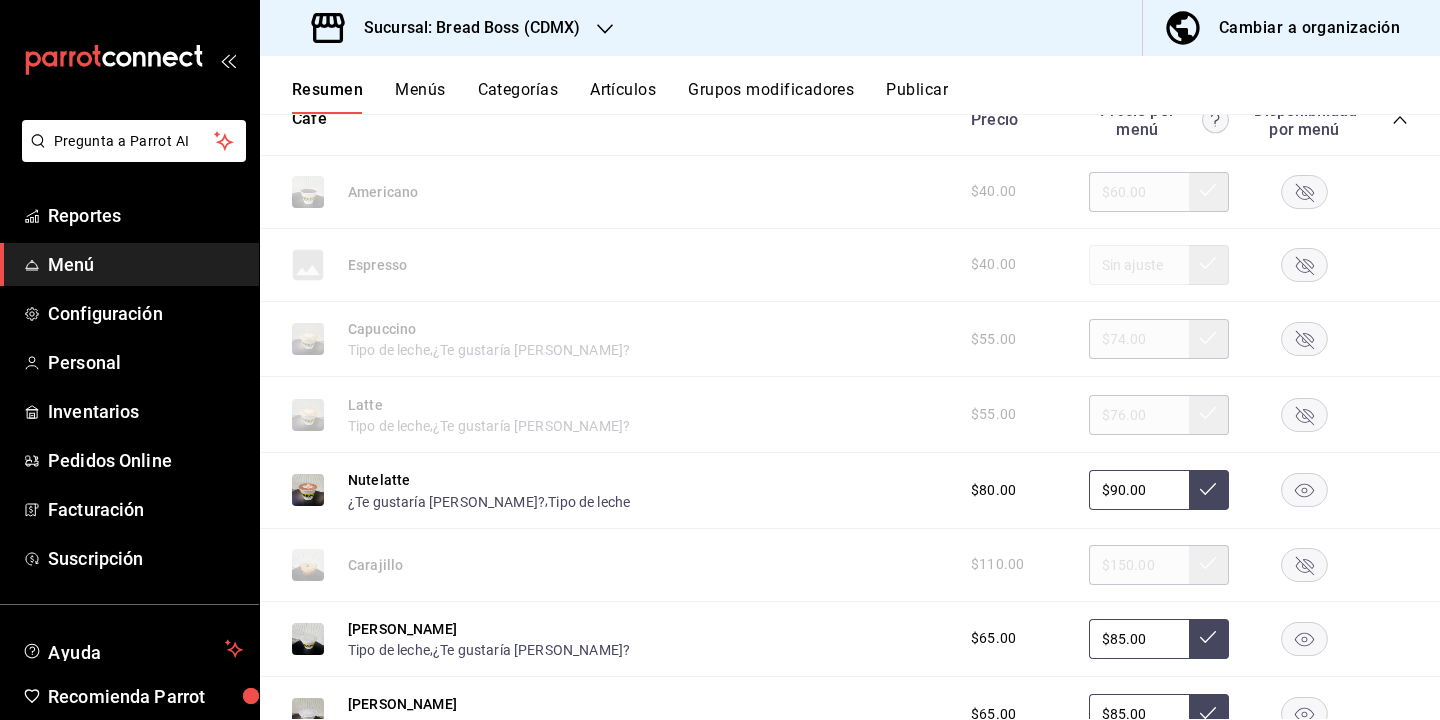 click 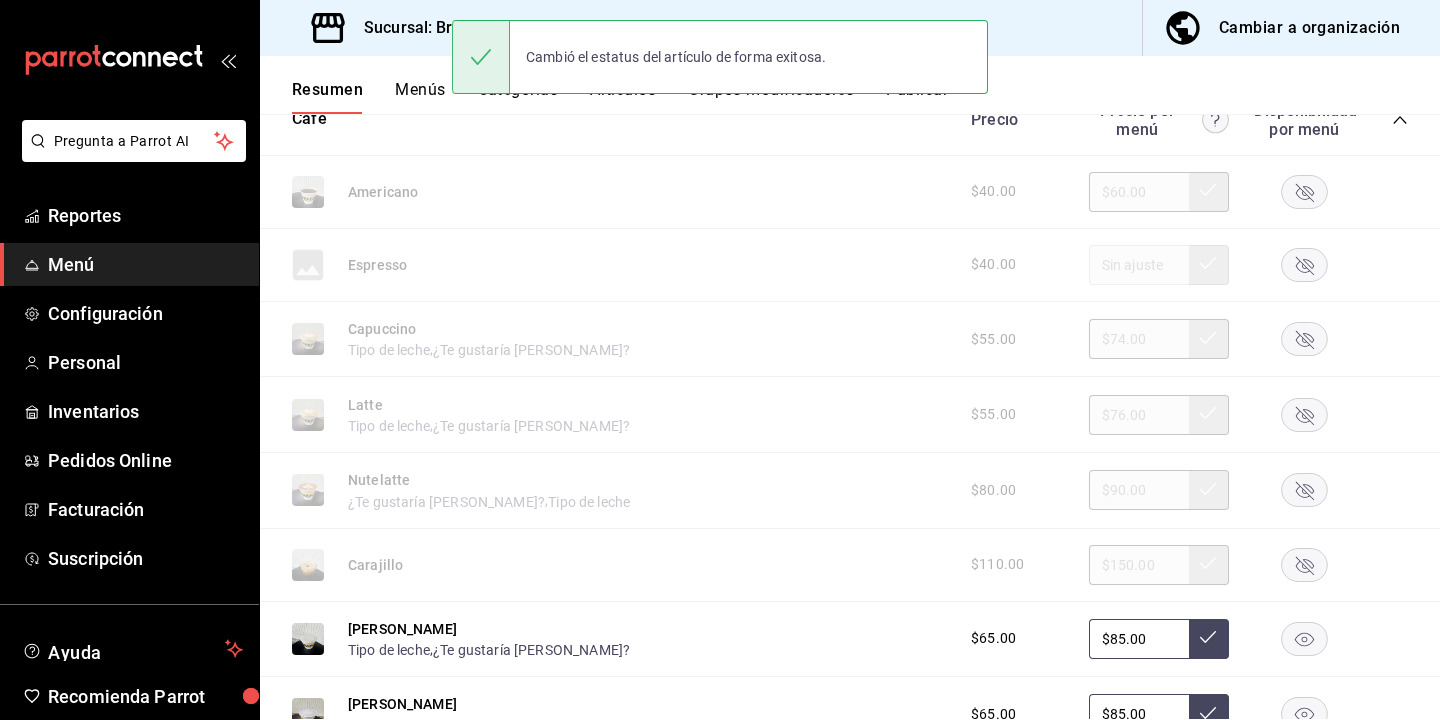 click 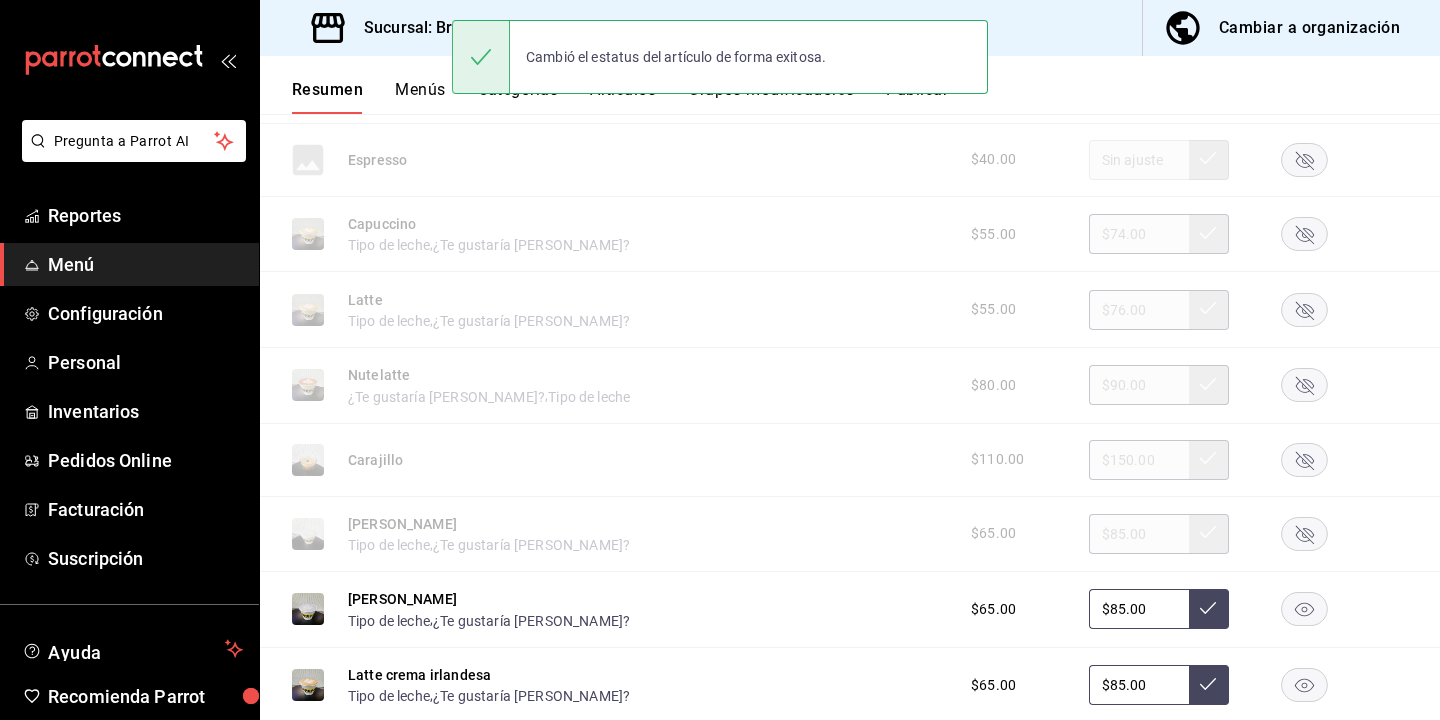 scroll, scrollTop: 6905, scrollLeft: 0, axis: vertical 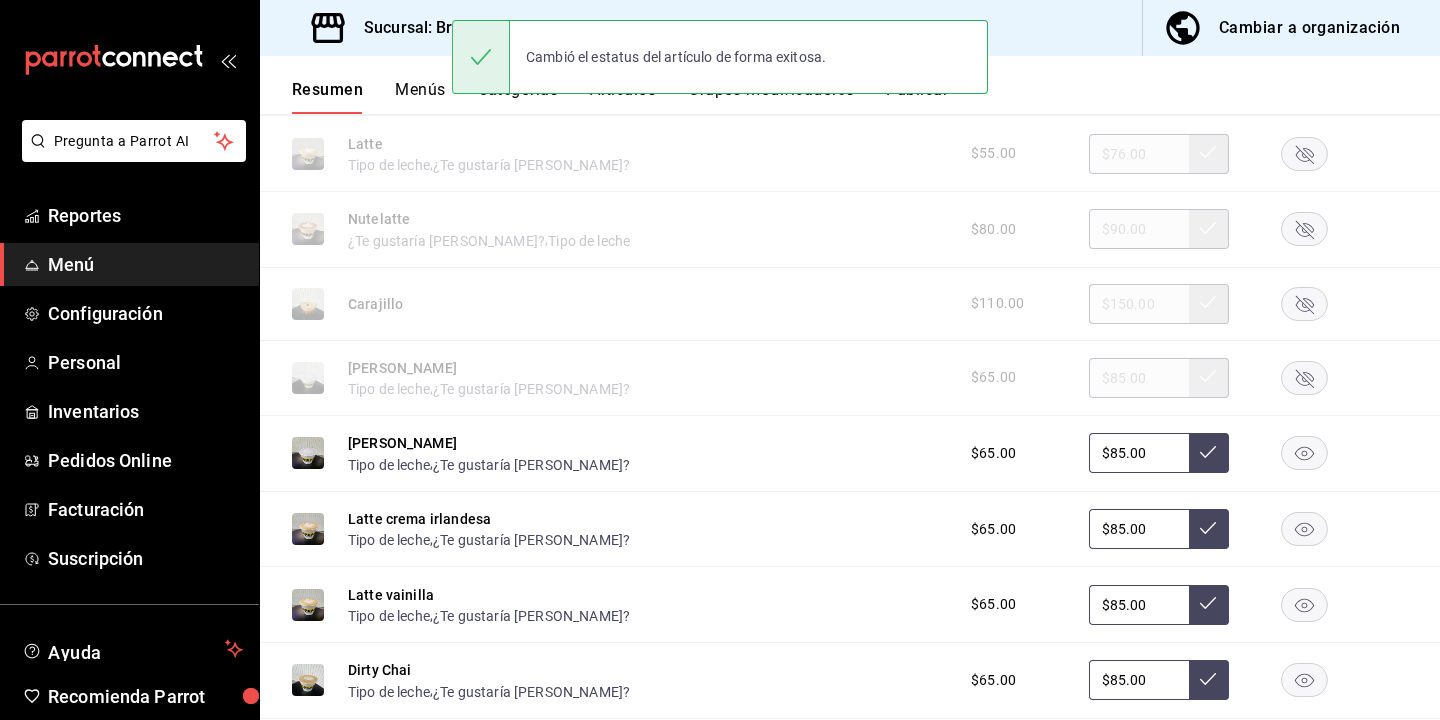click 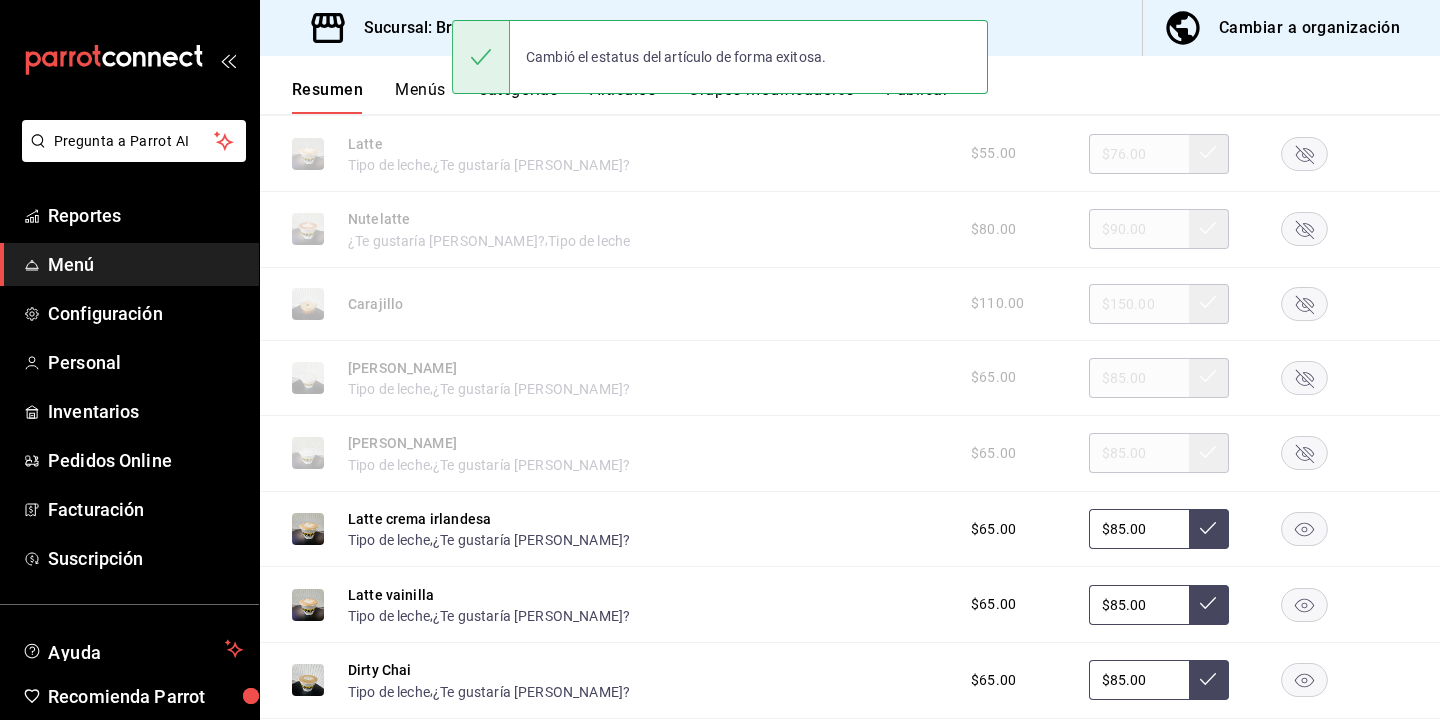 click 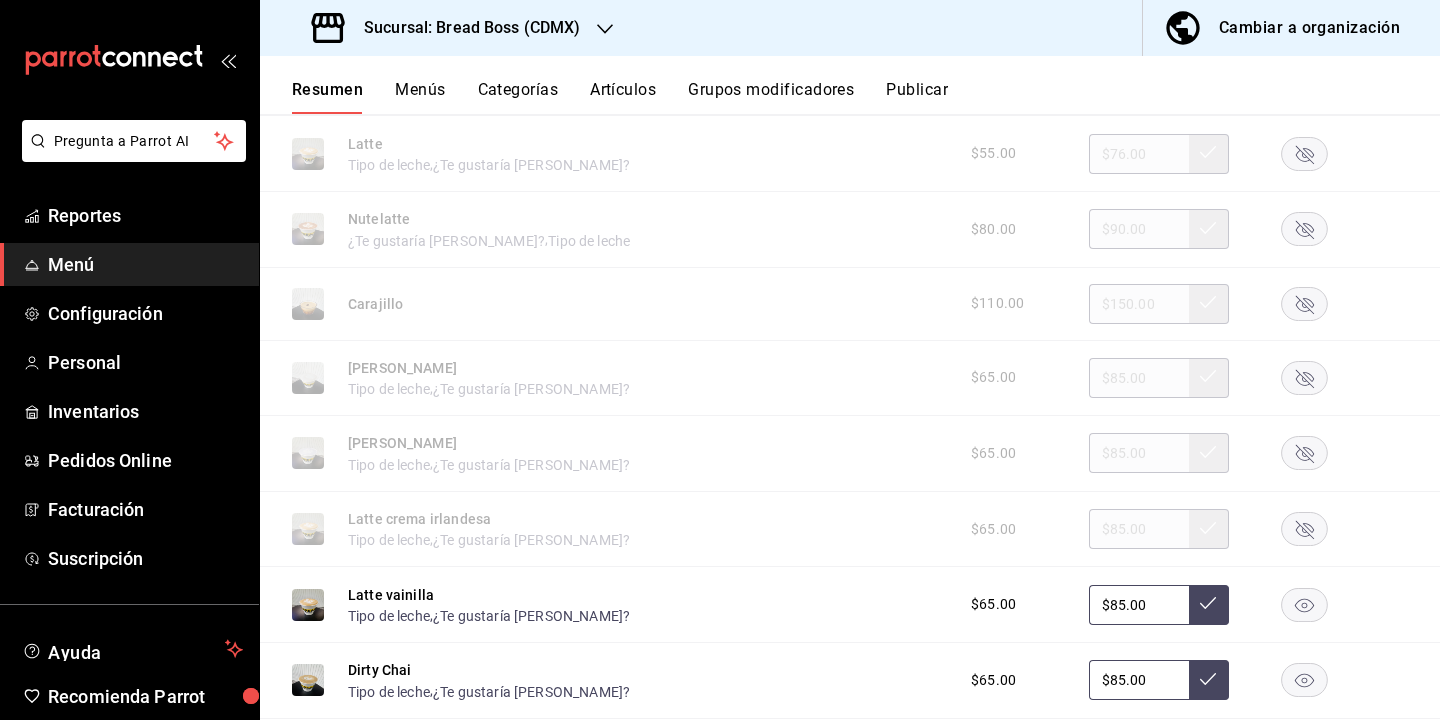 click 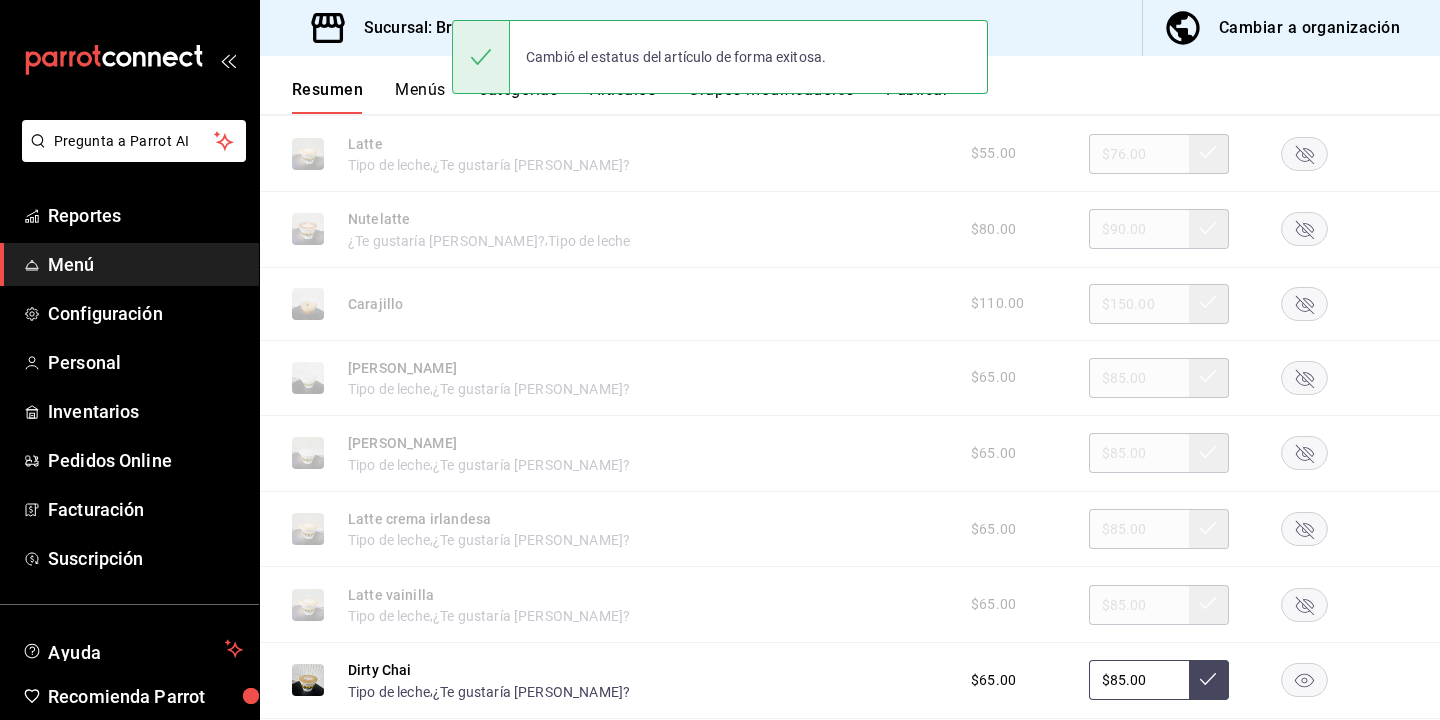 click 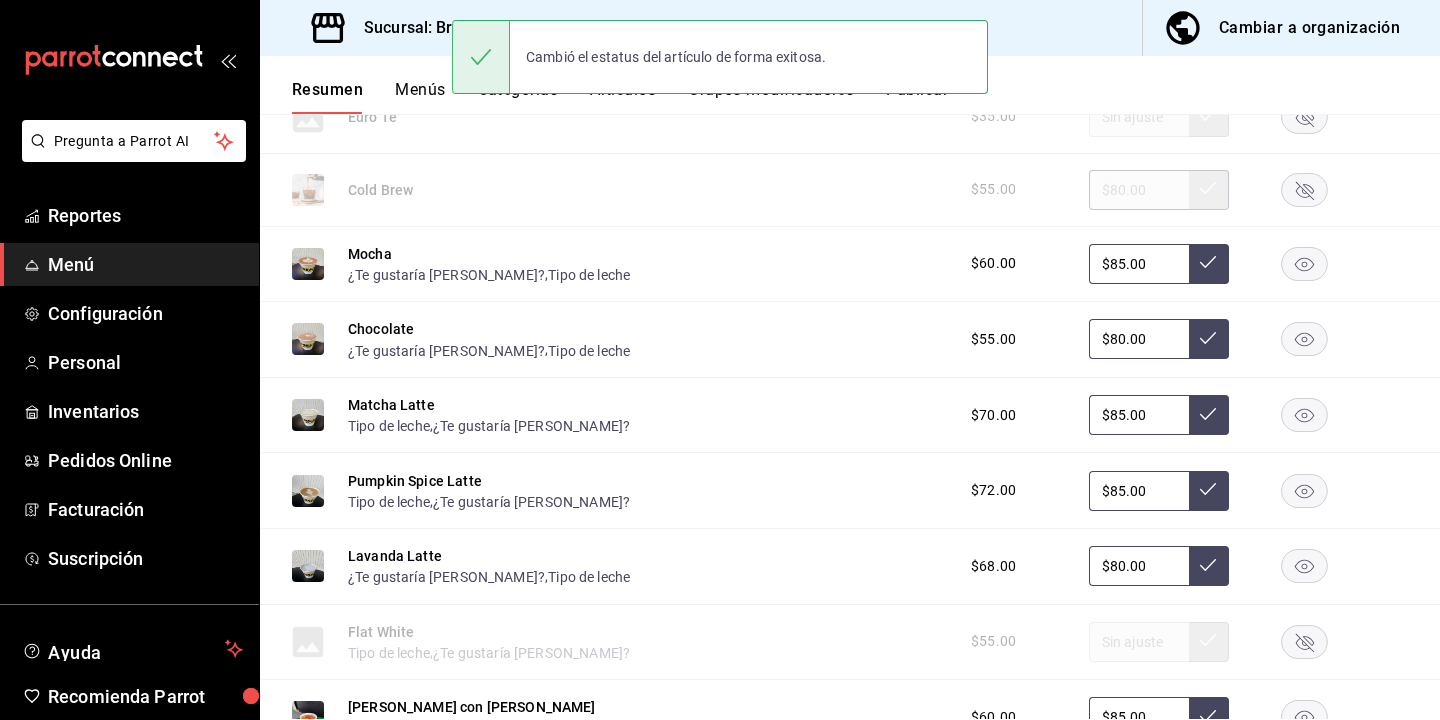 scroll, scrollTop: 7627, scrollLeft: 0, axis: vertical 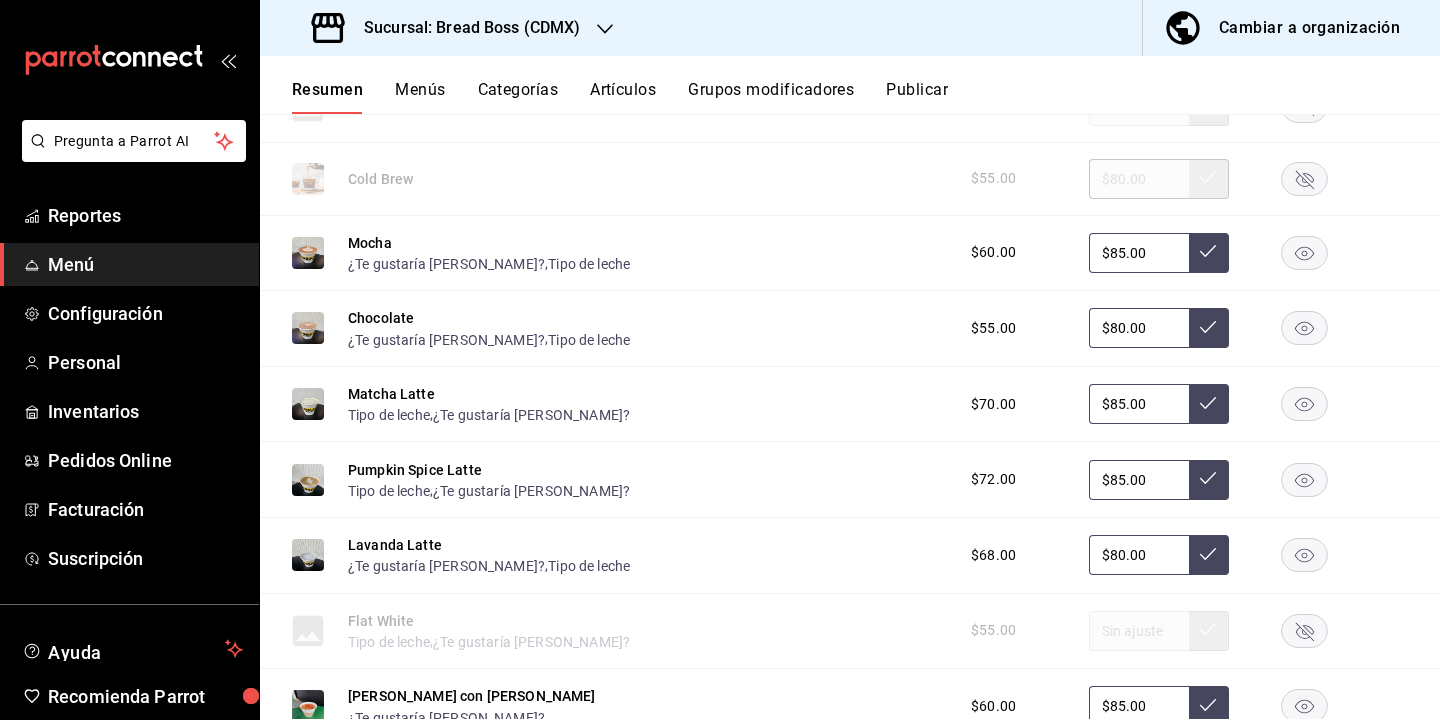 click 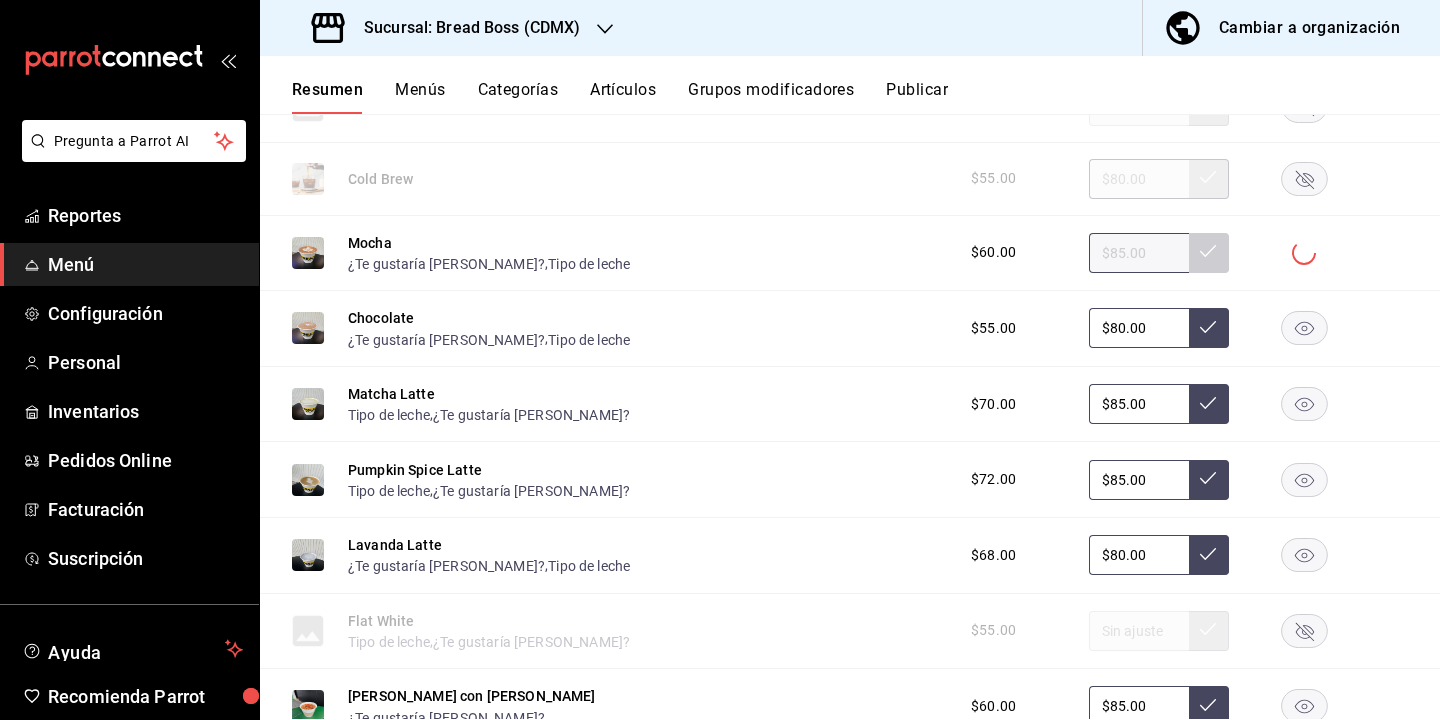 click 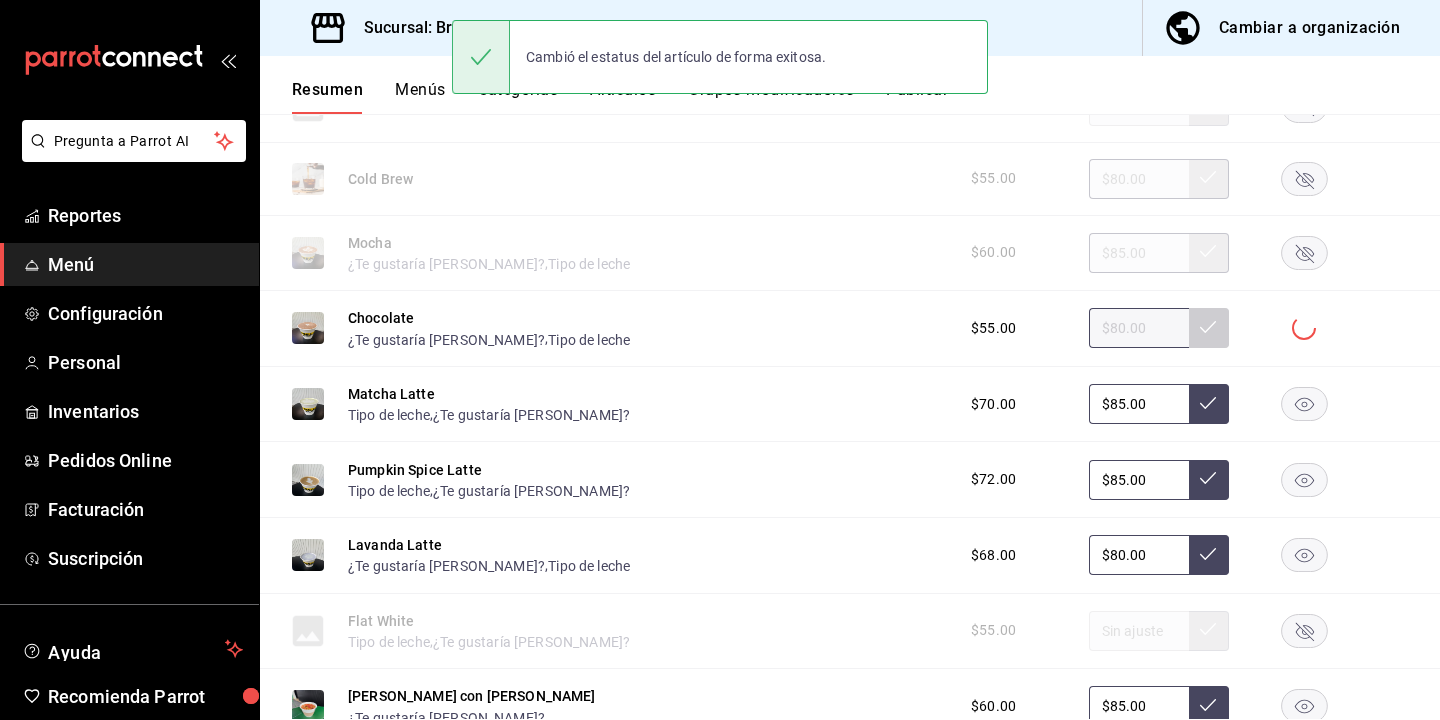 click 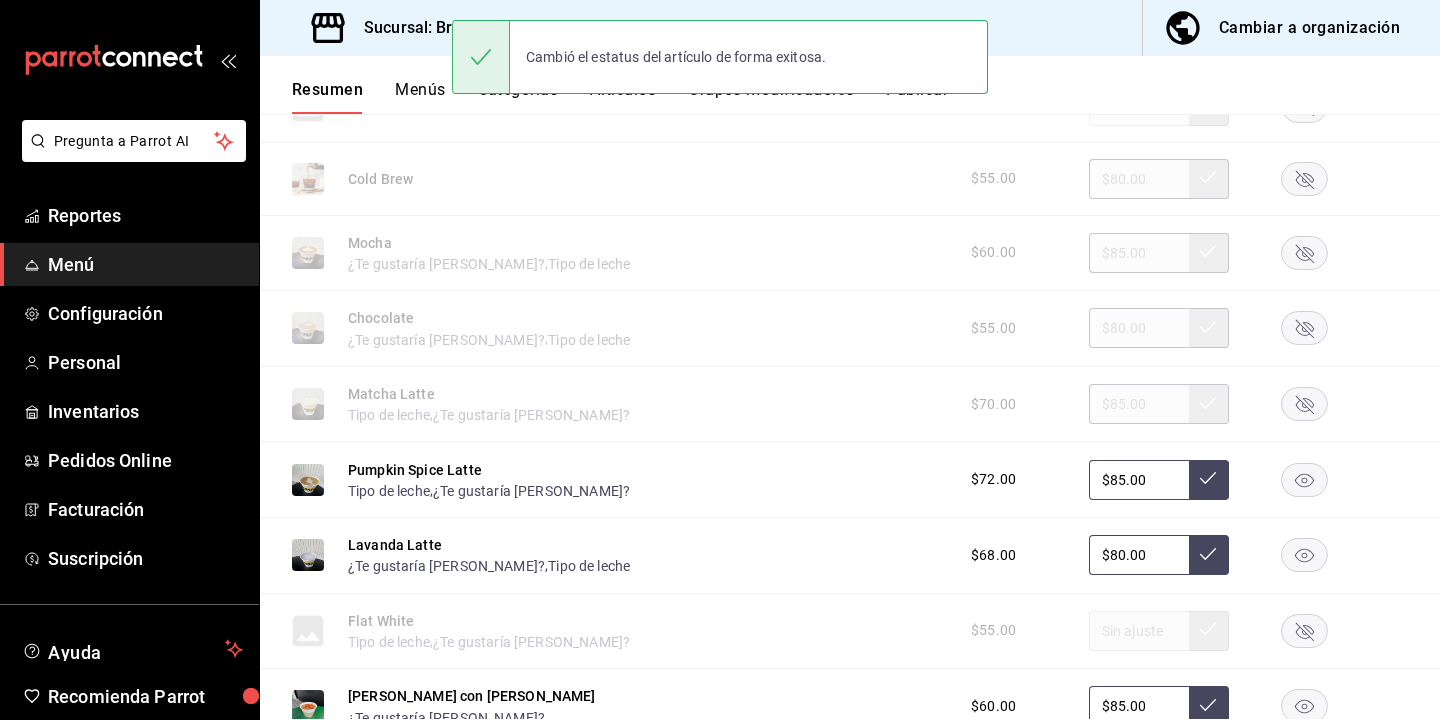 click 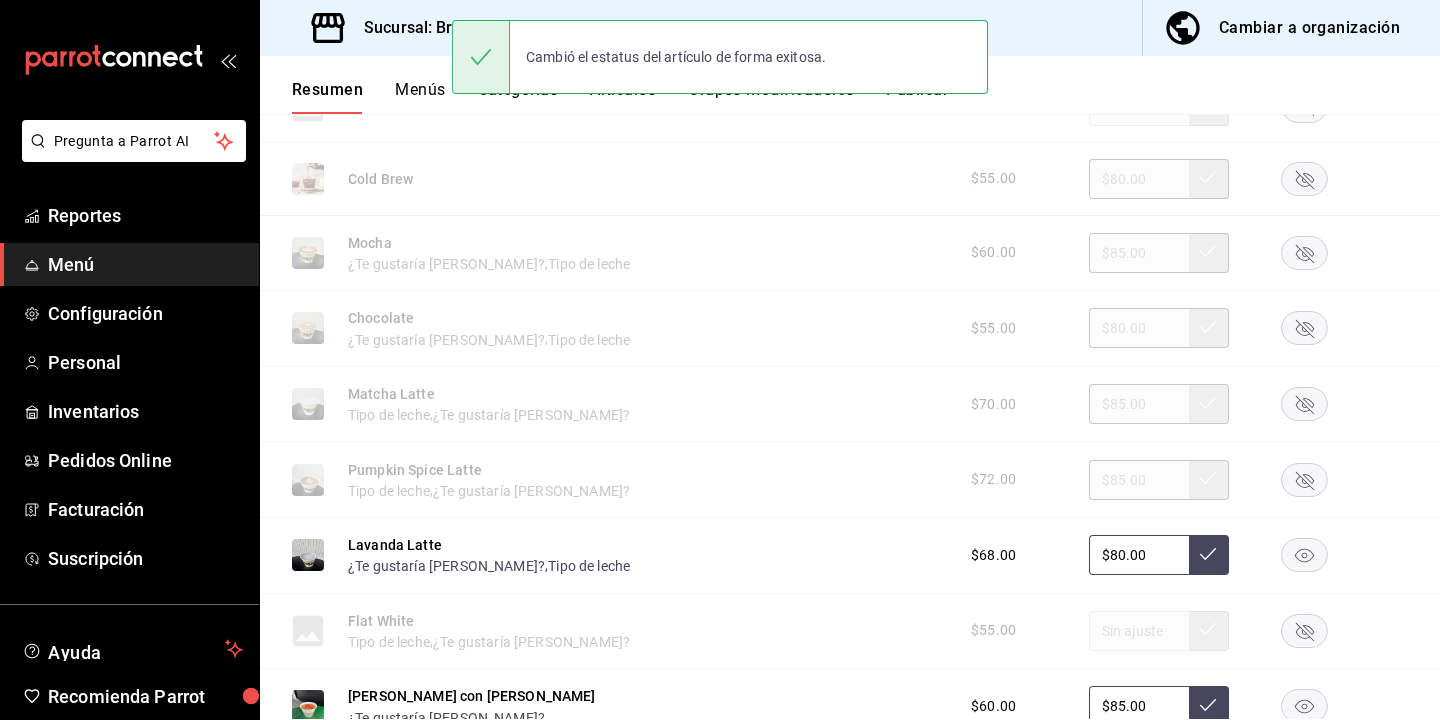 click 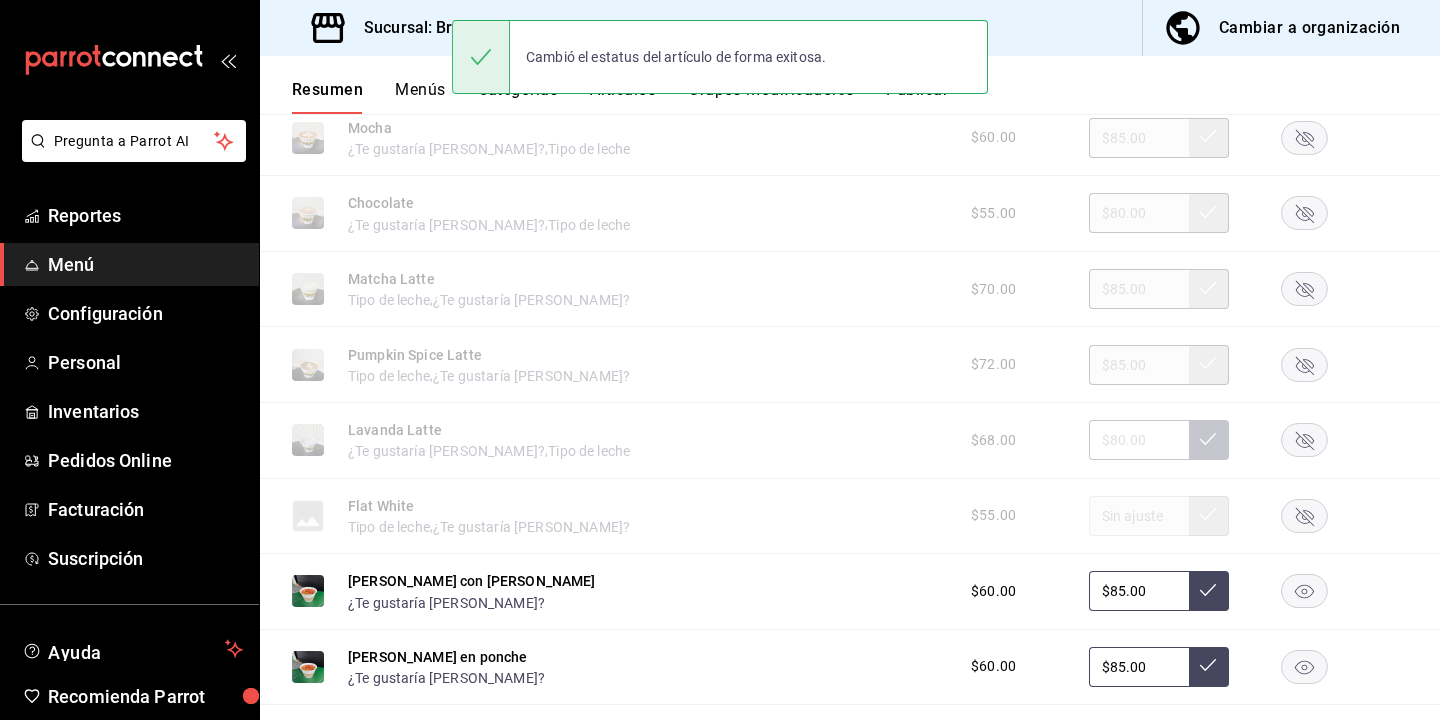 scroll, scrollTop: 7803, scrollLeft: 0, axis: vertical 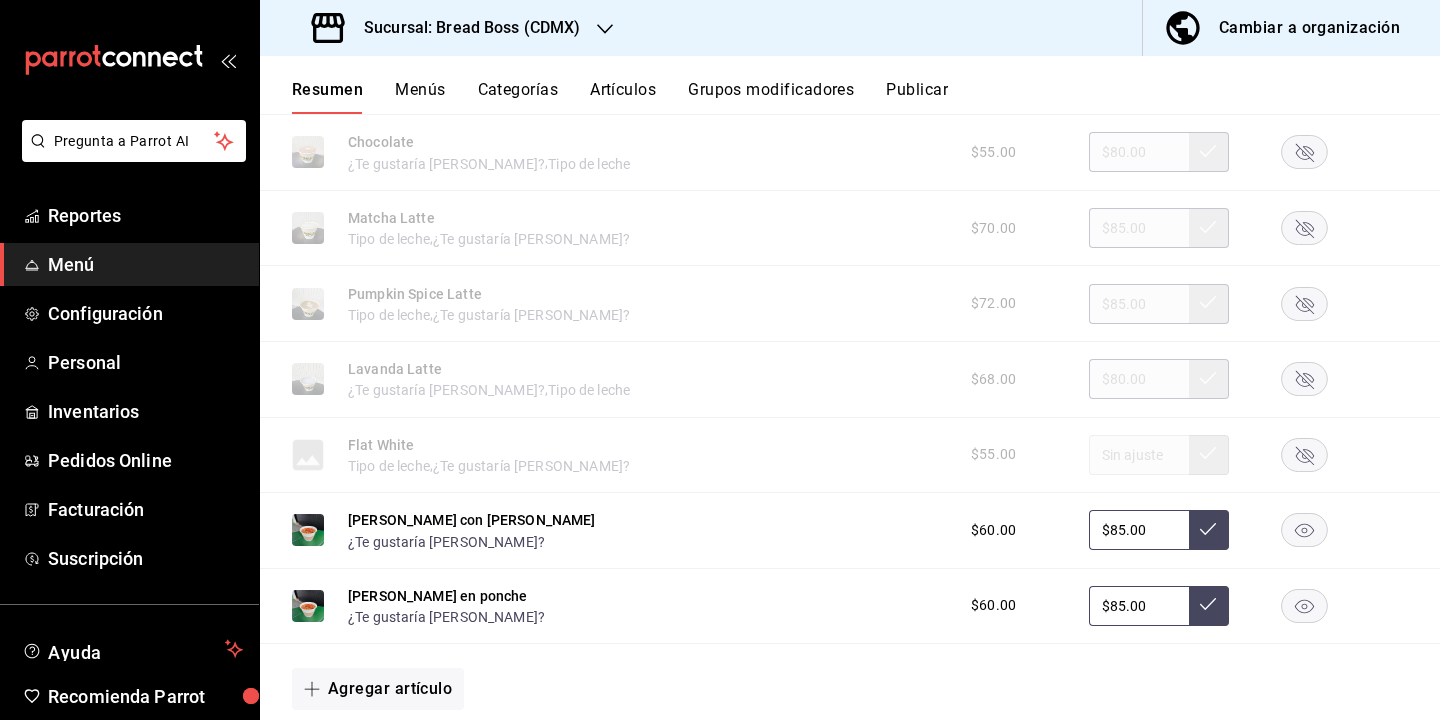 click on "[PERSON_NAME] con [PERSON_NAME] ¿Te gustaría [PERSON_NAME]? $60.00 $85.00" at bounding box center (850, 531) 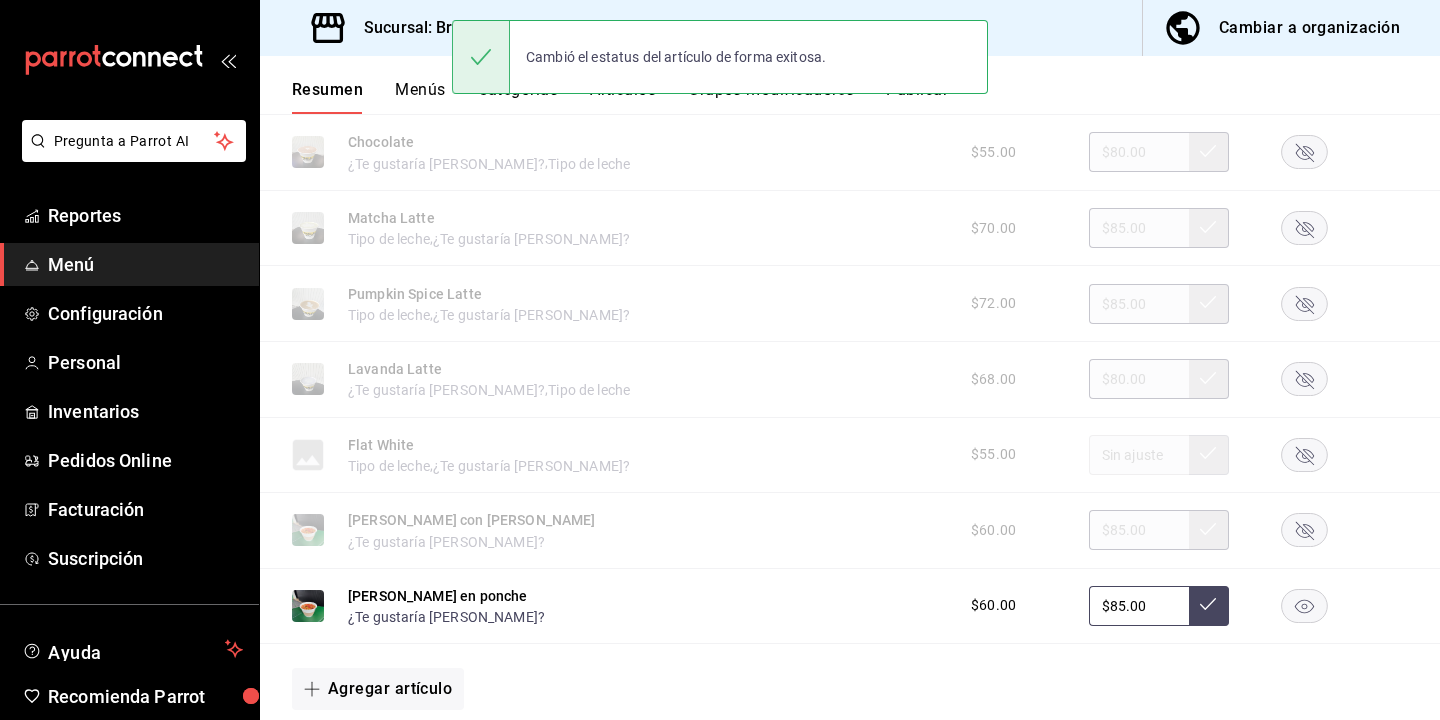 click 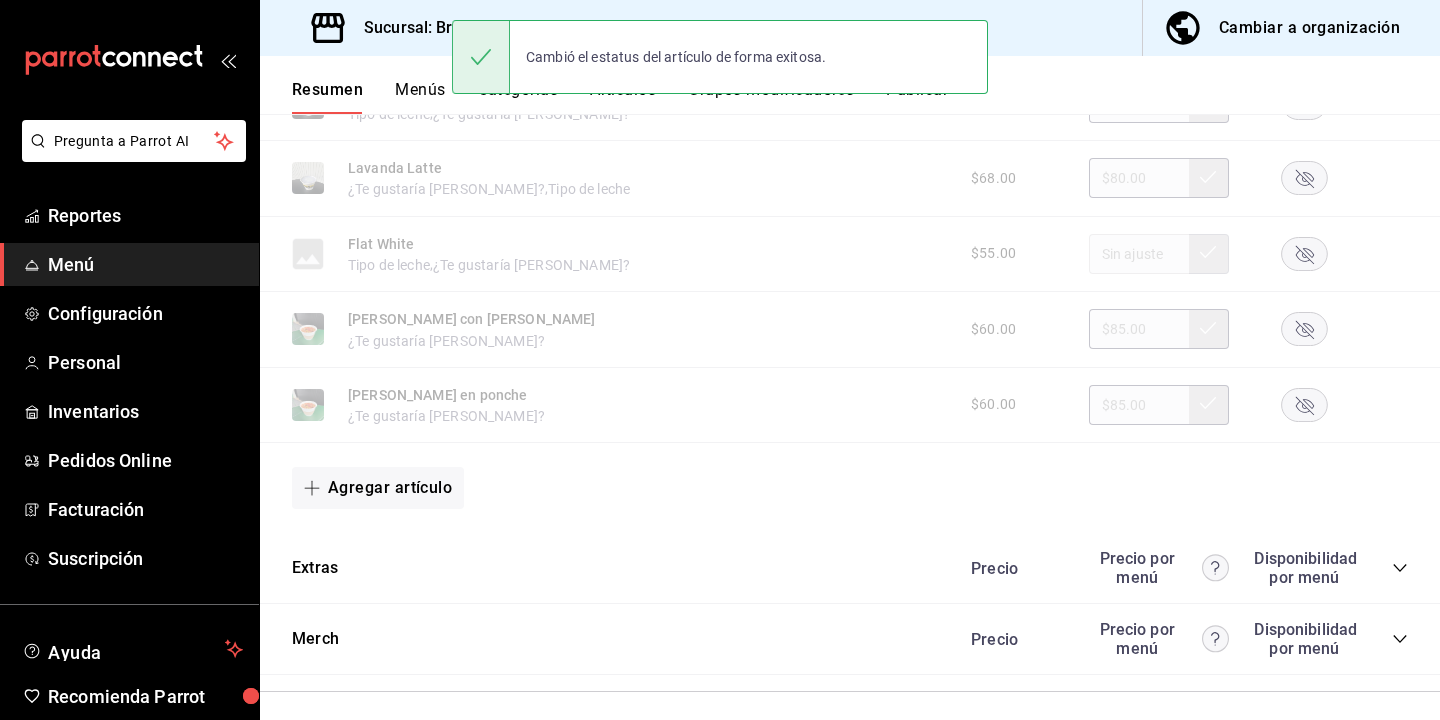 scroll, scrollTop: 8008, scrollLeft: 0, axis: vertical 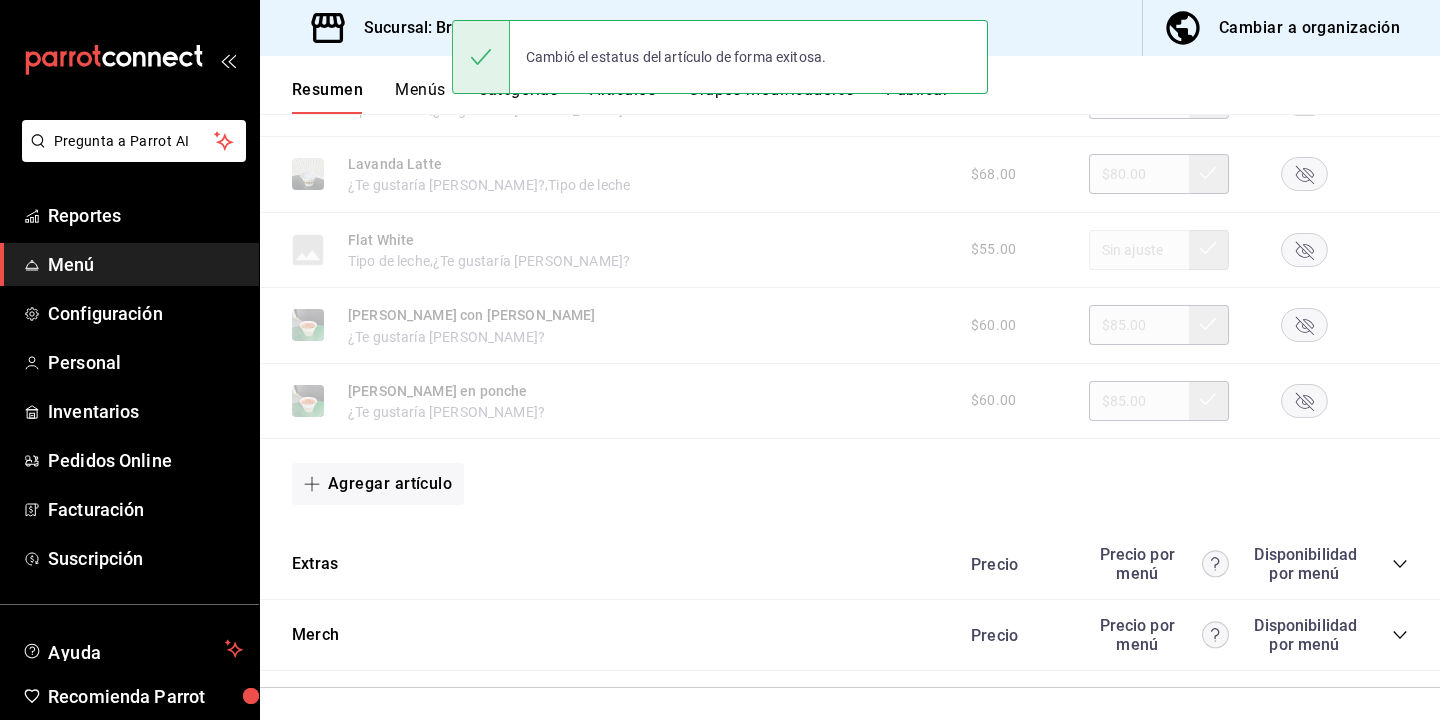 click on "Precio Precio por menú   Disponibilidad por menú" at bounding box center [1179, 564] 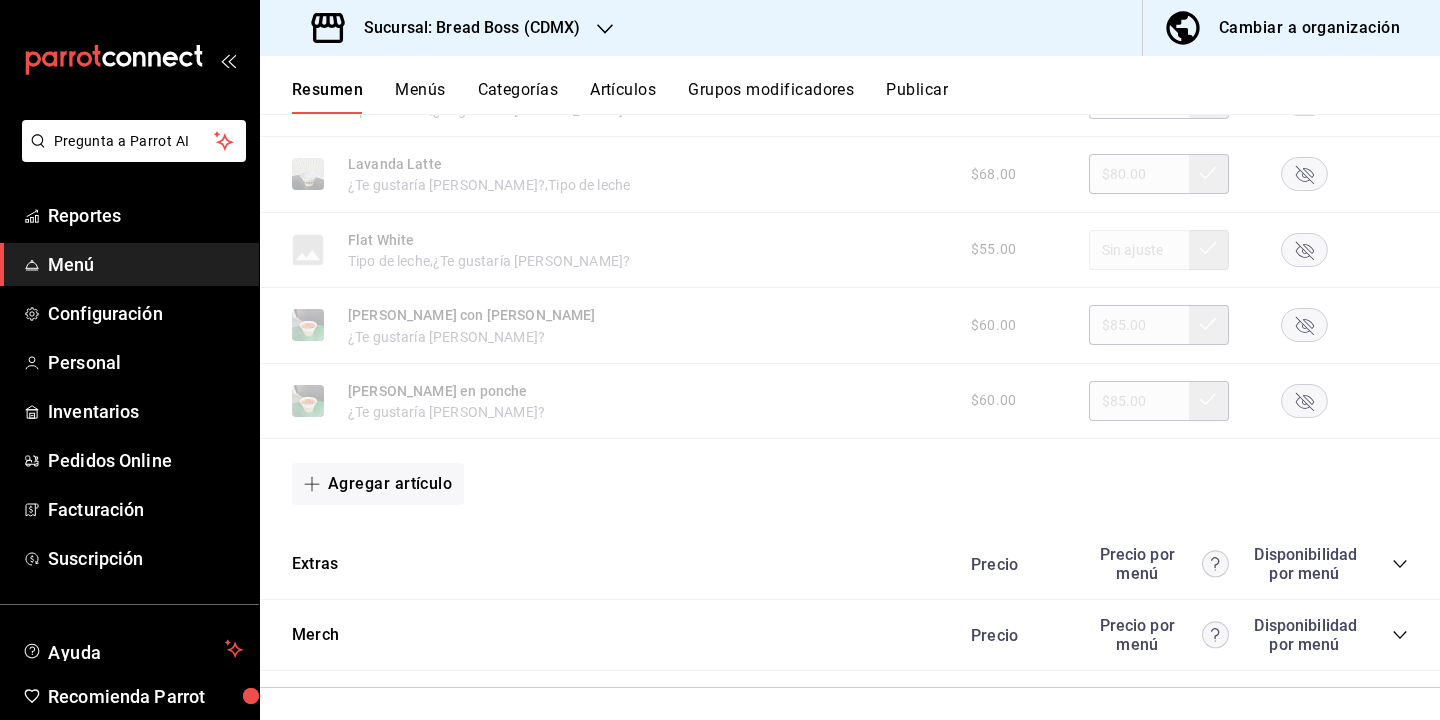 scroll, scrollTop: 8019, scrollLeft: 0, axis: vertical 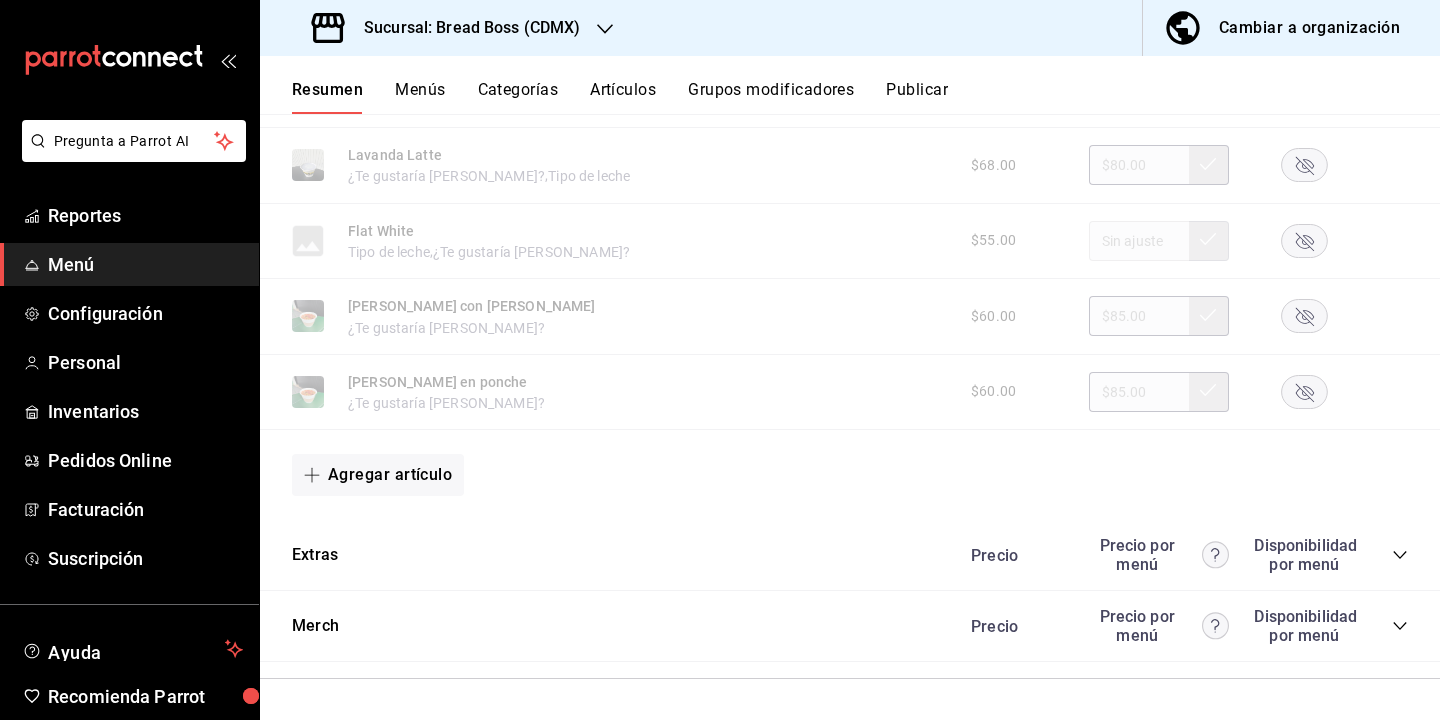 click on "Extras Precio Precio por menú   Disponibilidad por menú" at bounding box center [850, 555] 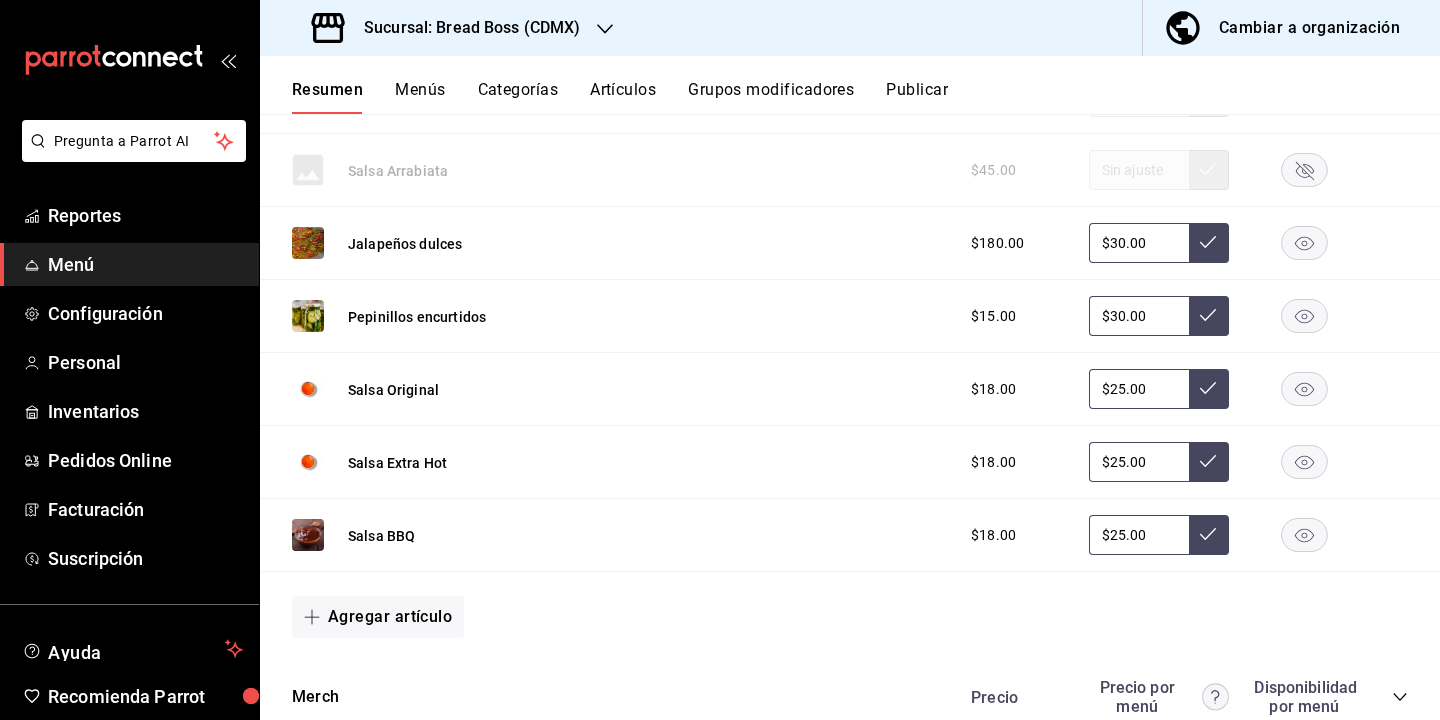 scroll, scrollTop: 10007, scrollLeft: 0, axis: vertical 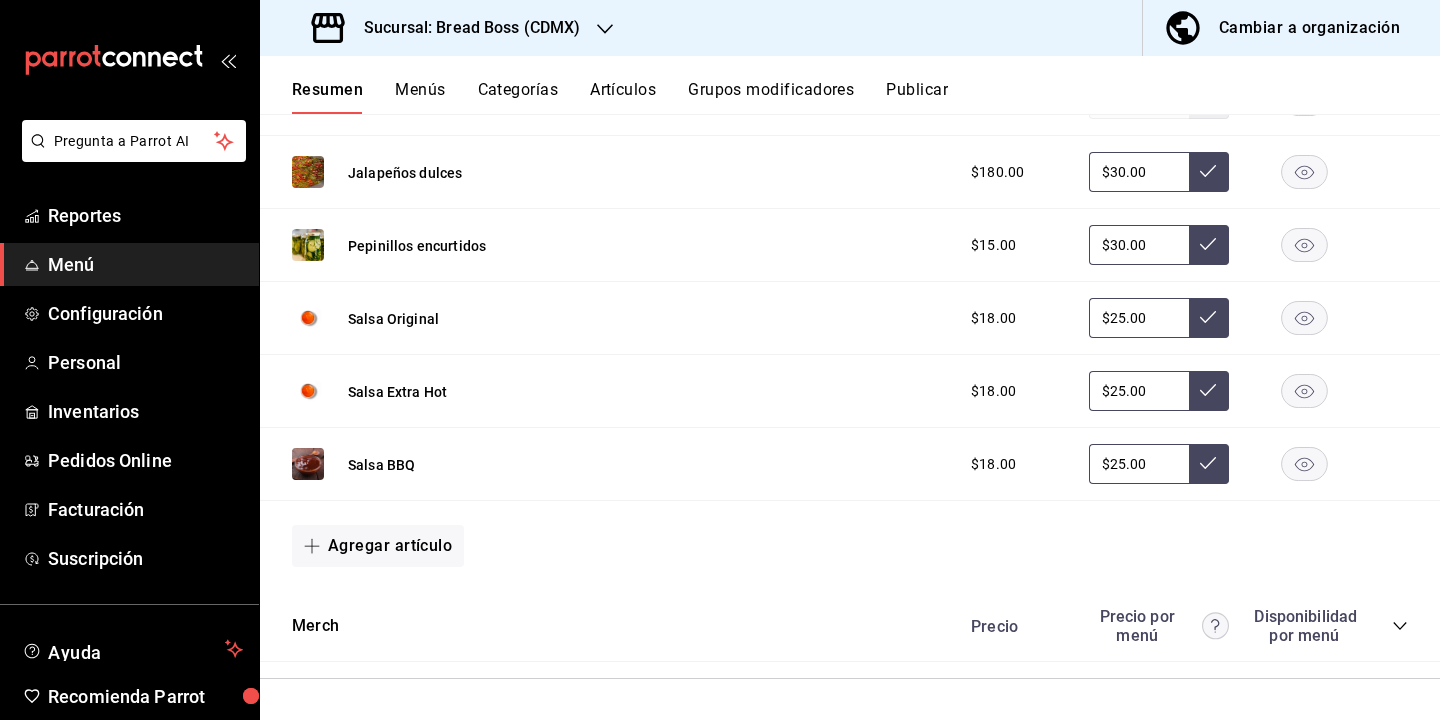 click 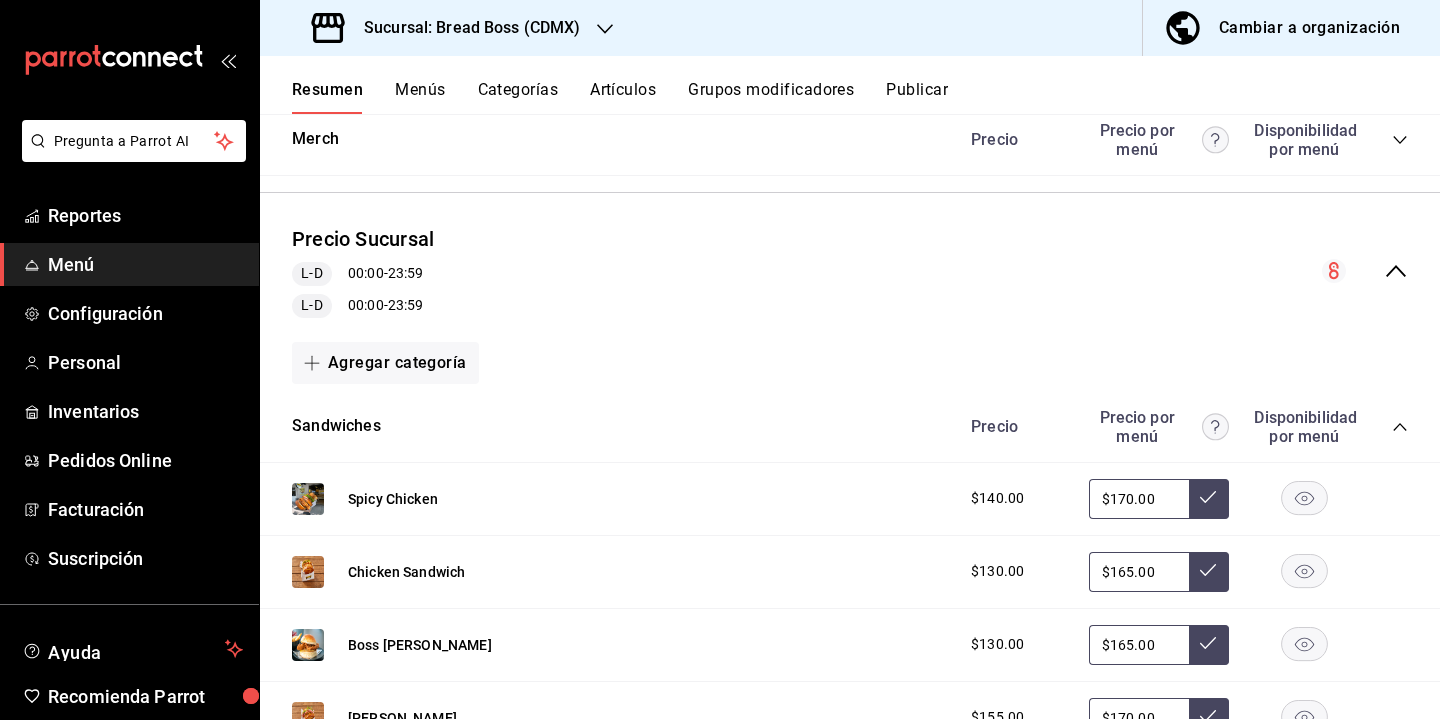 scroll, scrollTop: 2213, scrollLeft: 0, axis: vertical 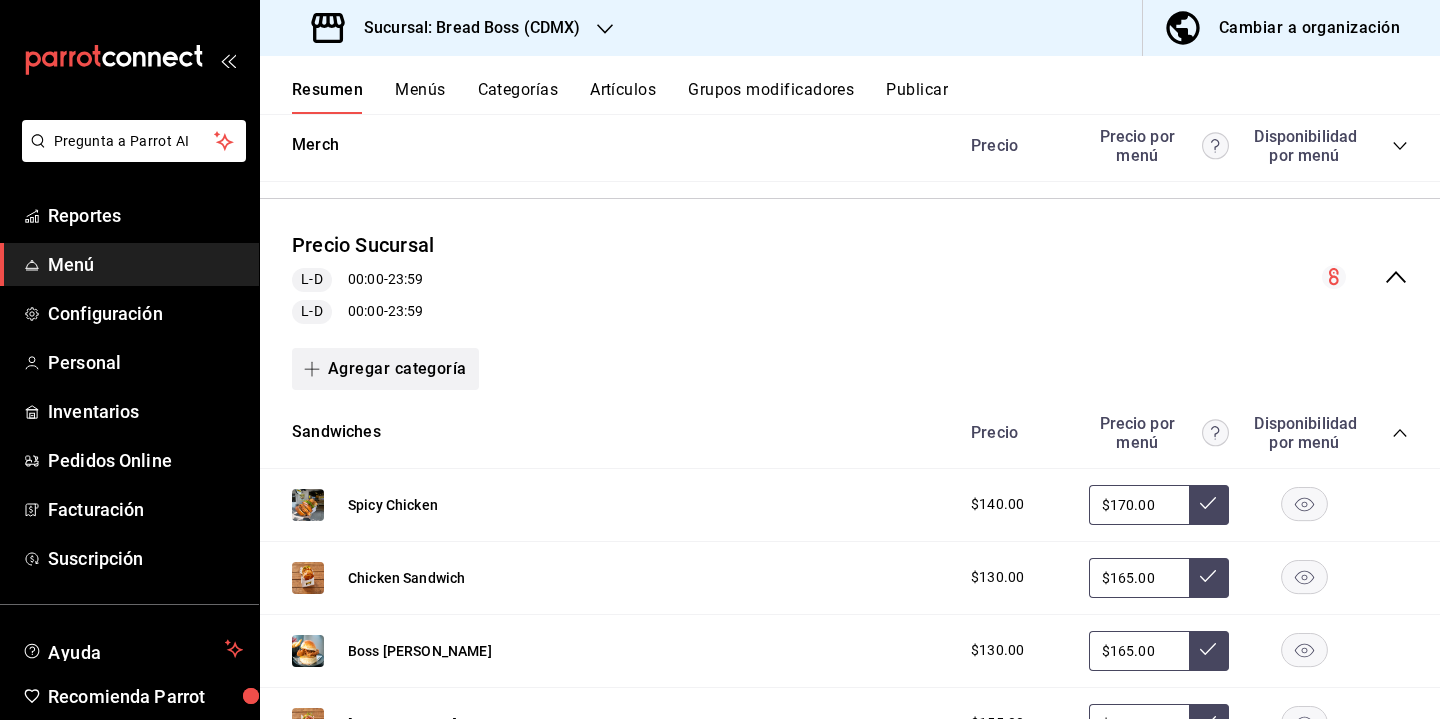 click on "Agregar categoría" at bounding box center [385, 369] 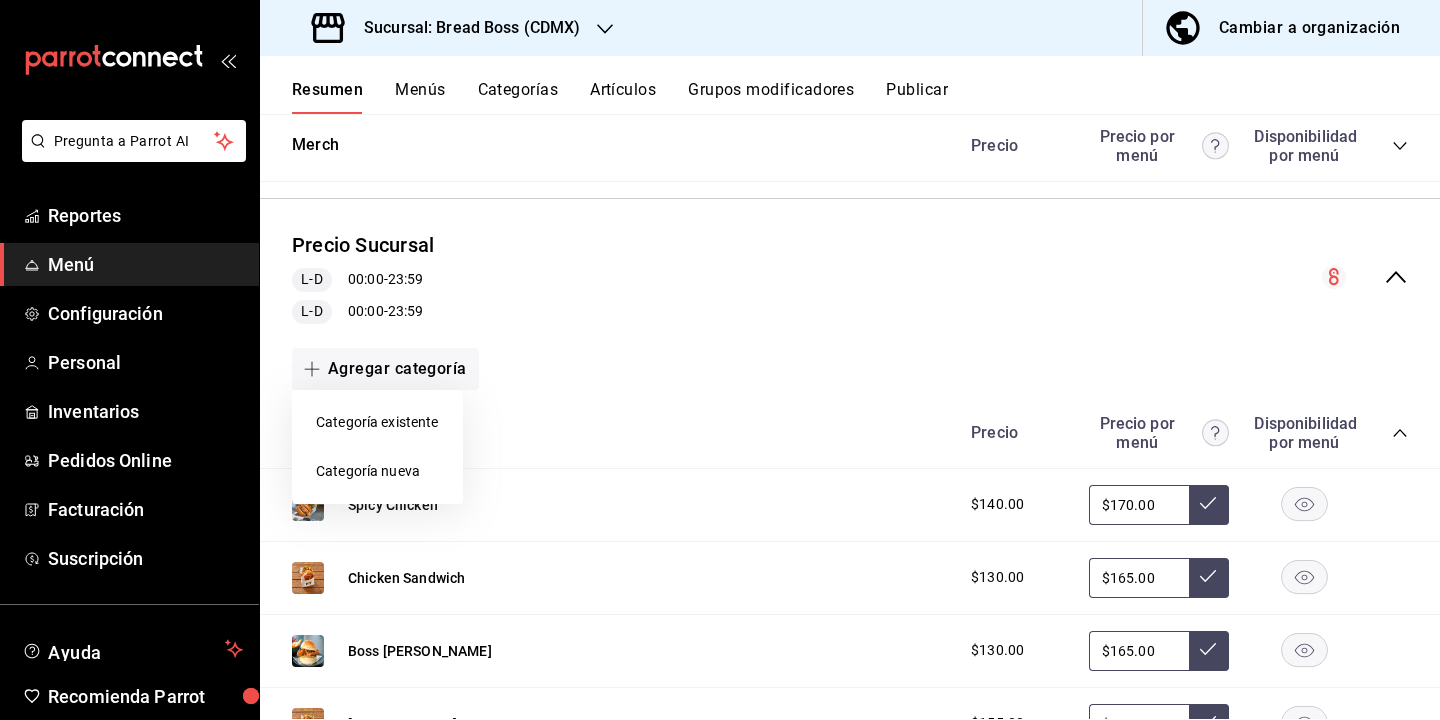 click on "Categoría nueva" at bounding box center (377, 471) 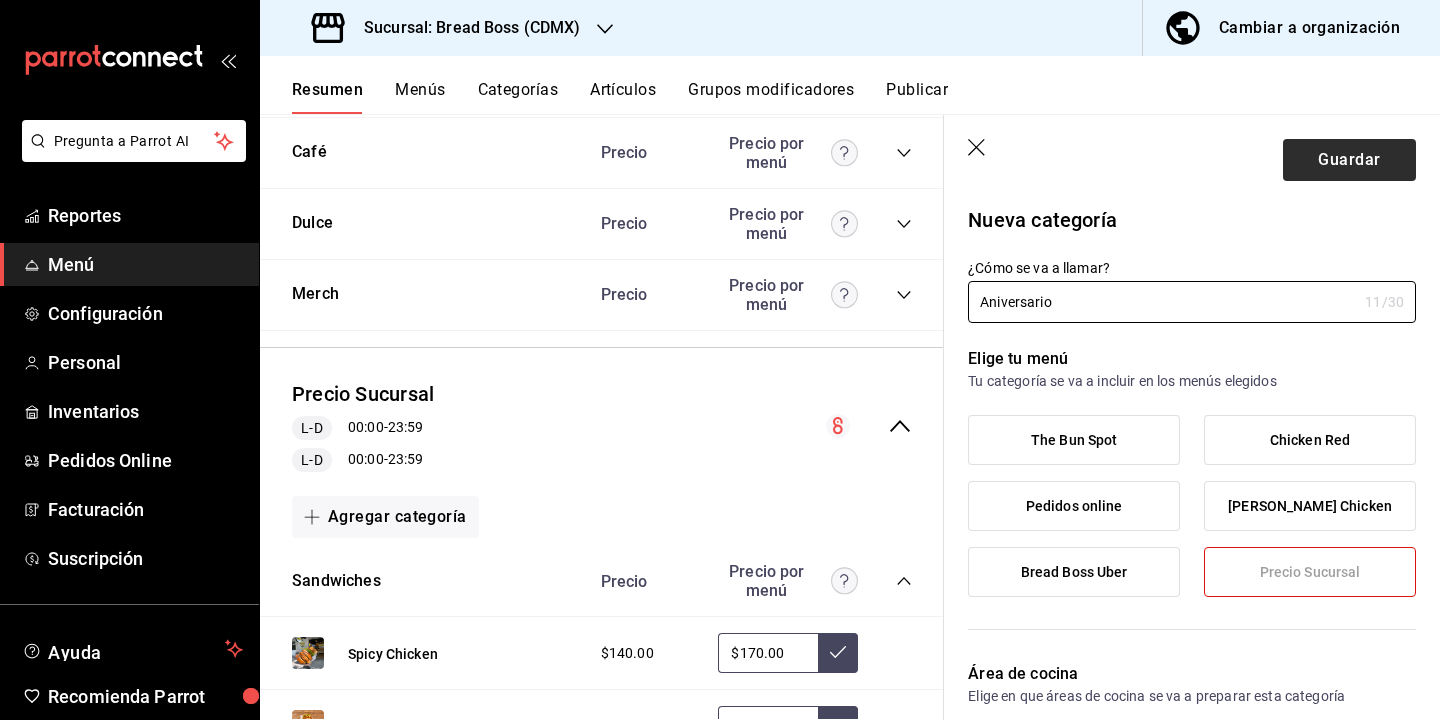 type on "Aniversario" 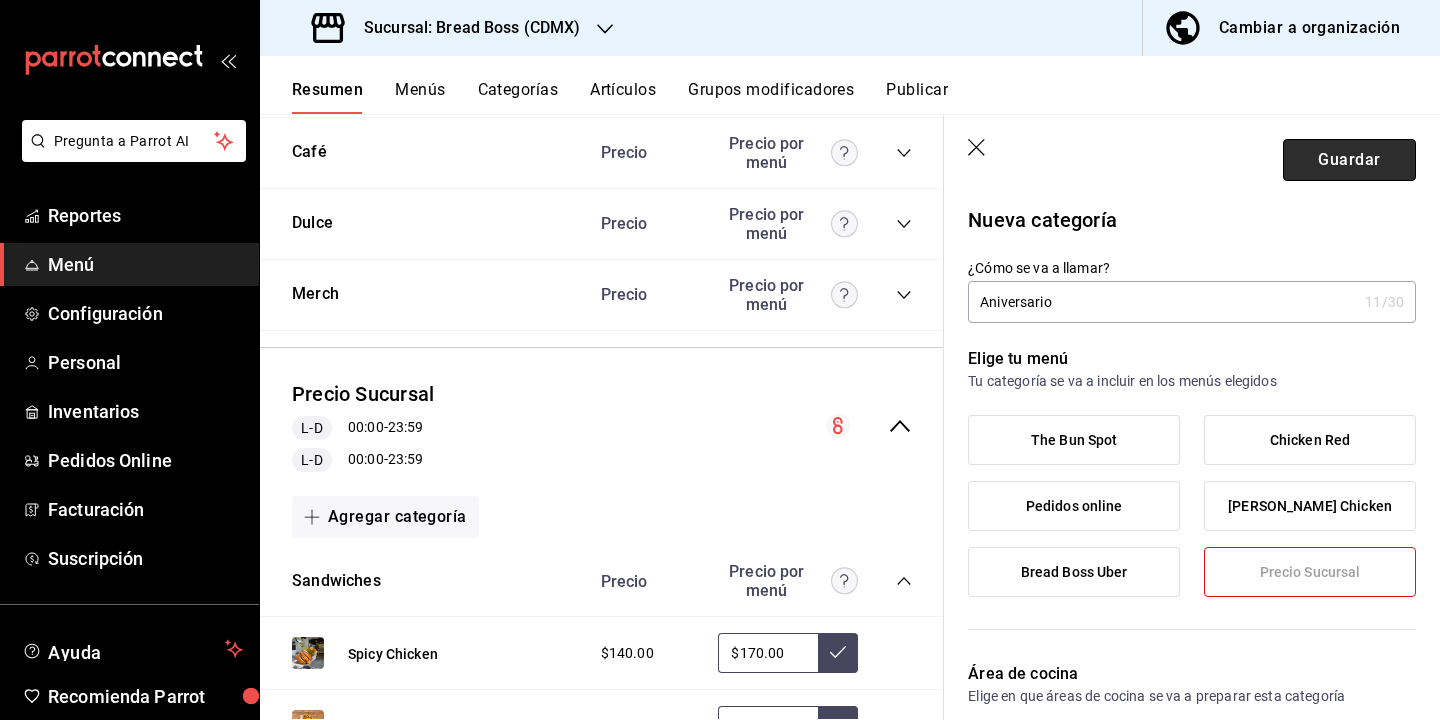 click on "Guardar" at bounding box center (1349, 160) 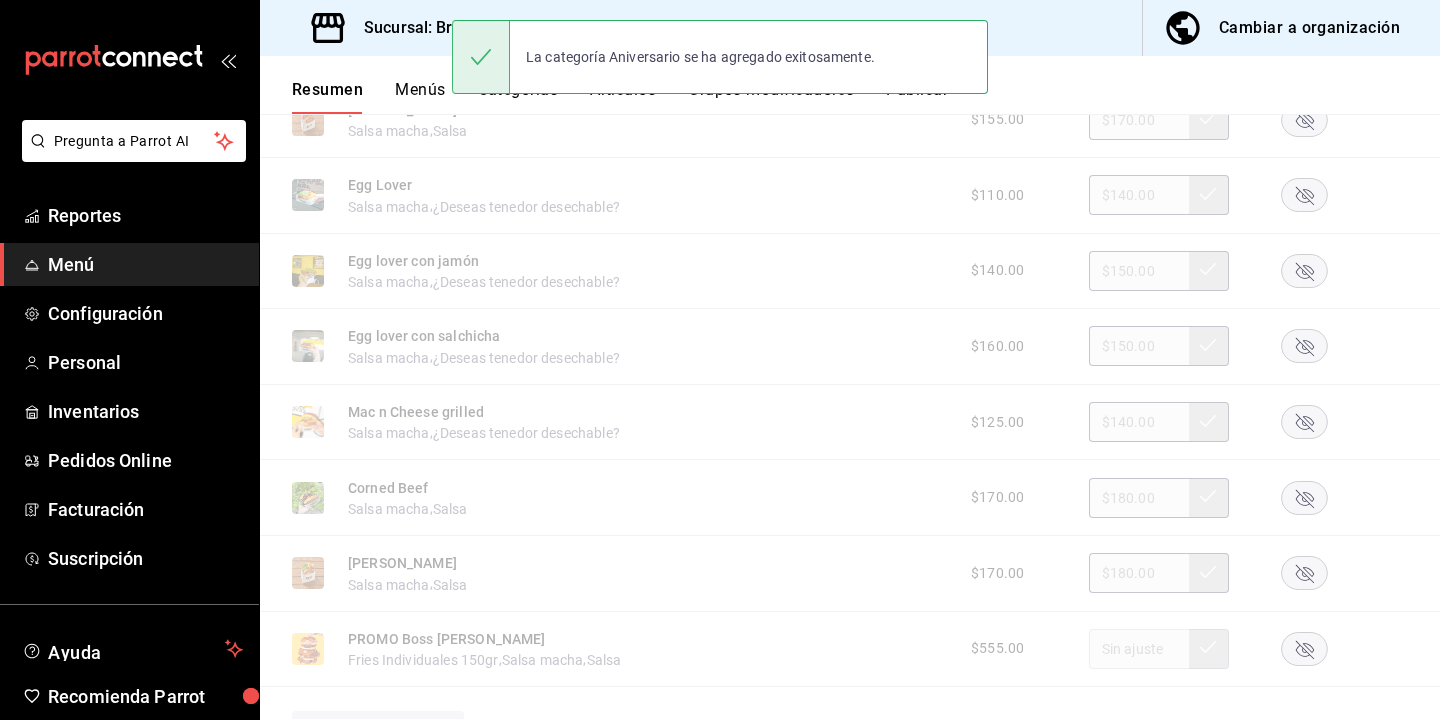 scroll, scrollTop: 2080, scrollLeft: 0, axis: vertical 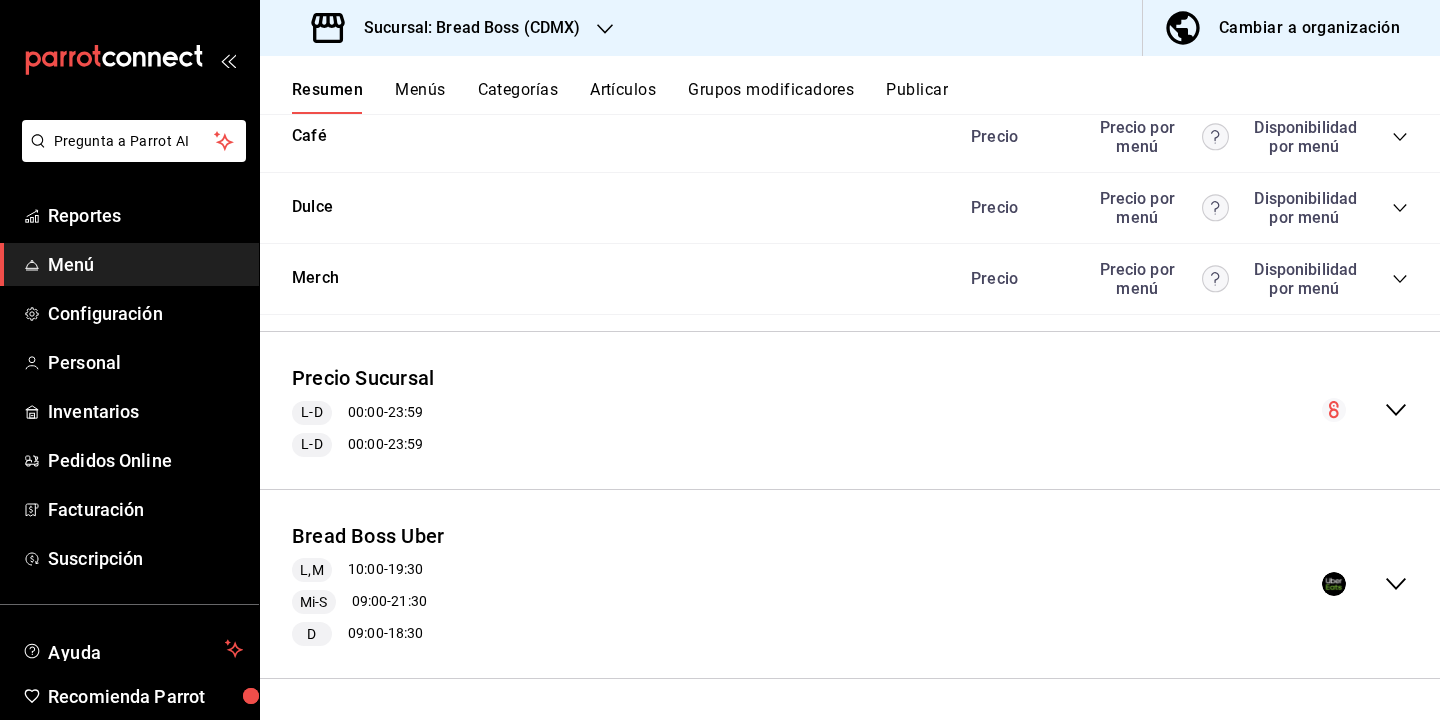 click 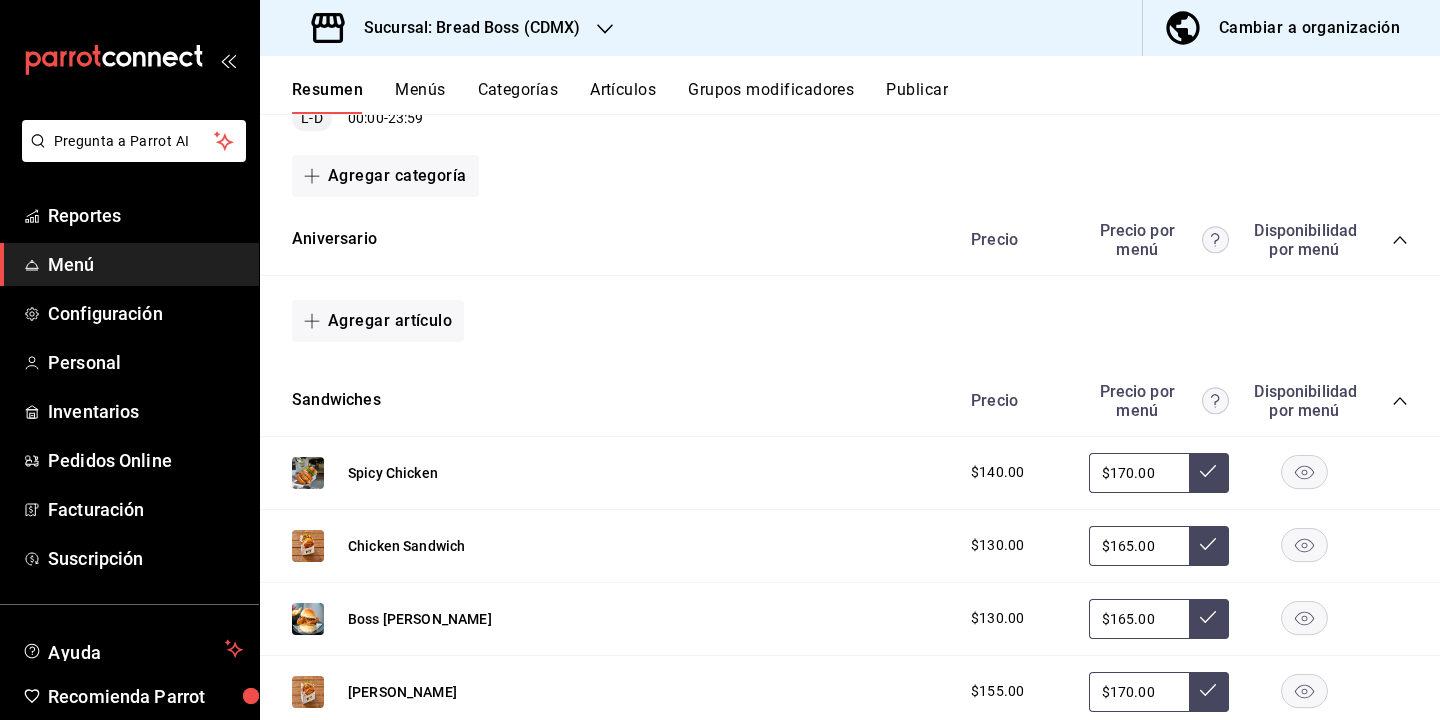 scroll, scrollTop: 2338, scrollLeft: 0, axis: vertical 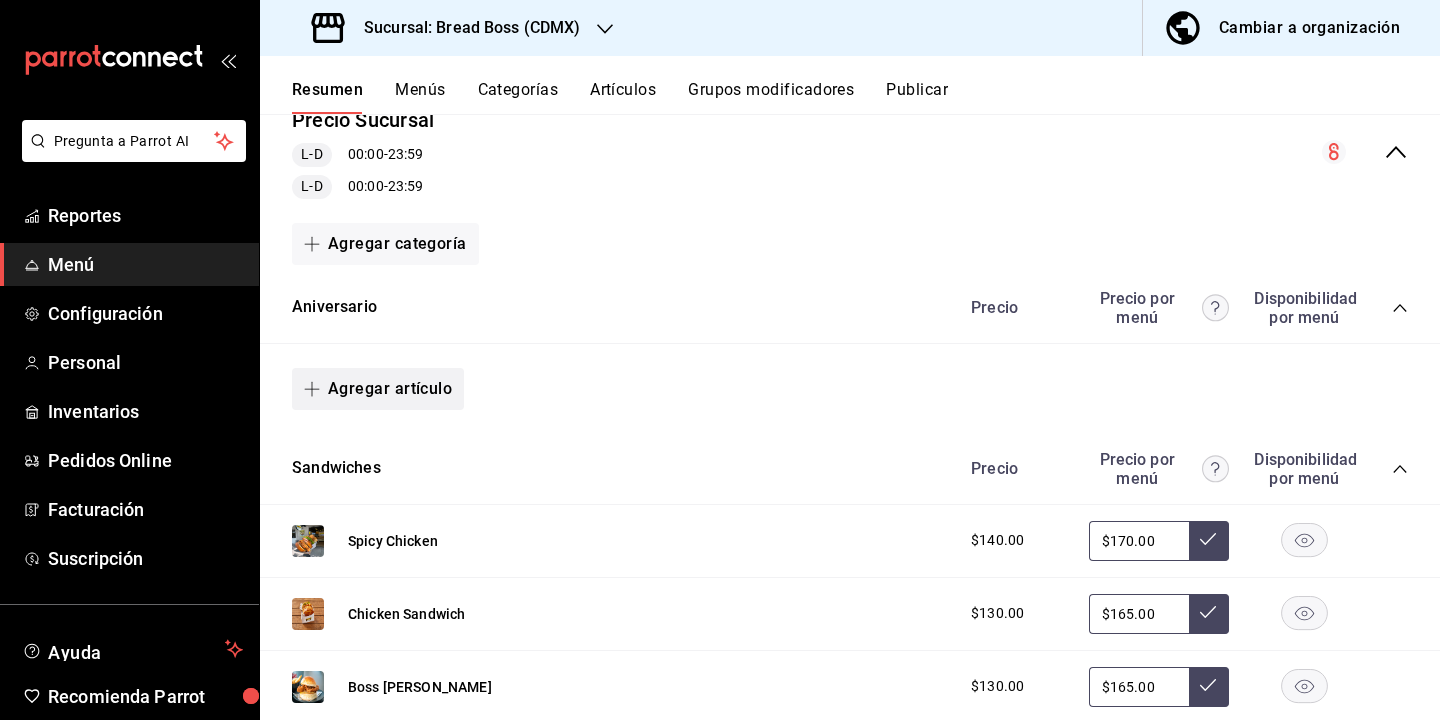 click on "Agregar artículo" at bounding box center (378, 389) 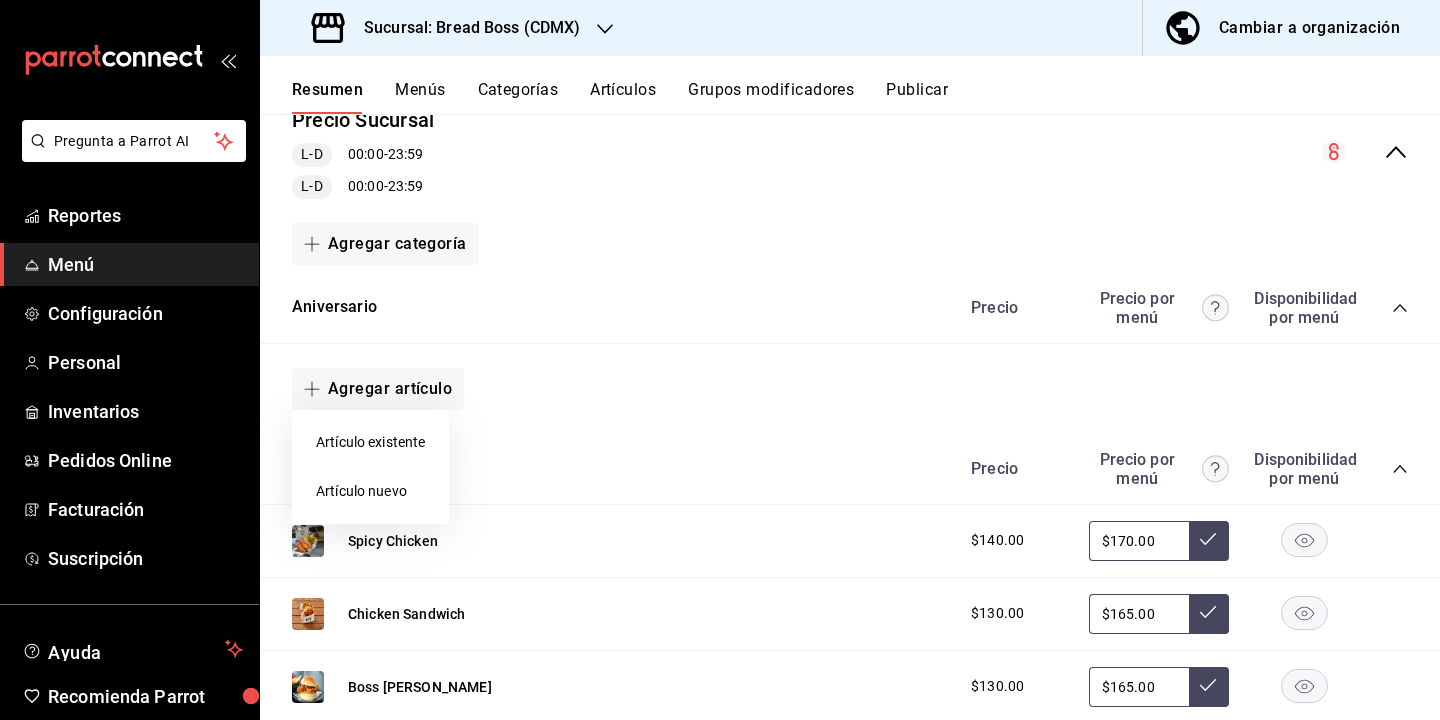 click on "Artículo nuevo" at bounding box center [370, 491] 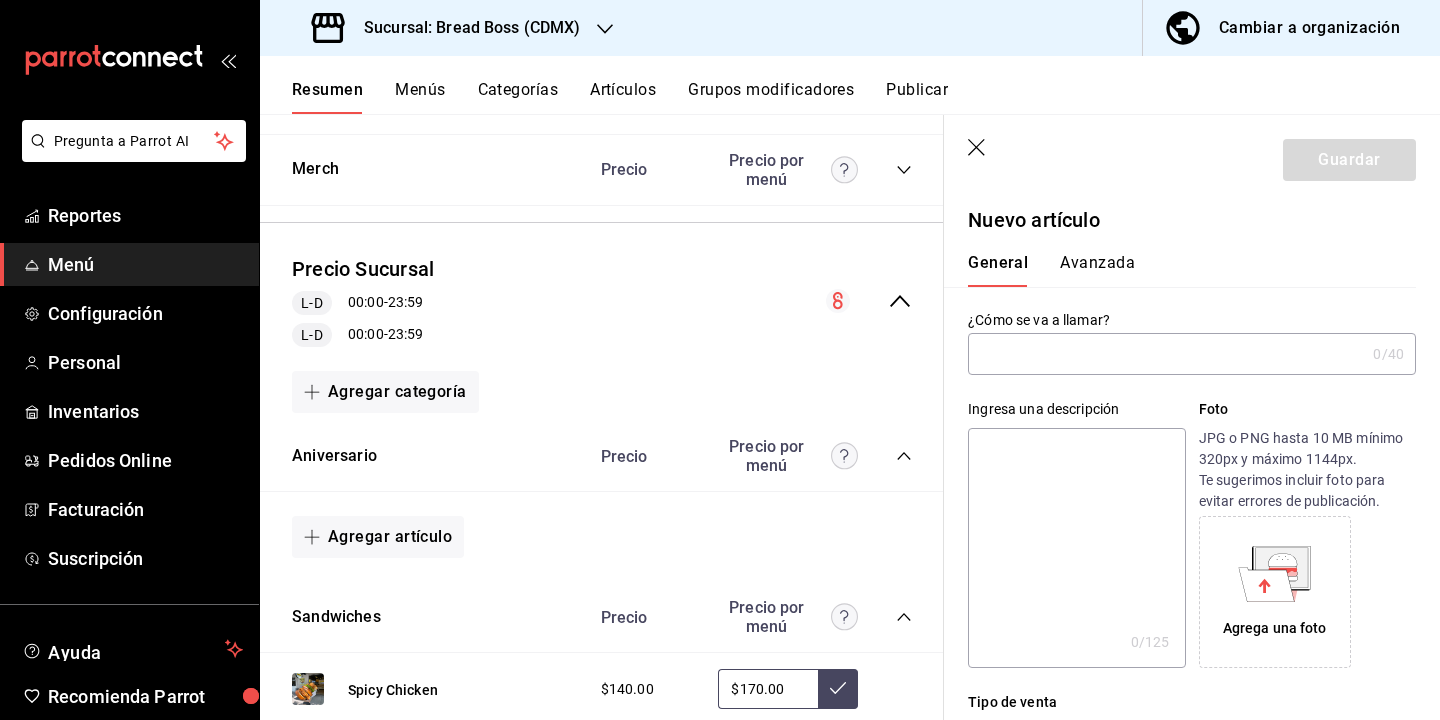 type on "a" 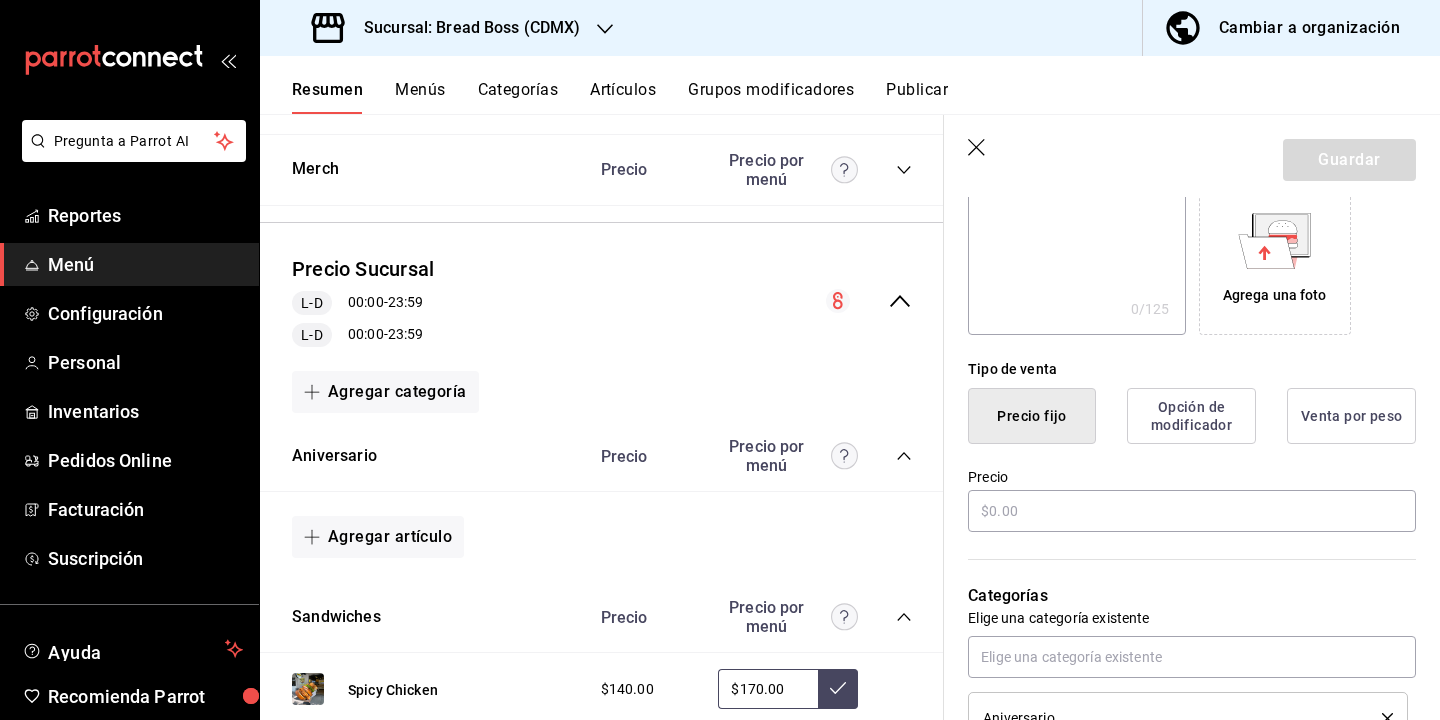 scroll, scrollTop: 343, scrollLeft: 0, axis: vertical 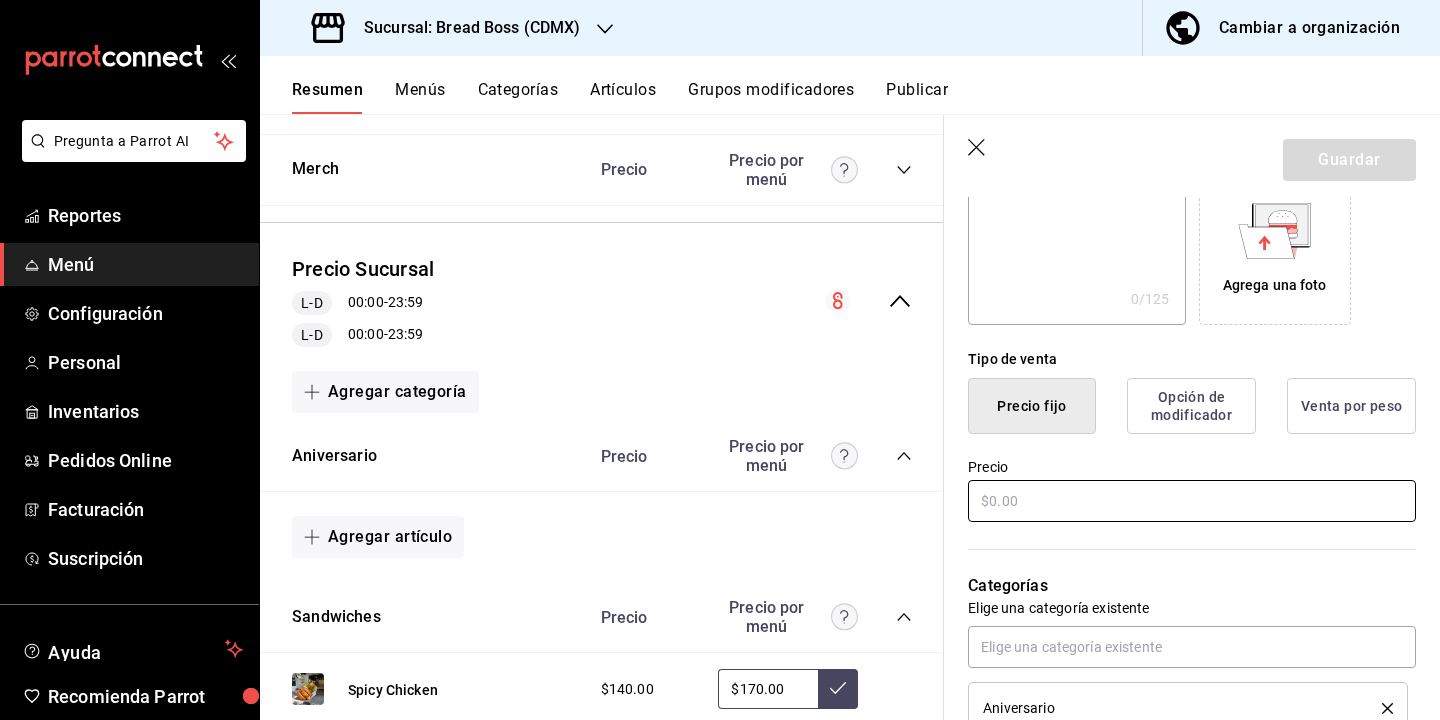 type on "Americano" 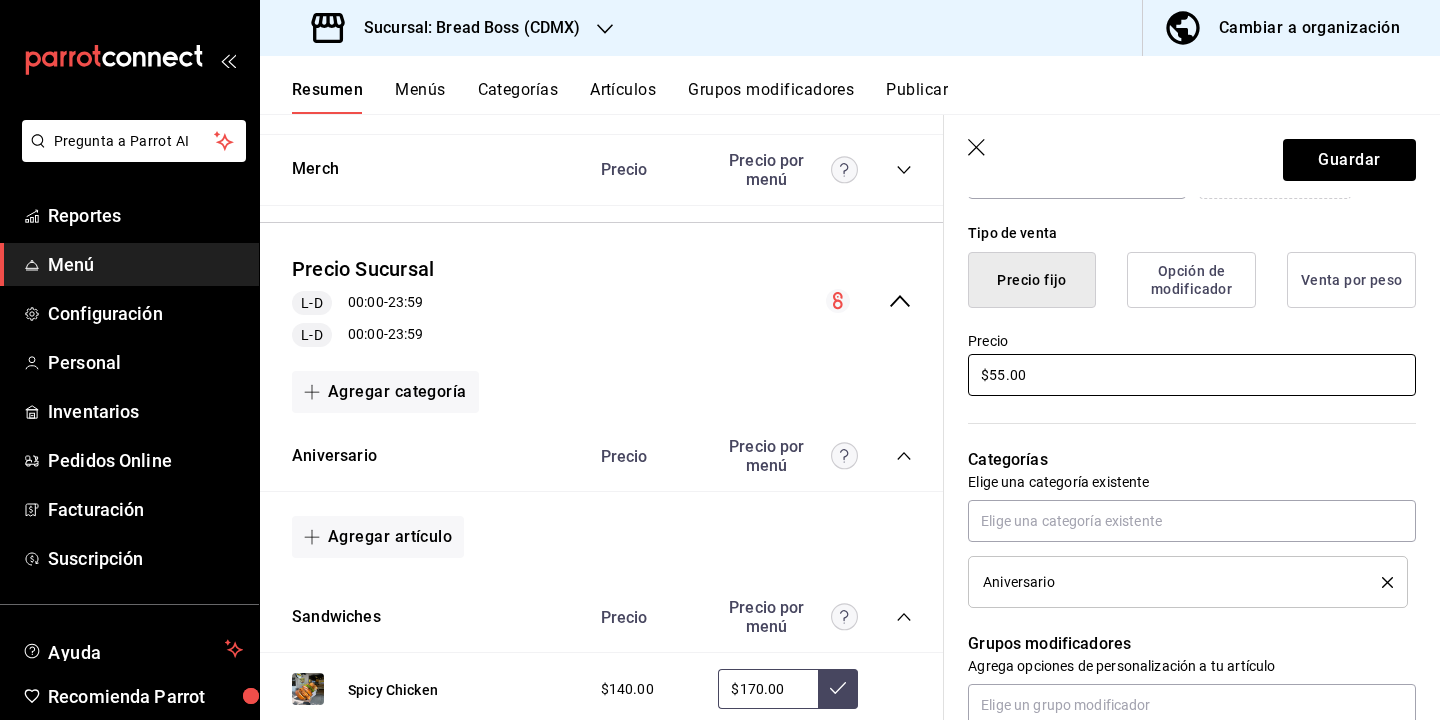 scroll, scrollTop: 0, scrollLeft: 0, axis: both 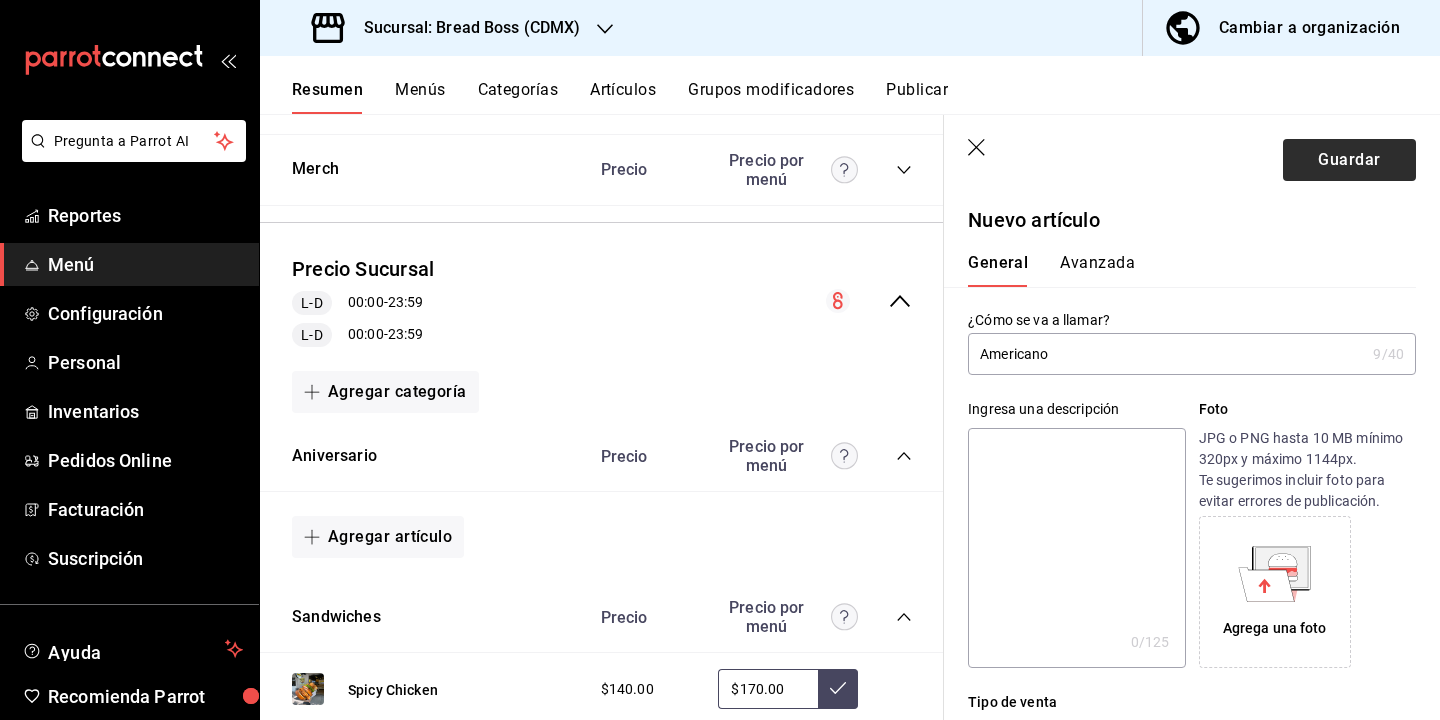 type on "$55.00" 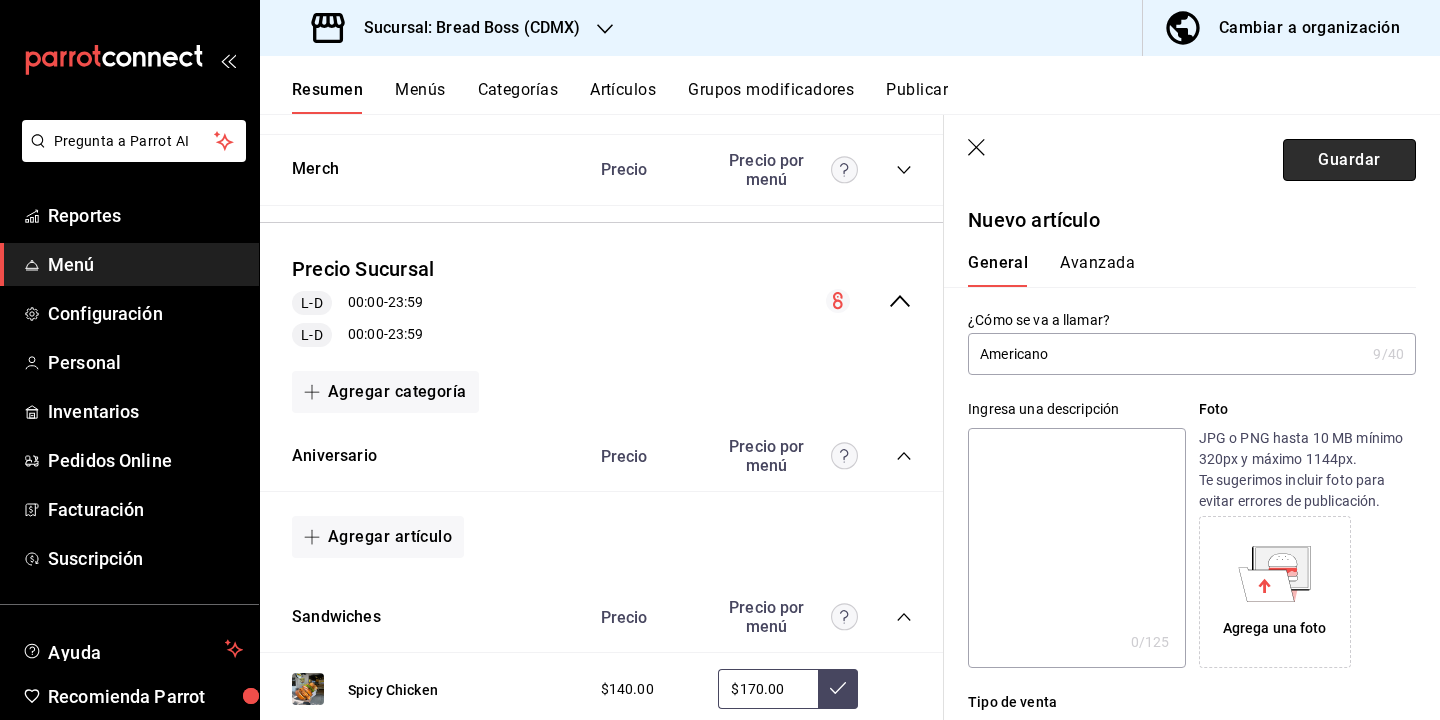 click on "Guardar" at bounding box center [1349, 160] 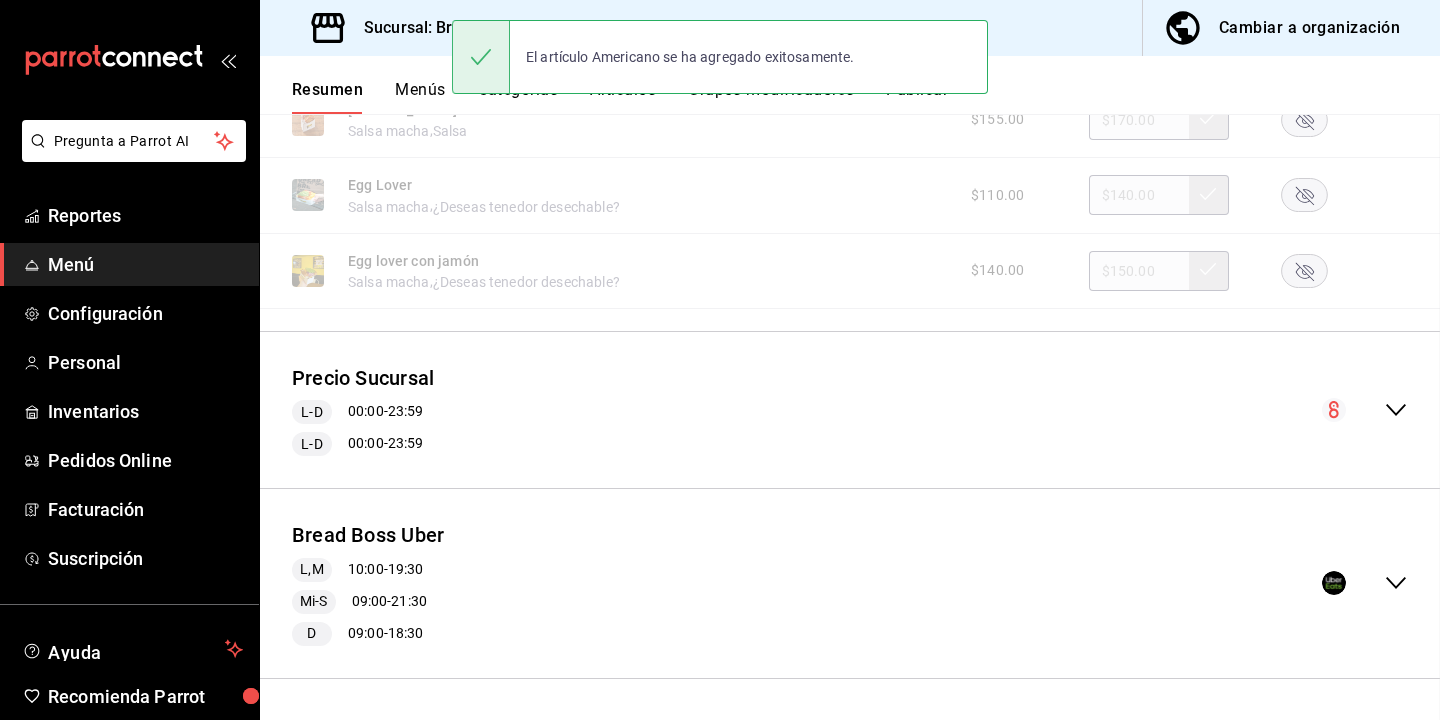 scroll, scrollTop: 2080, scrollLeft: 0, axis: vertical 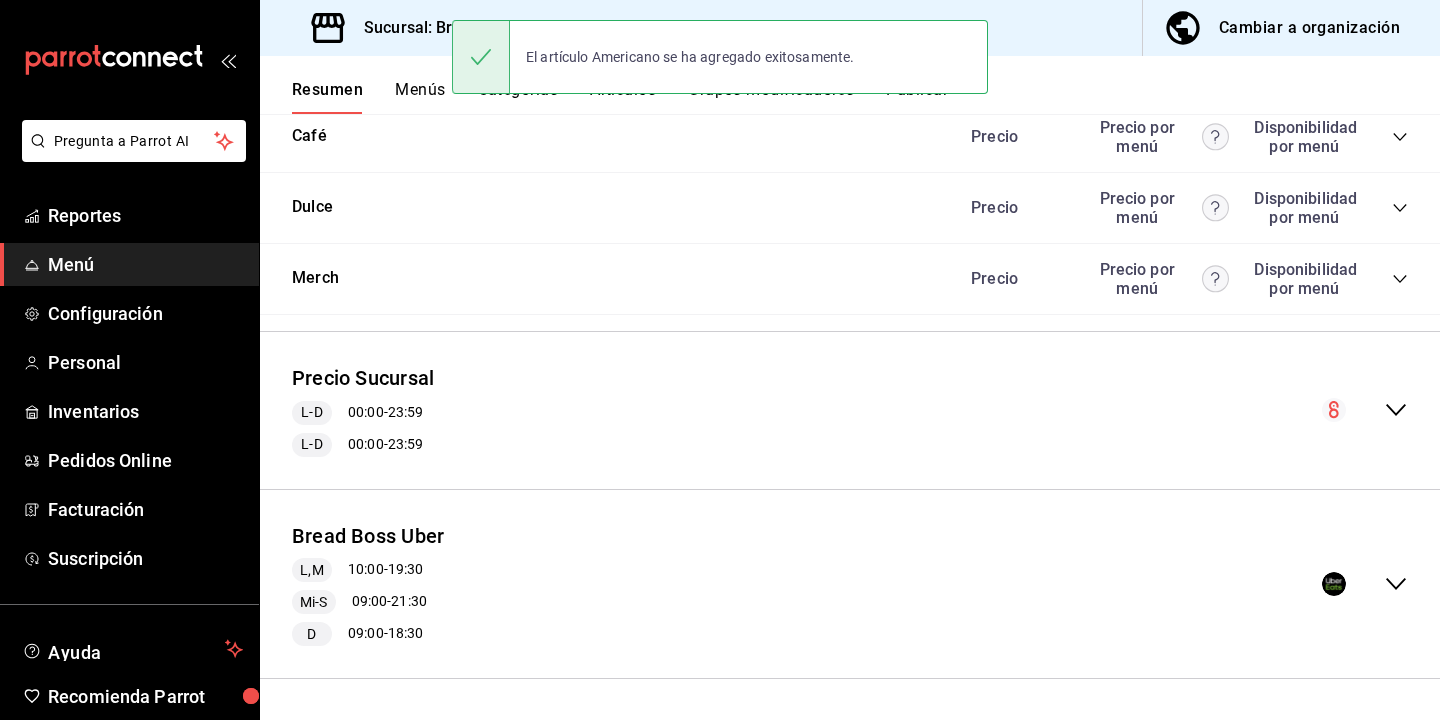 click 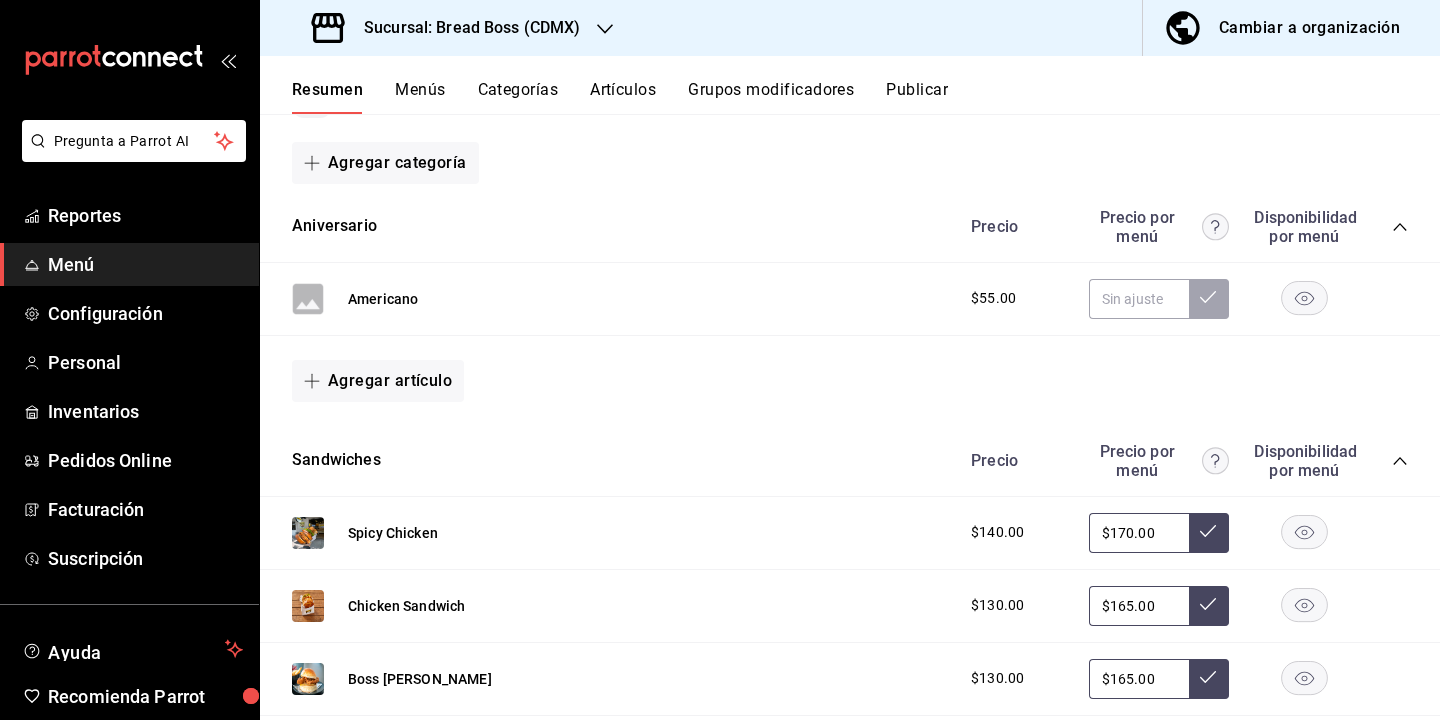 scroll, scrollTop: 2400, scrollLeft: 0, axis: vertical 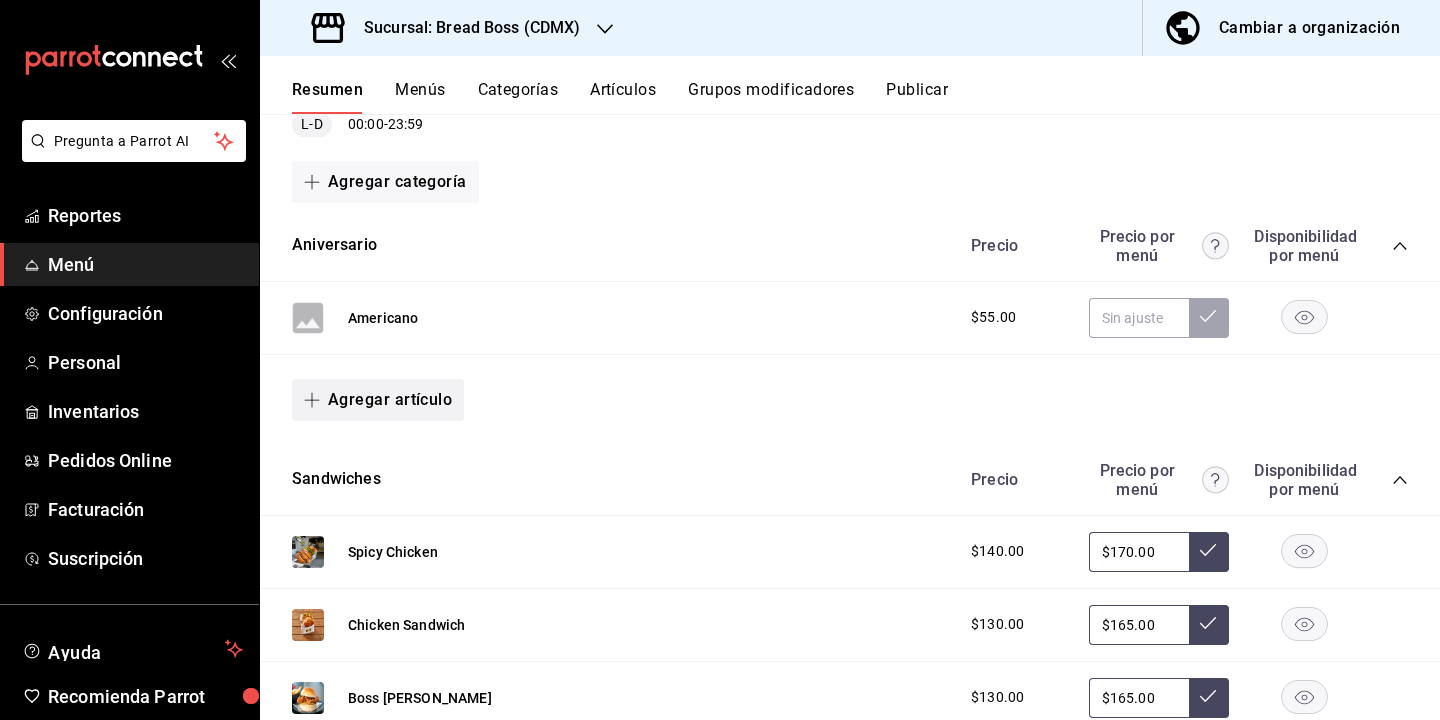 click on "Agregar artículo" at bounding box center [378, 400] 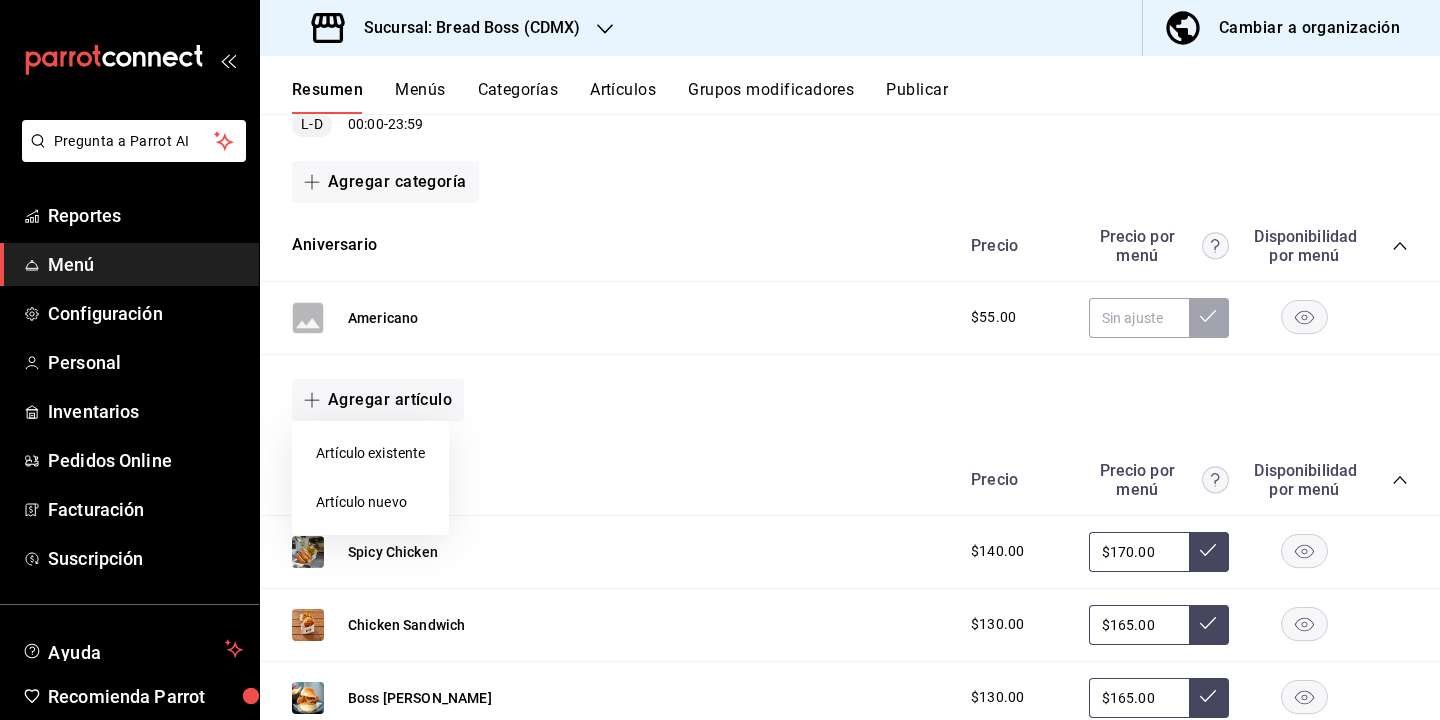 click on "Artículo nuevo" at bounding box center (370, 502) 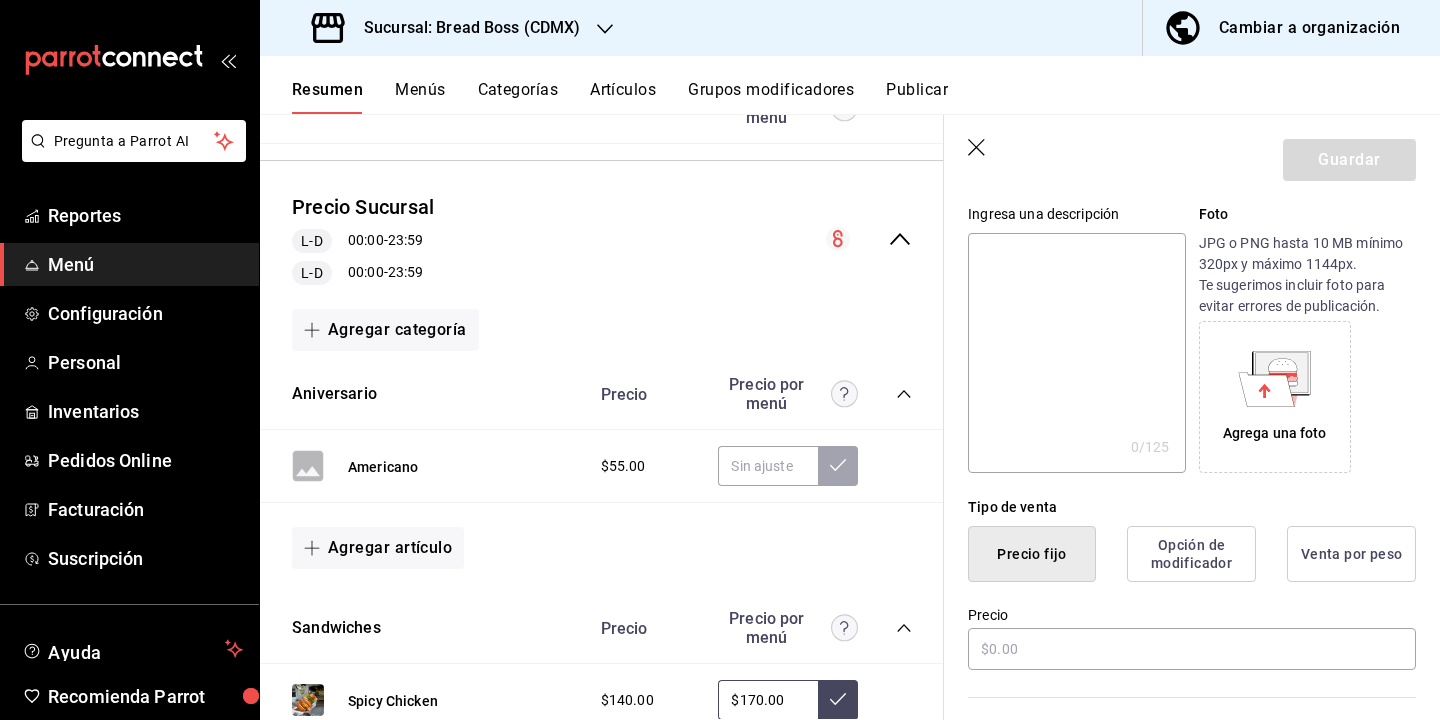 scroll, scrollTop: 262, scrollLeft: 0, axis: vertical 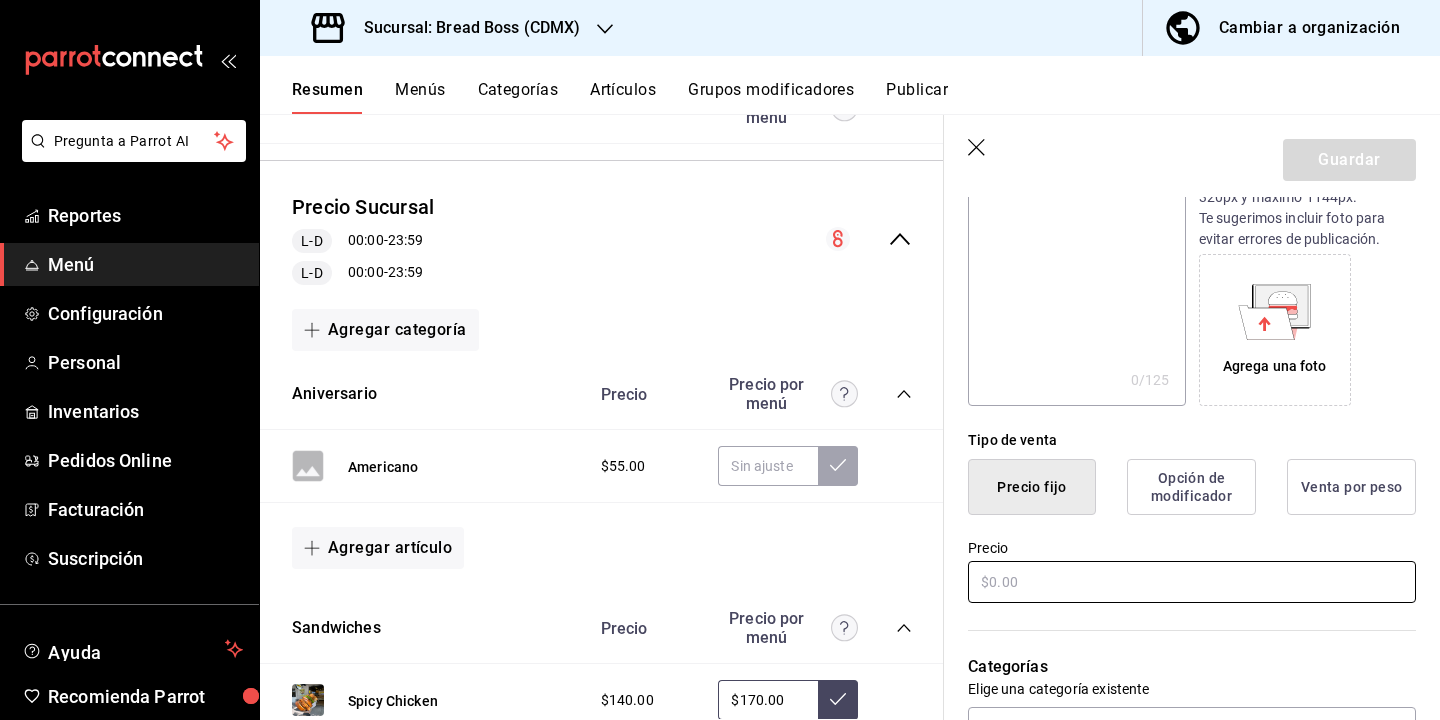type on "Latte" 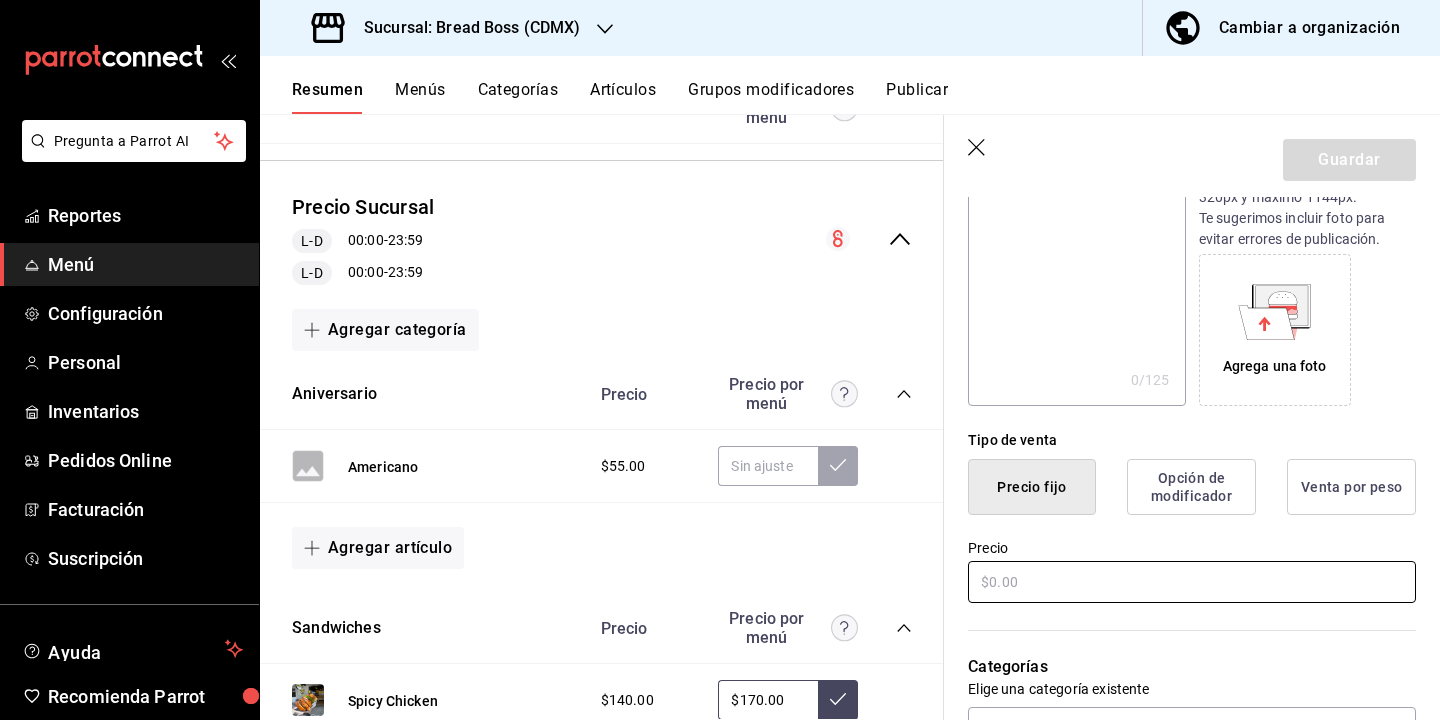 click at bounding box center (1192, 582) 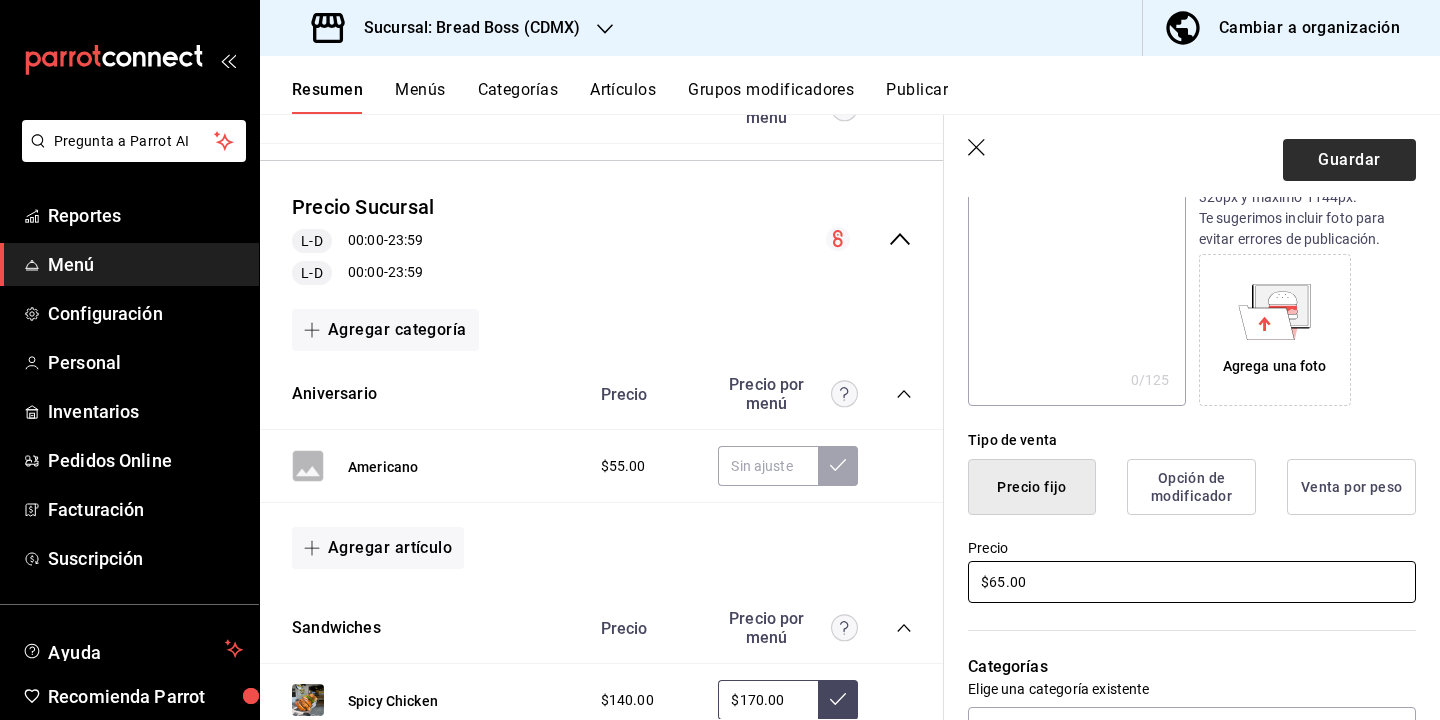 type on "$65.00" 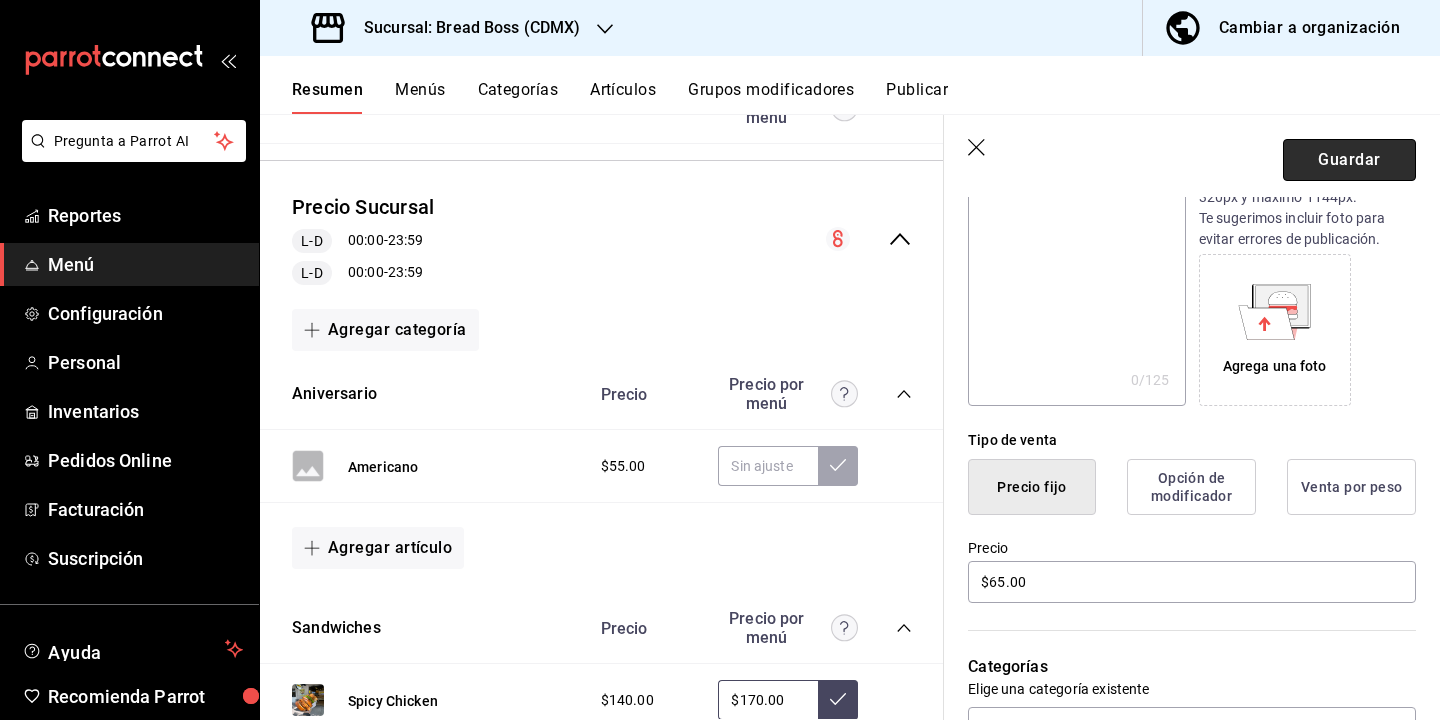 click on "Guardar" at bounding box center (1349, 160) 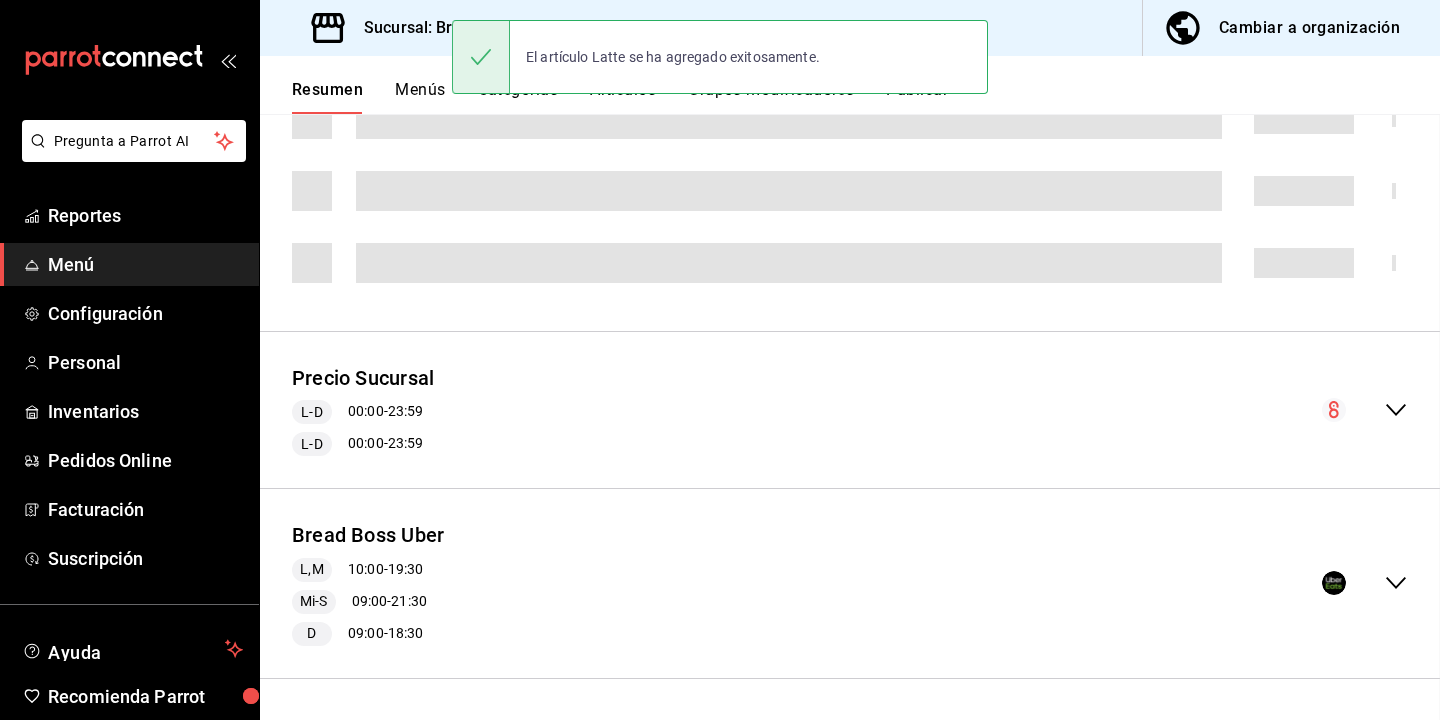 scroll, scrollTop: 949, scrollLeft: 0, axis: vertical 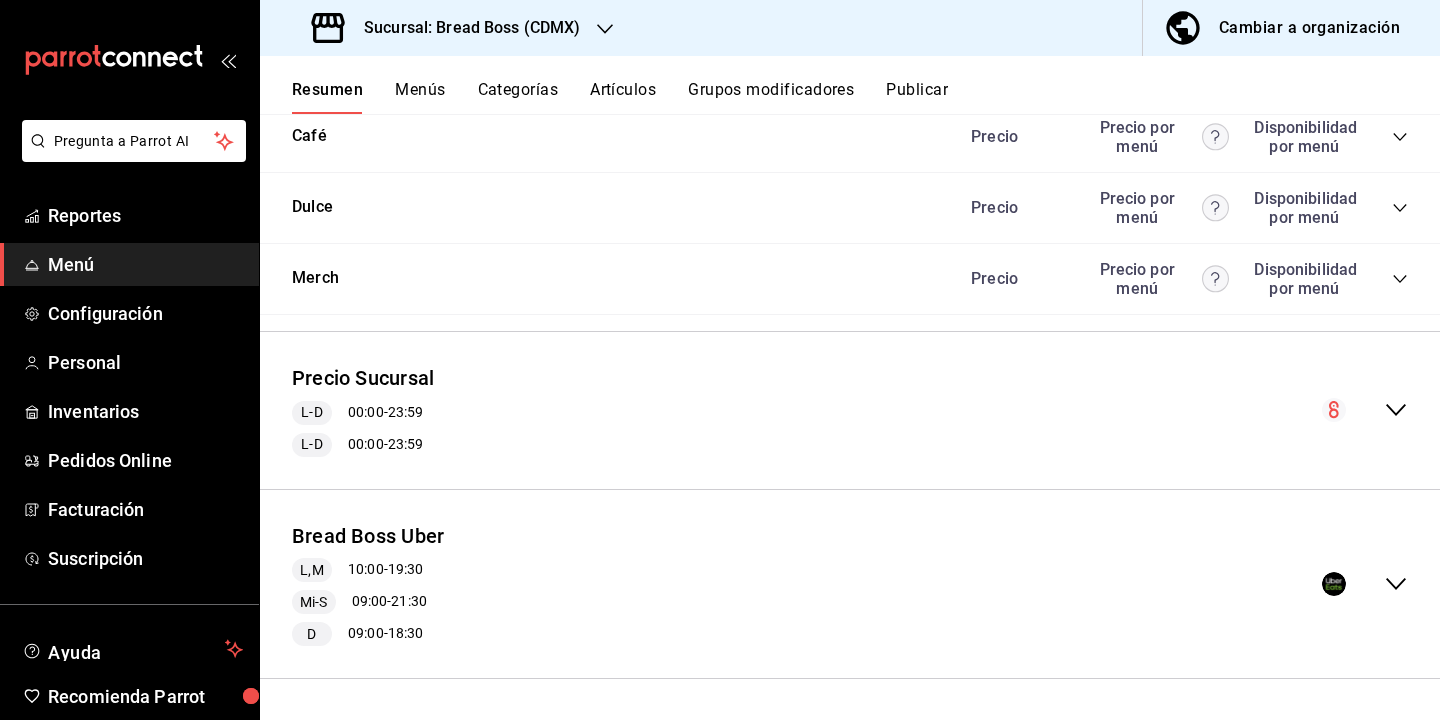 click 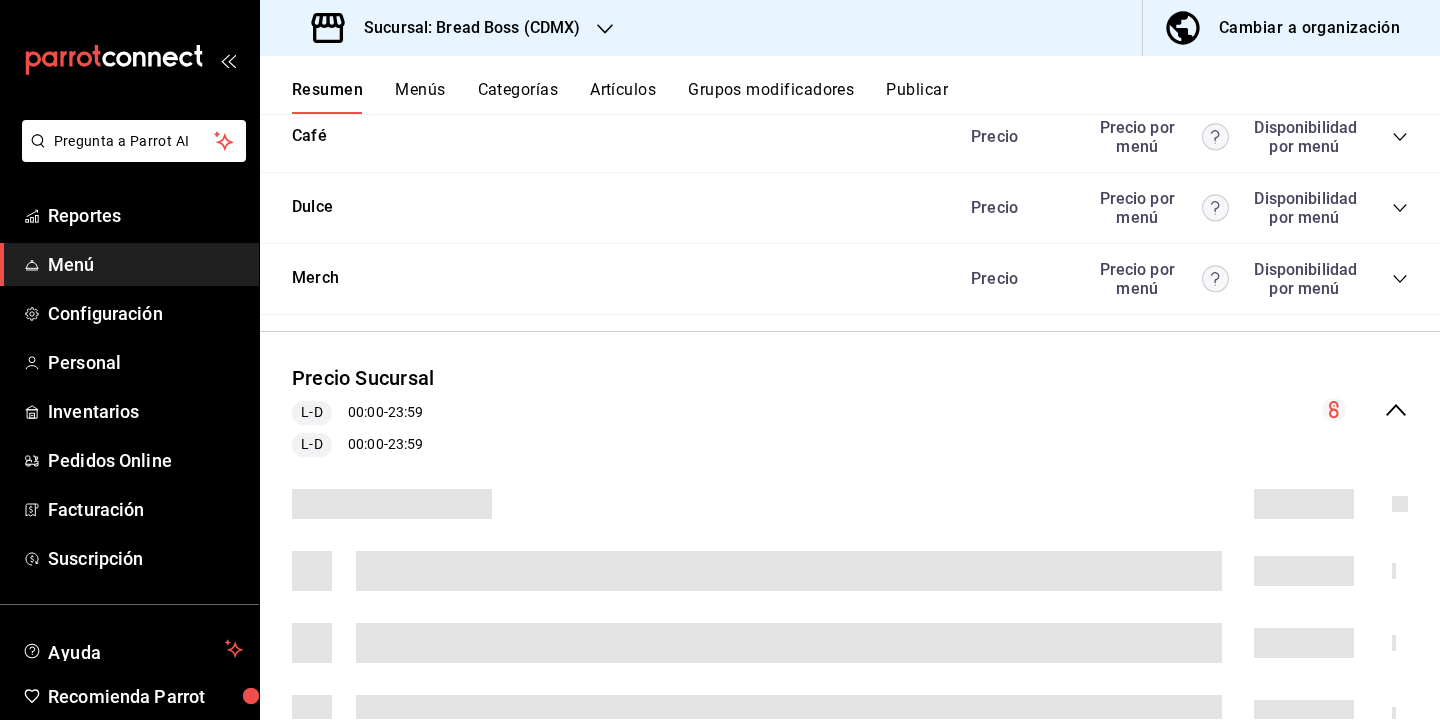 scroll, scrollTop: 2336, scrollLeft: 0, axis: vertical 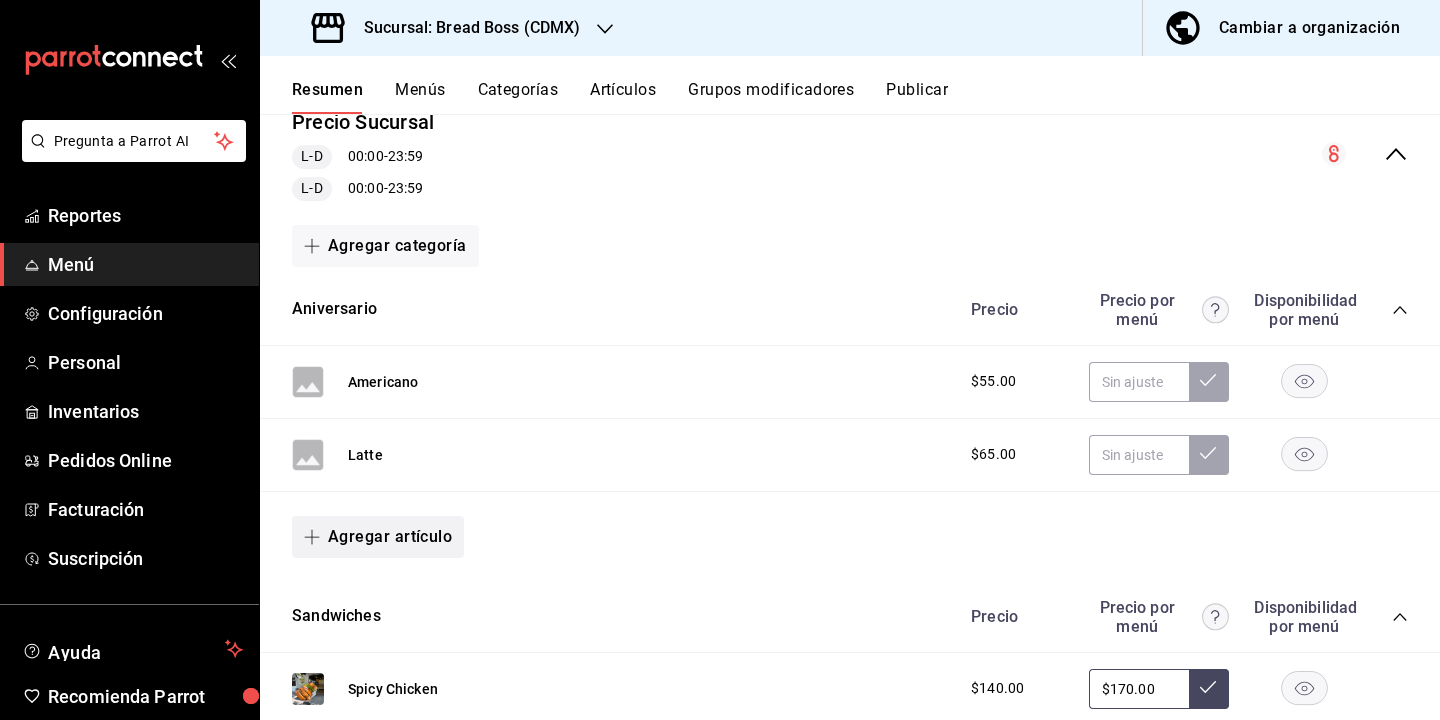 click on "Agregar artículo" at bounding box center [378, 537] 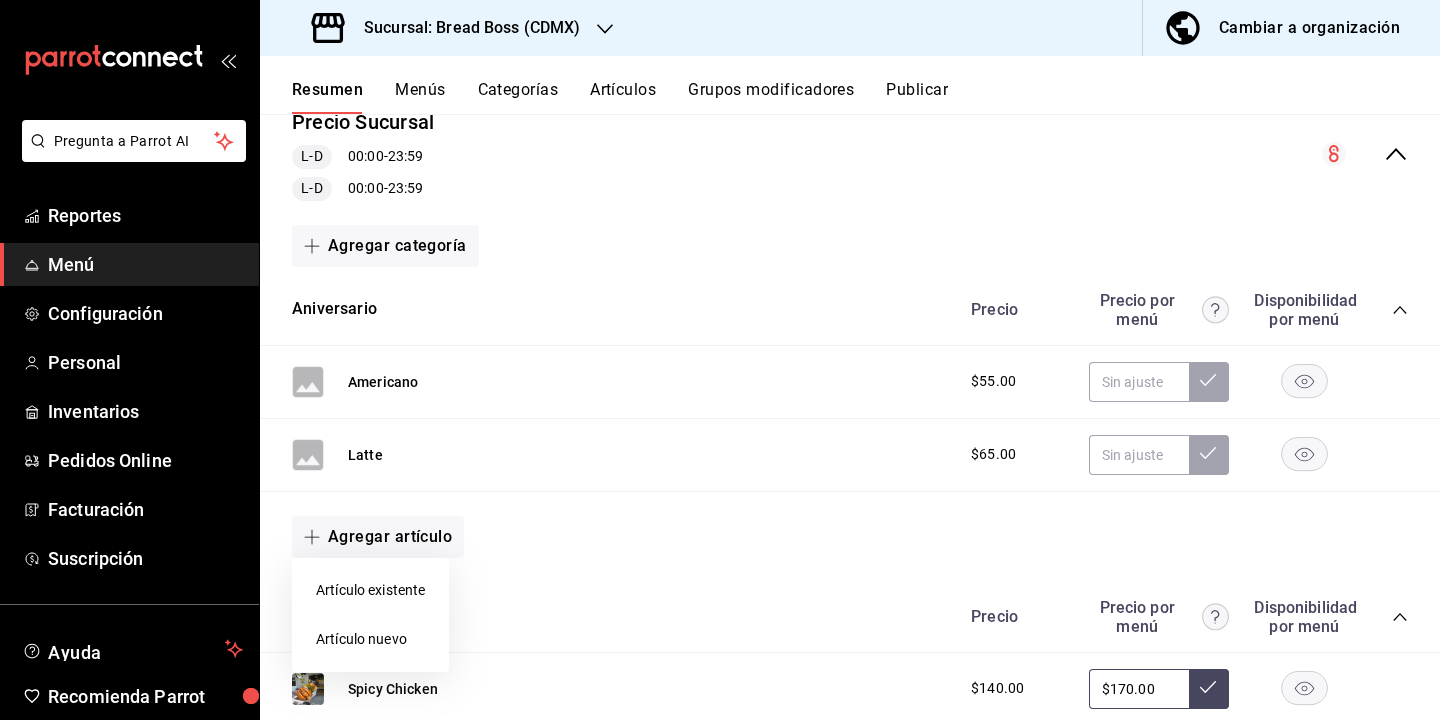 click on "Artículo nuevo" at bounding box center (370, 639) 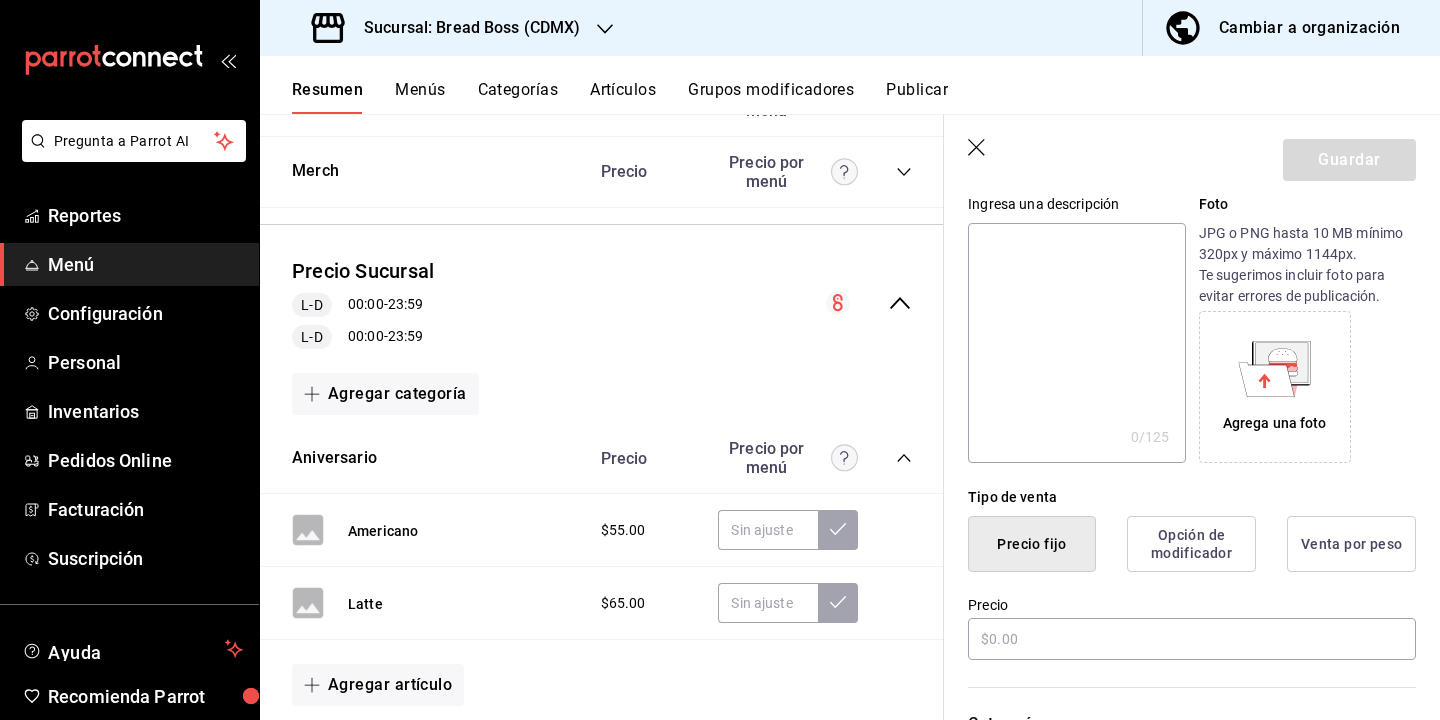 scroll, scrollTop: 222, scrollLeft: 0, axis: vertical 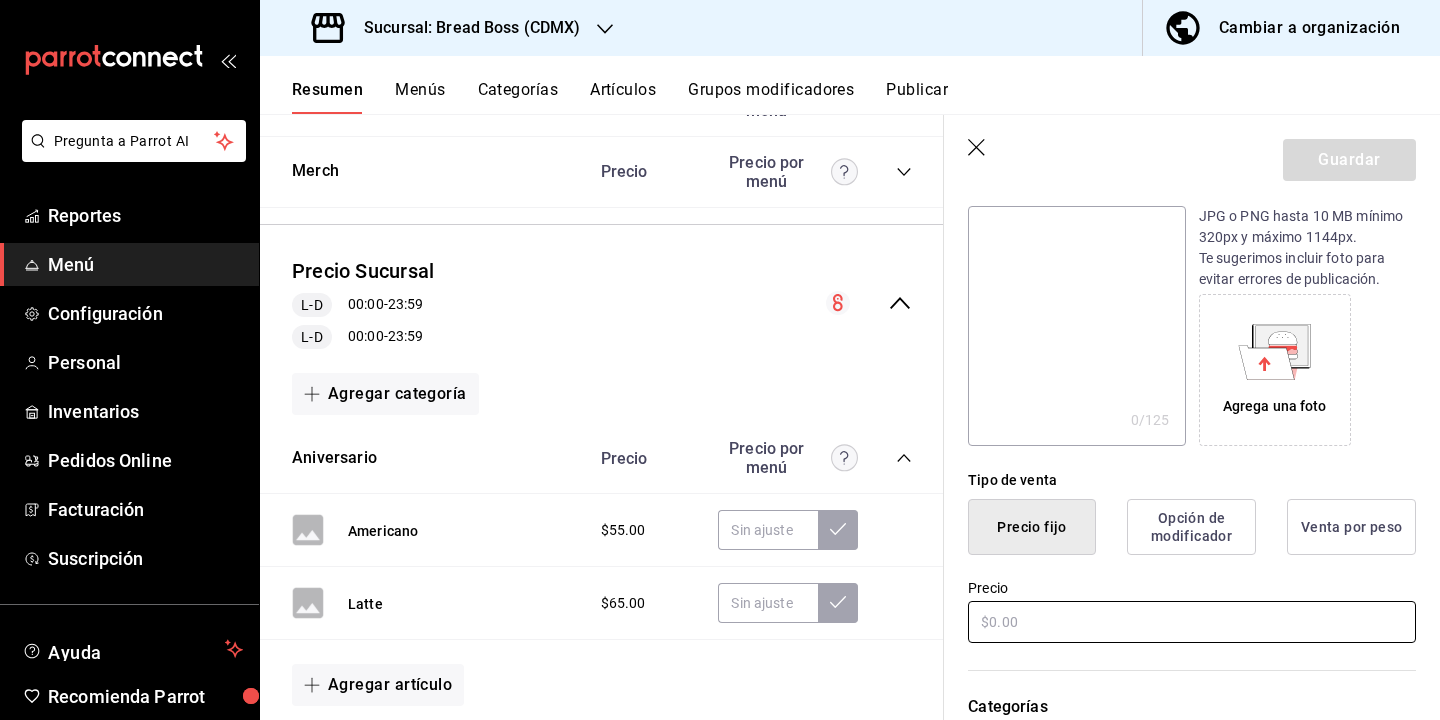 type on "Flat White" 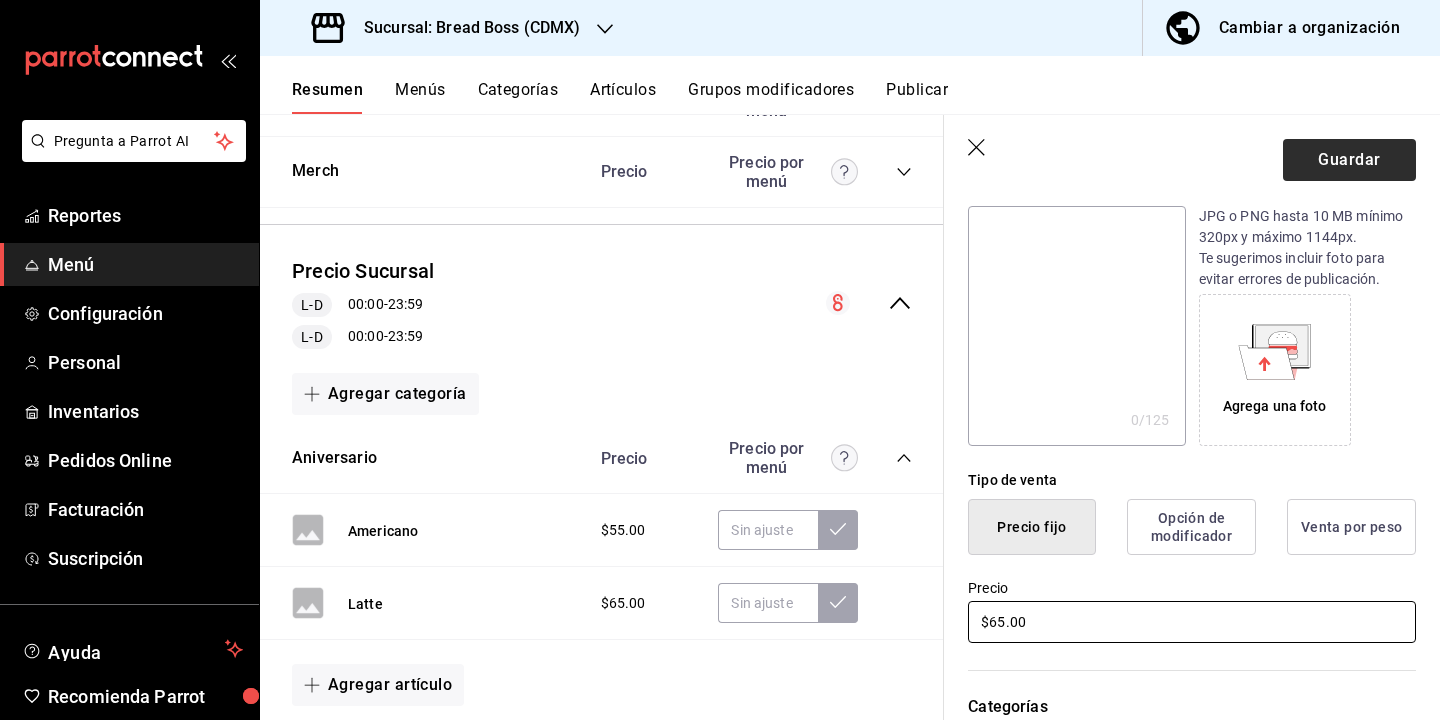 type on "$65.00" 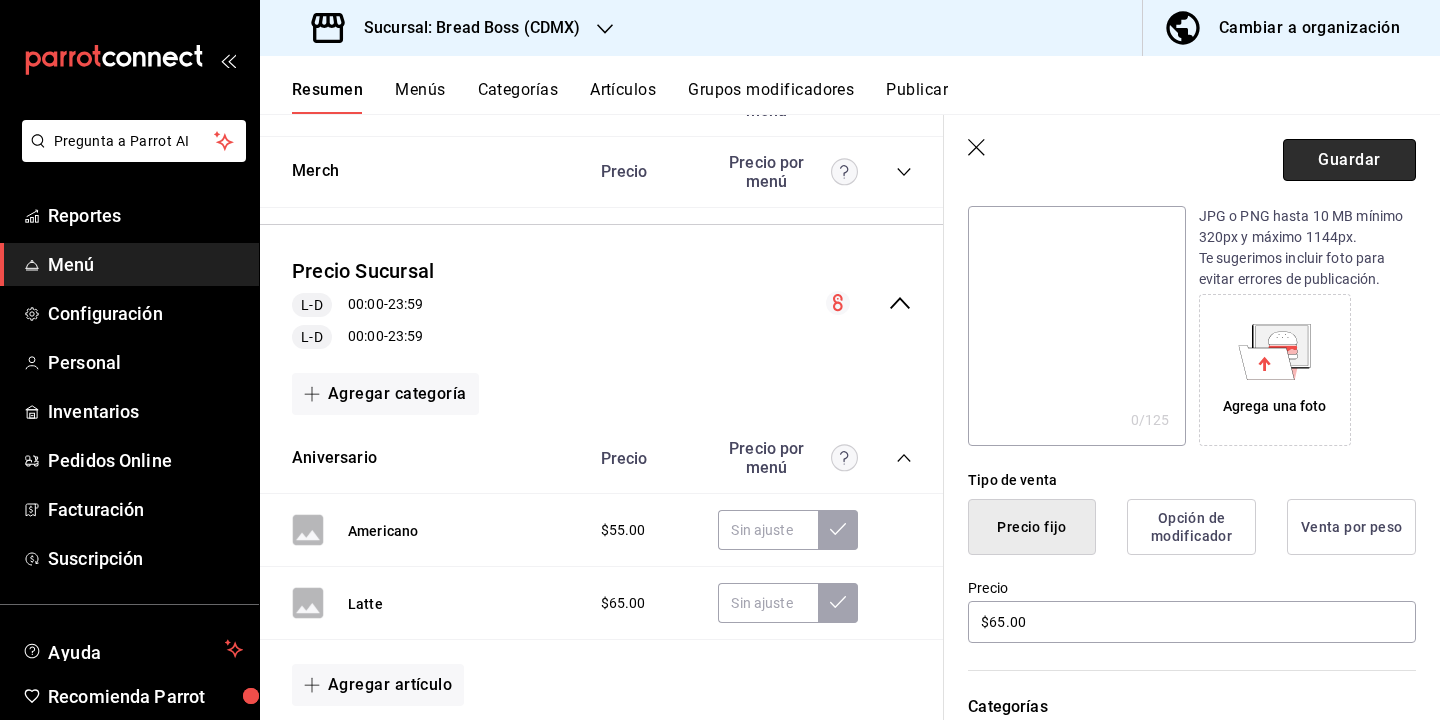 click on "Guardar" at bounding box center (1349, 160) 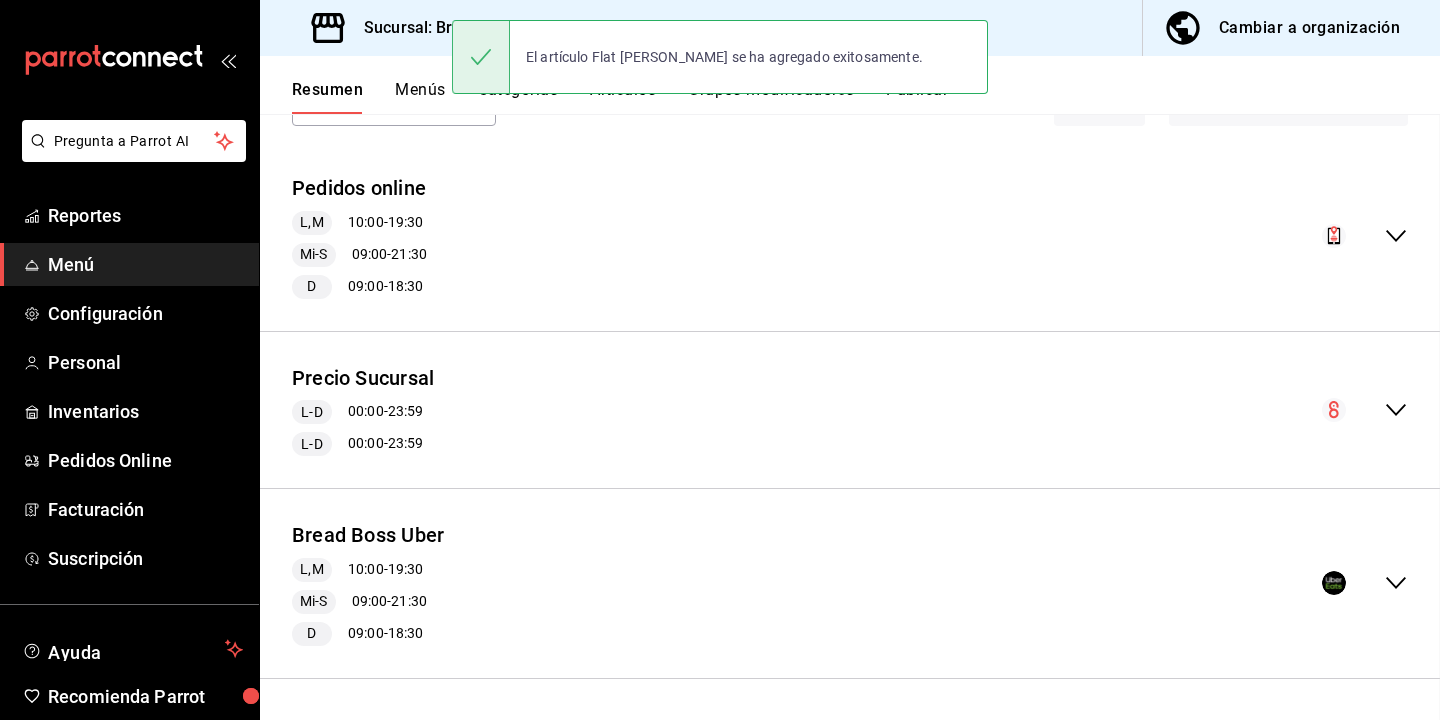 scroll, scrollTop: 2843, scrollLeft: 0, axis: vertical 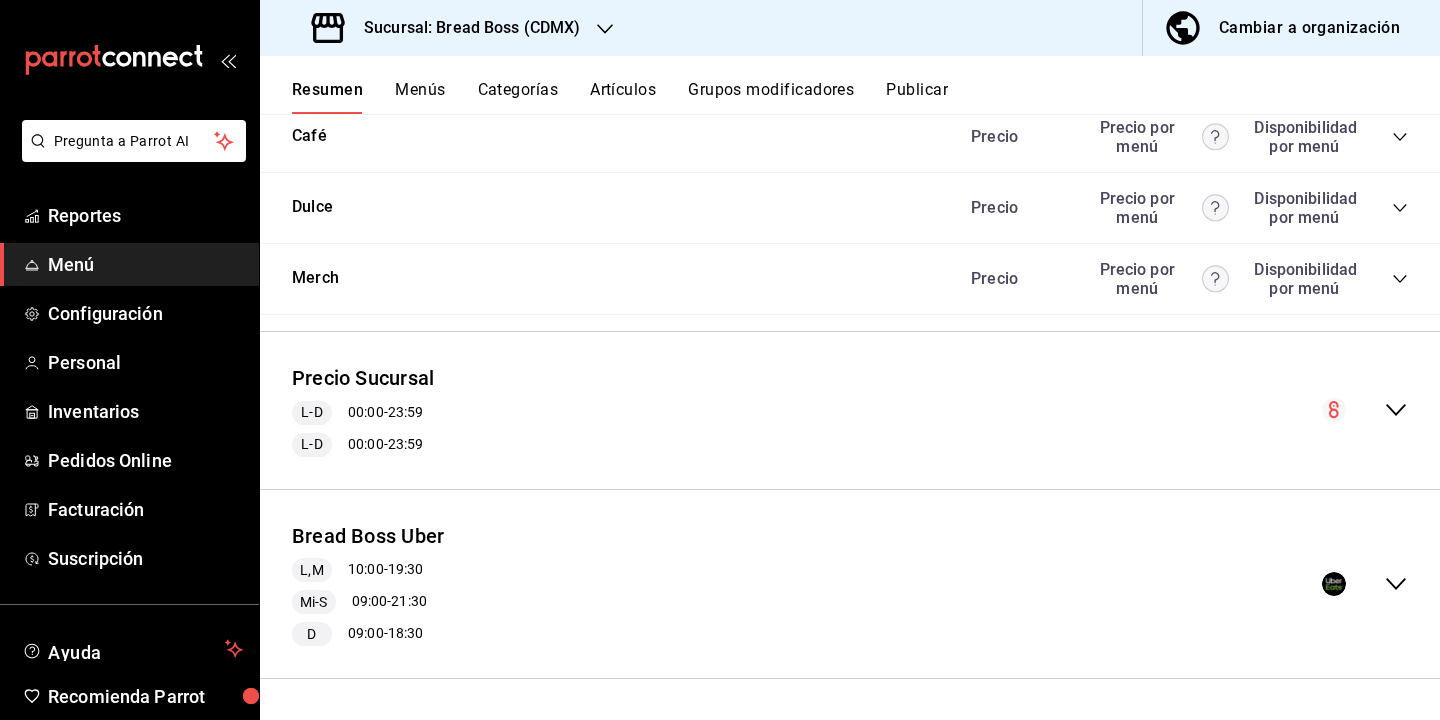 click on "Precio Sucursal L-D 00:00  -  23:59 L-D 00:00  -  23:59" at bounding box center [850, 410] 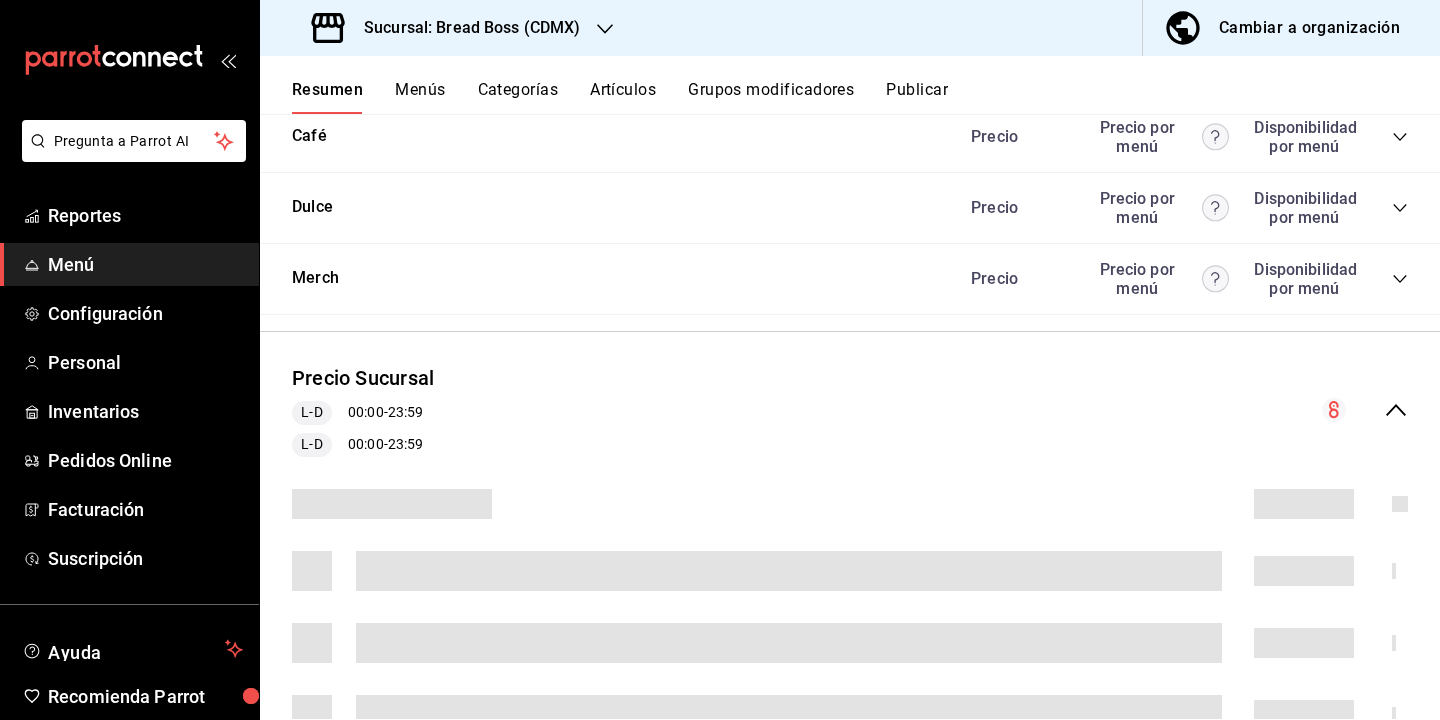 scroll, scrollTop: 2344, scrollLeft: 0, axis: vertical 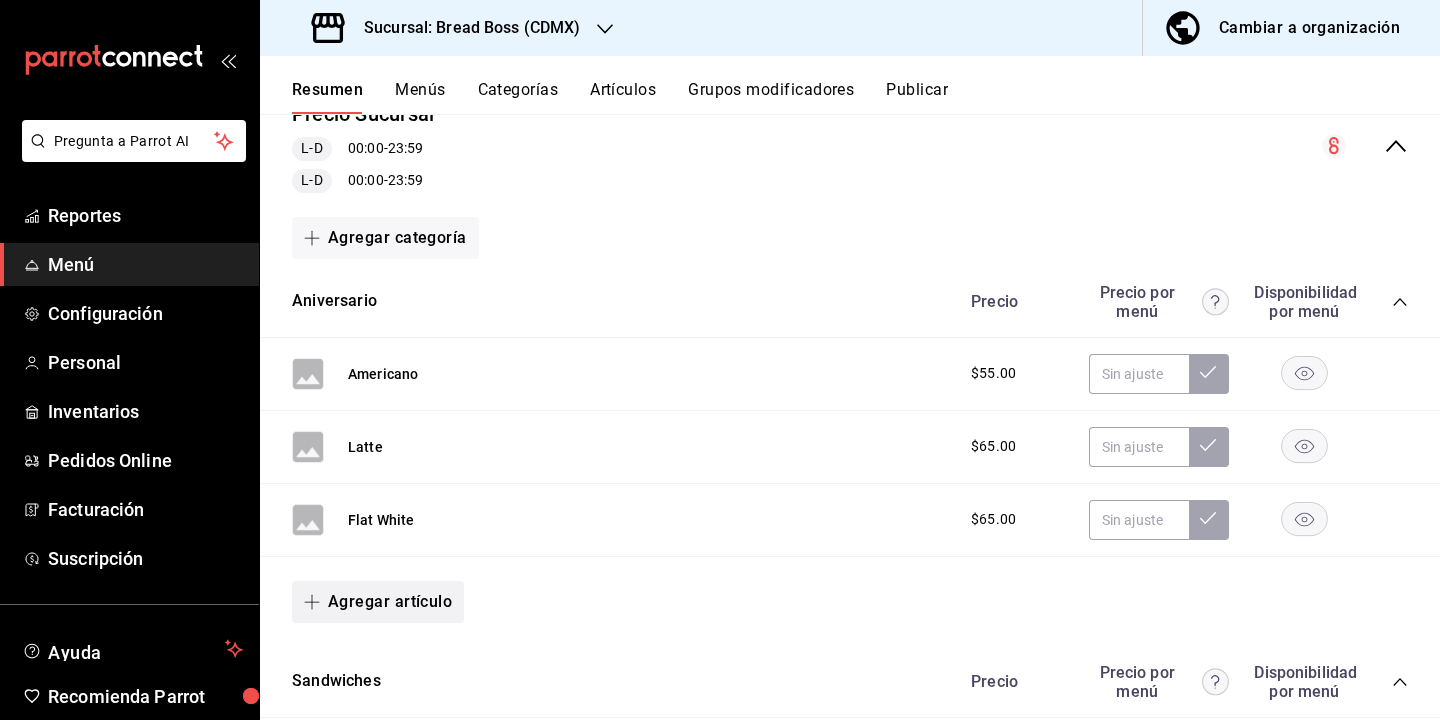 click on "Agregar artículo" at bounding box center [378, 602] 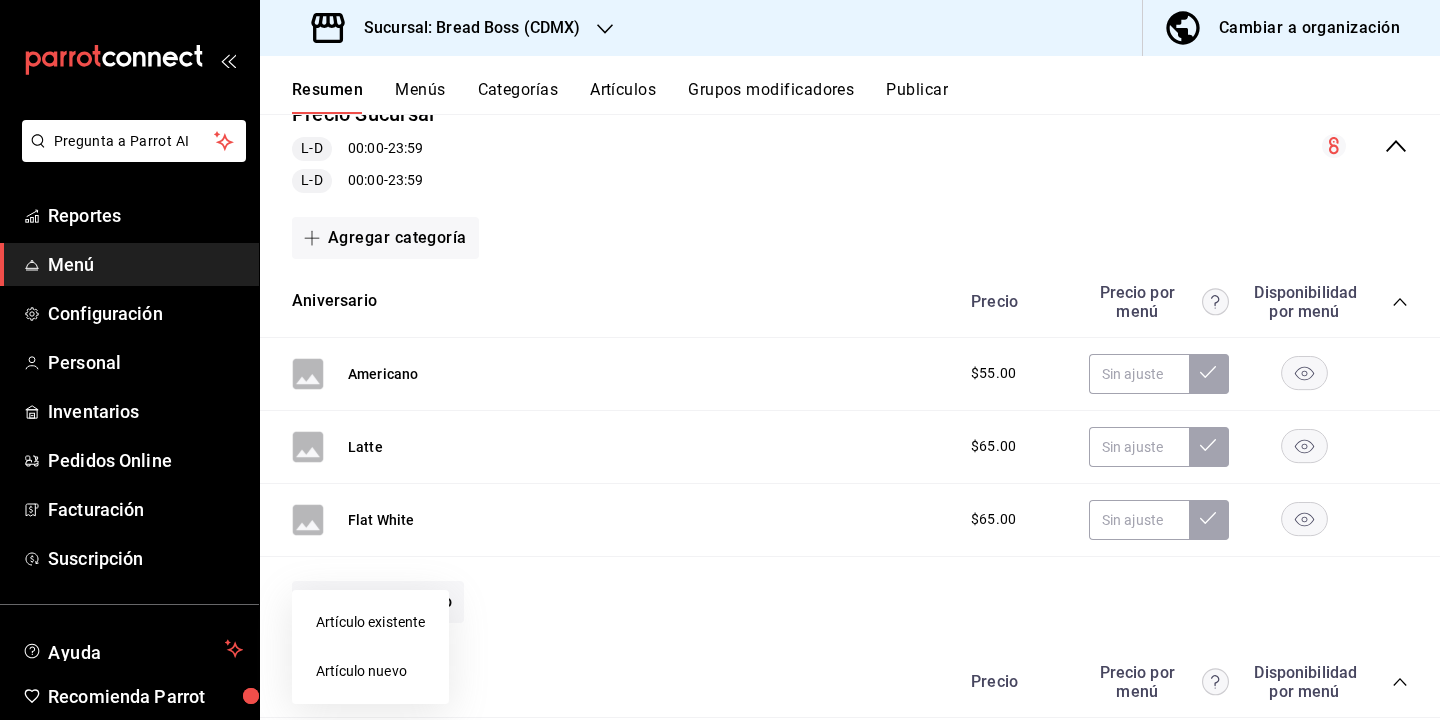 click on "Artículo nuevo" at bounding box center [370, 671] 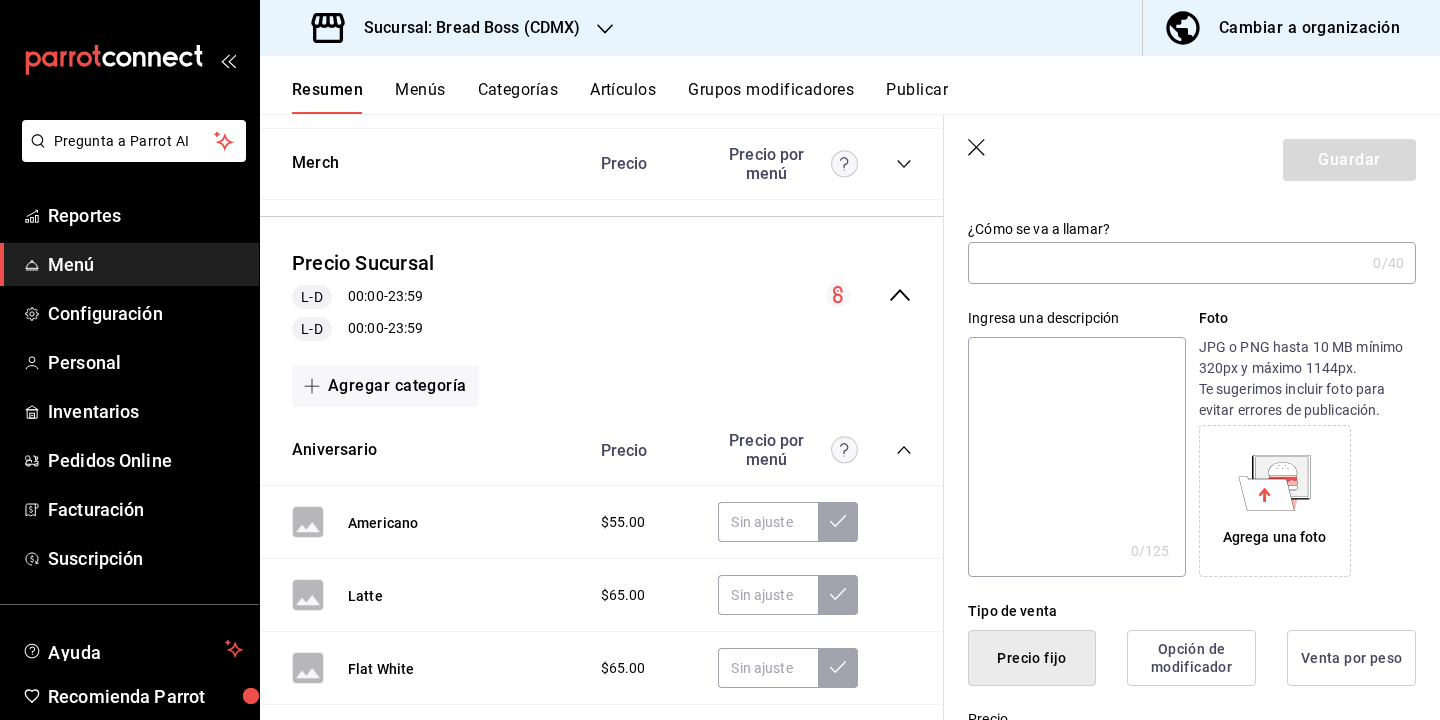 scroll, scrollTop: 92, scrollLeft: 0, axis: vertical 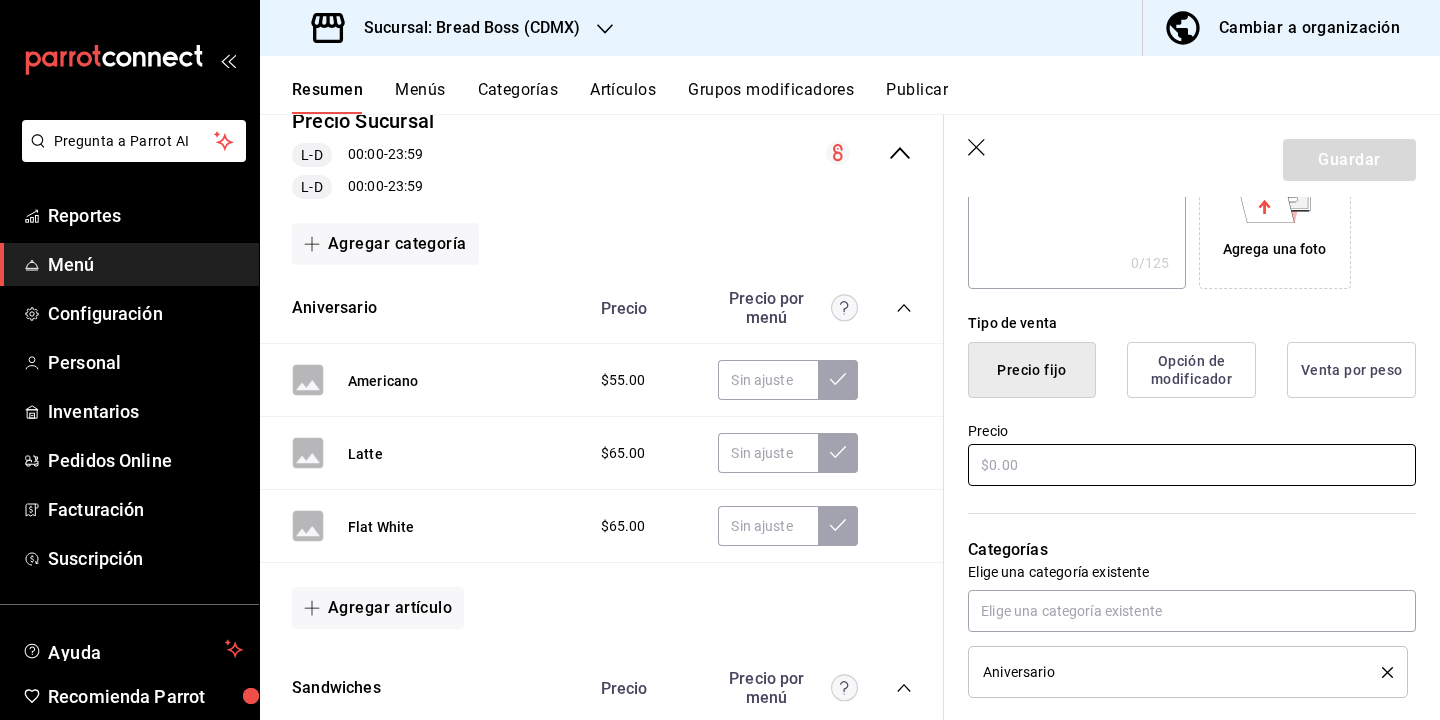 type on "[PERSON_NAME]" 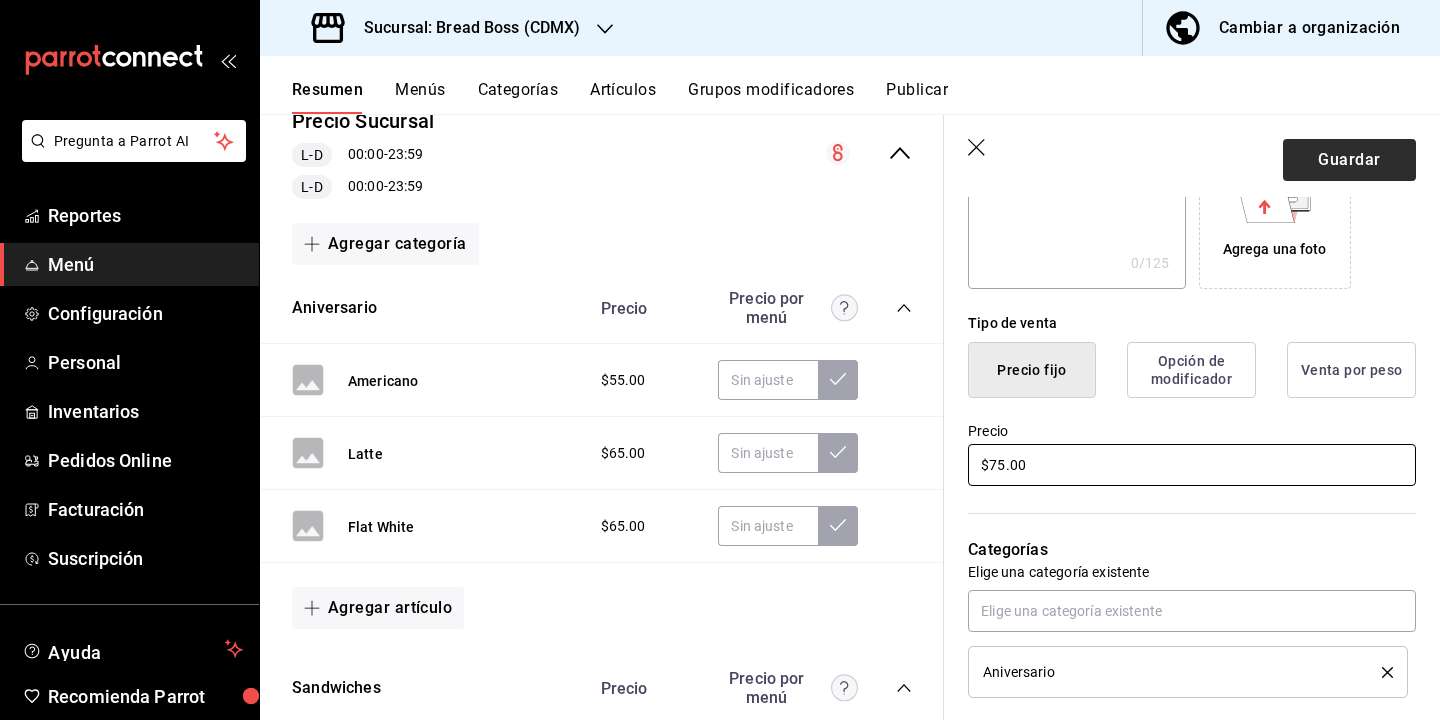 type on "$75.00" 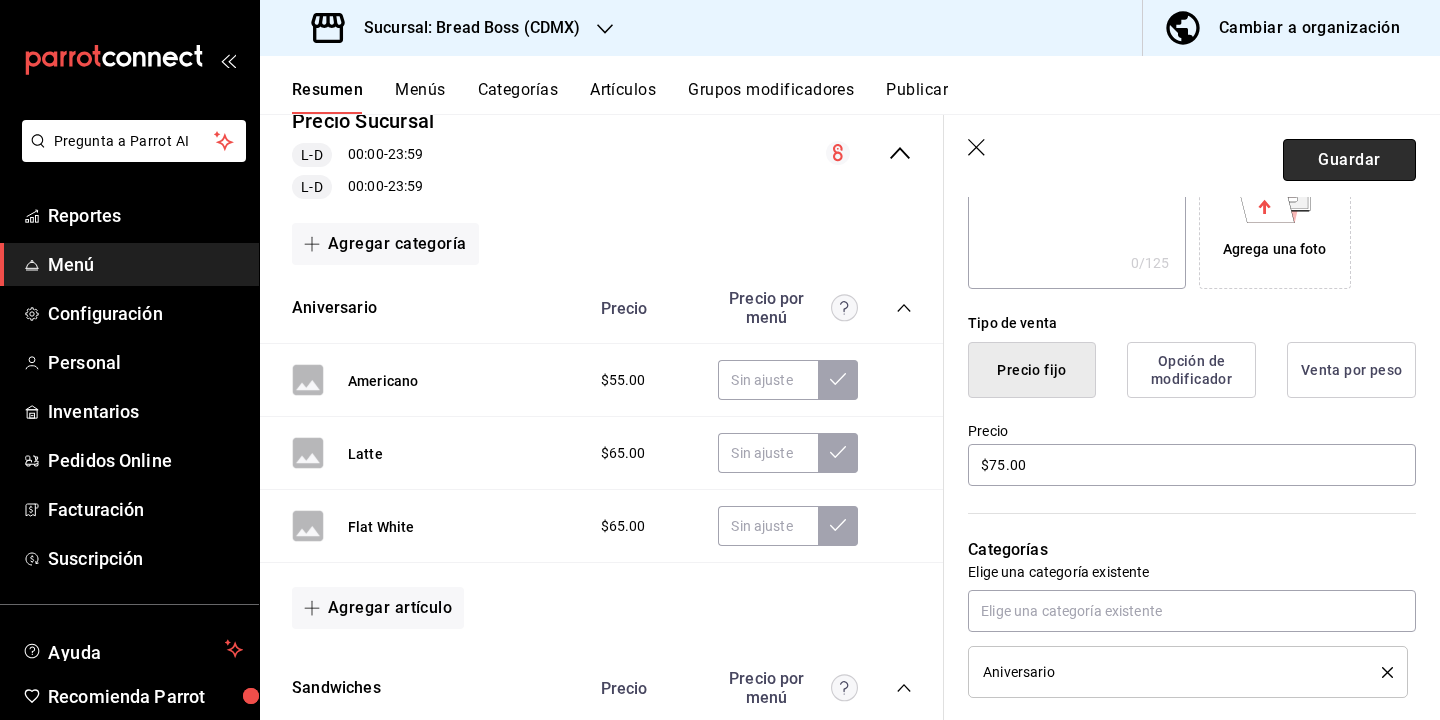 click on "Guardar" at bounding box center [1349, 160] 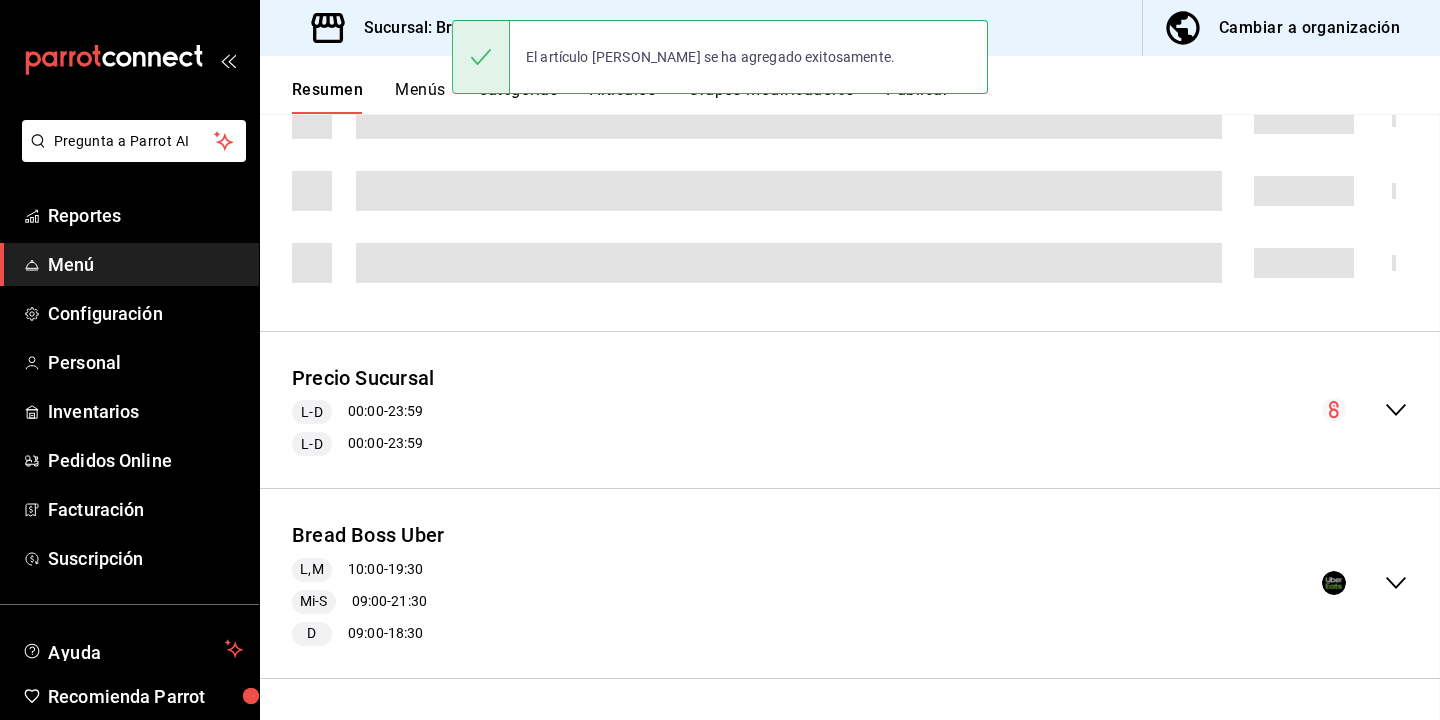 scroll, scrollTop: 2086, scrollLeft: 0, axis: vertical 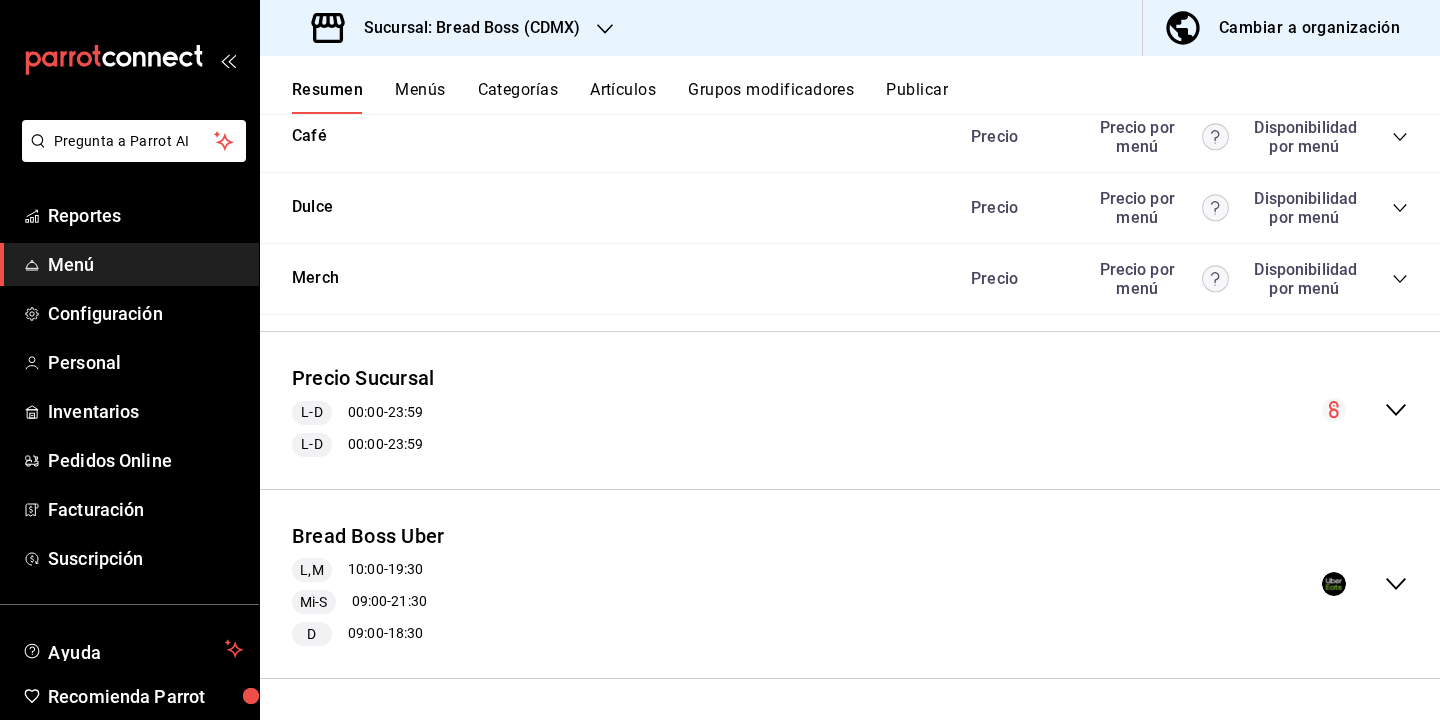 click on "Precio Sucursal L-D 00:00  -  23:59 L-D 00:00  -  23:59" at bounding box center [850, 410] 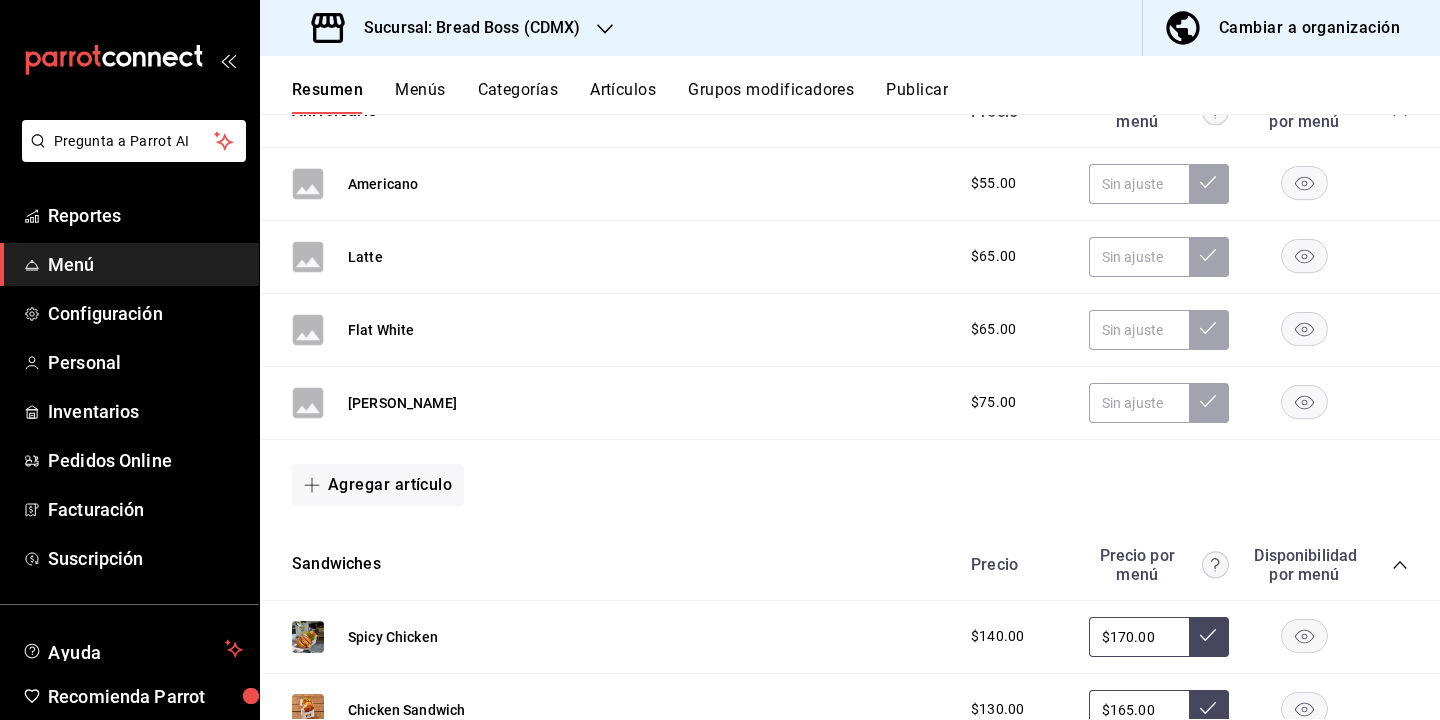 scroll, scrollTop: 2562, scrollLeft: 0, axis: vertical 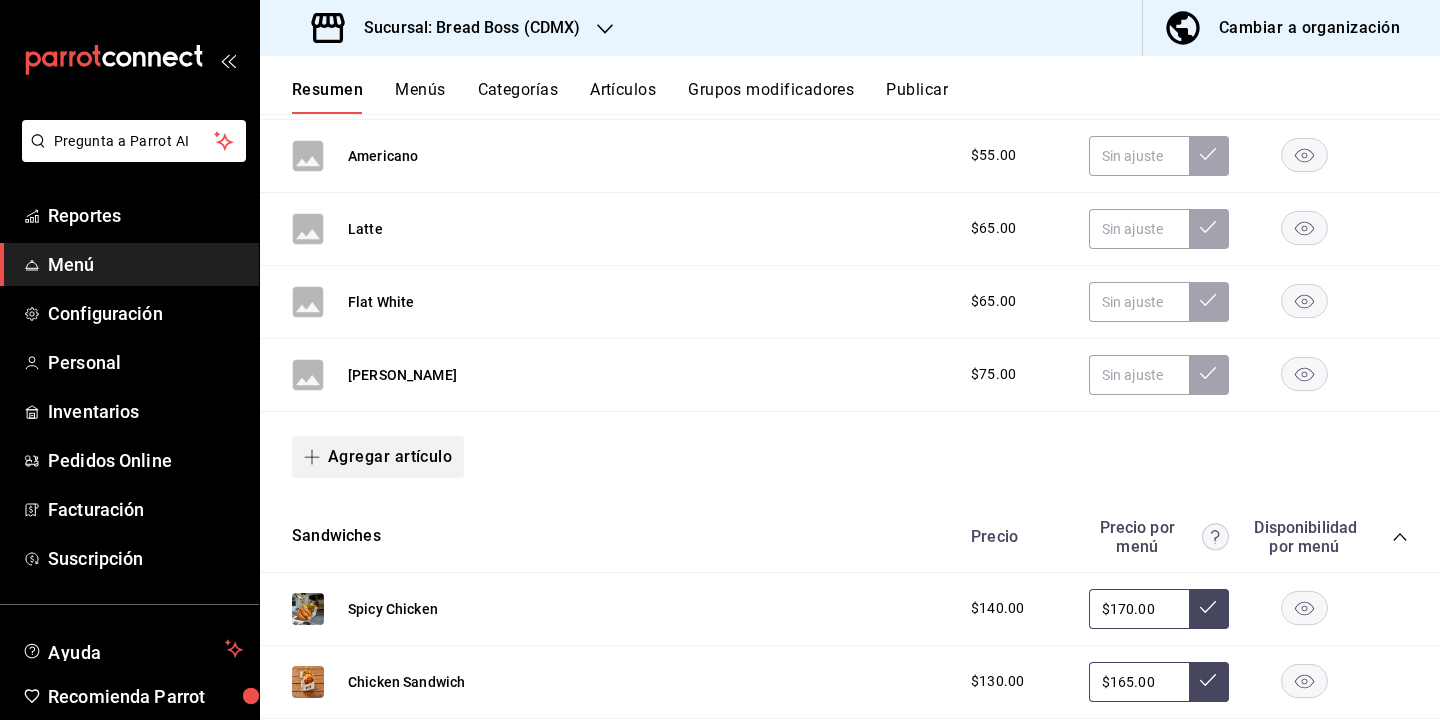 click on "Agregar artículo" at bounding box center (378, 457) 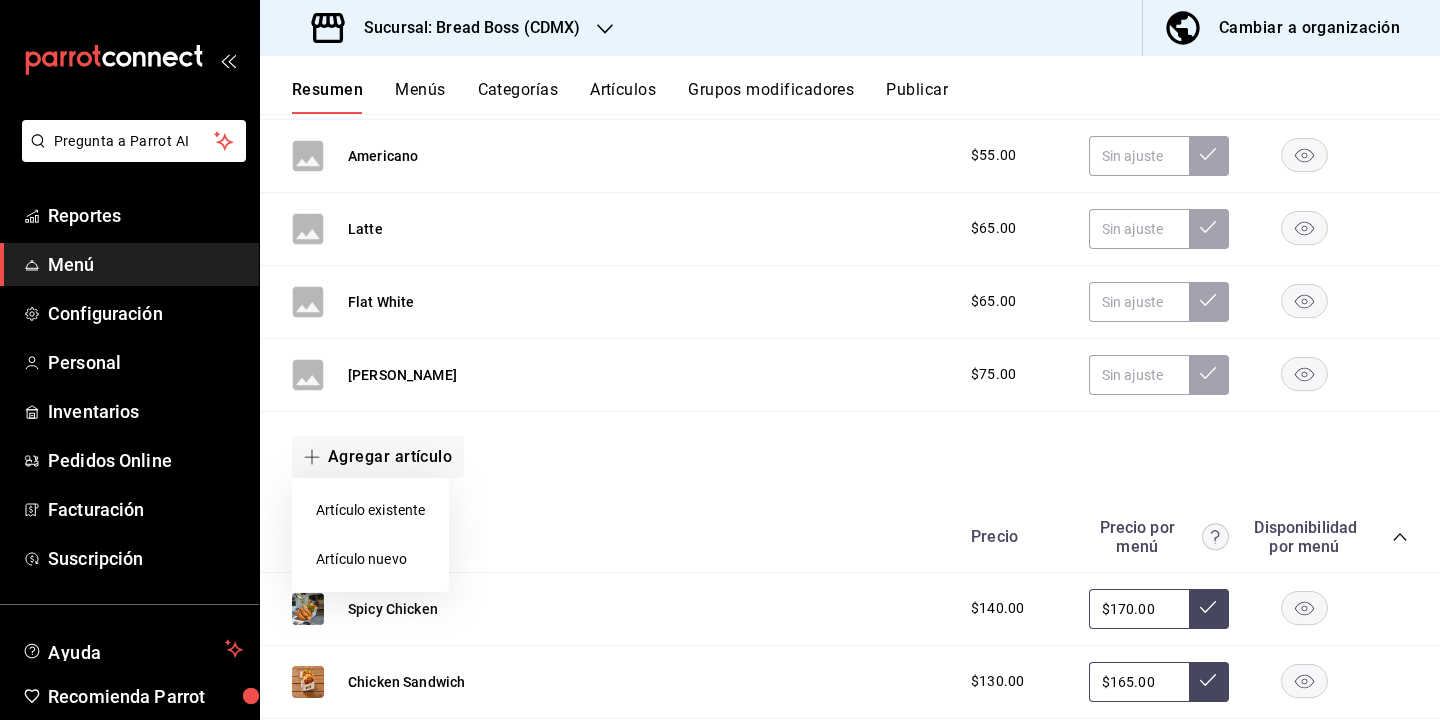 click on "Artículo nuevo" at bounding box center [370, 559] 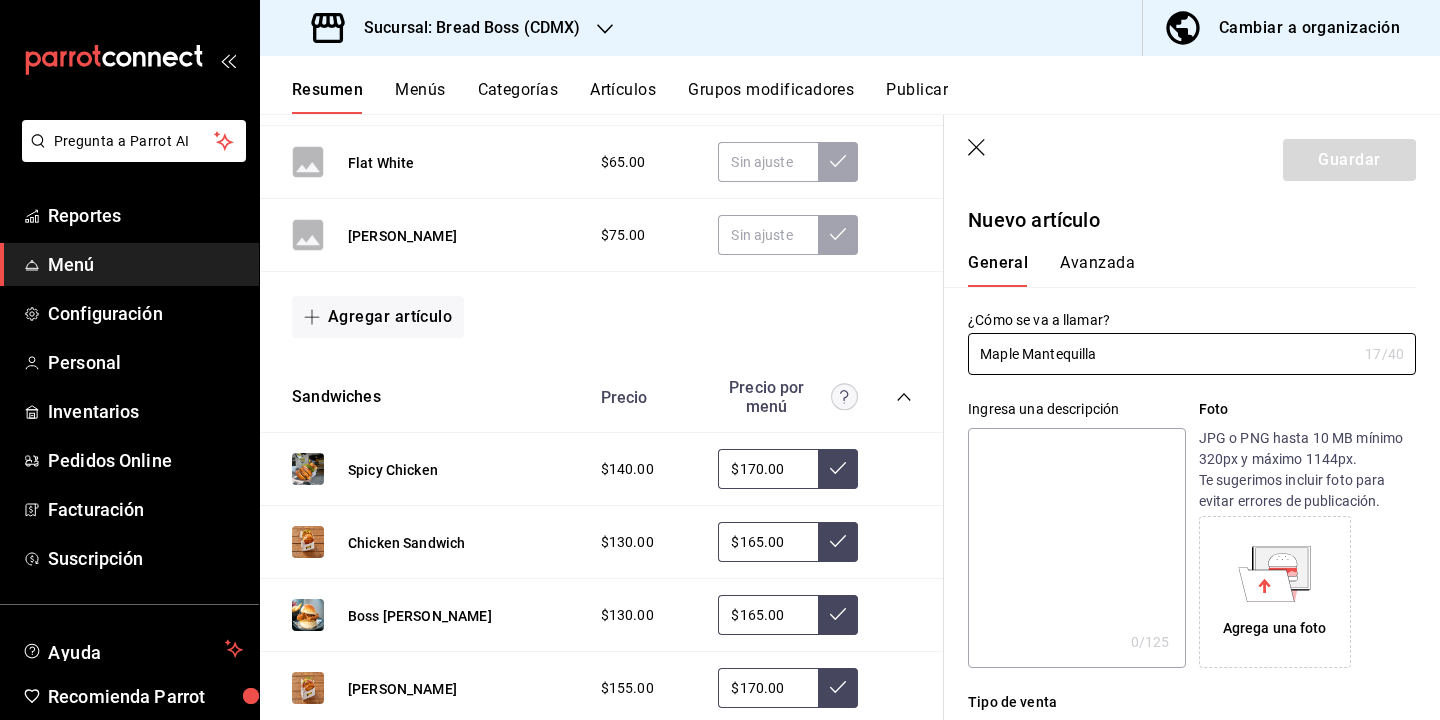 scroll, scrollTop: 2988, scrollLeft: 0, axis: vertical 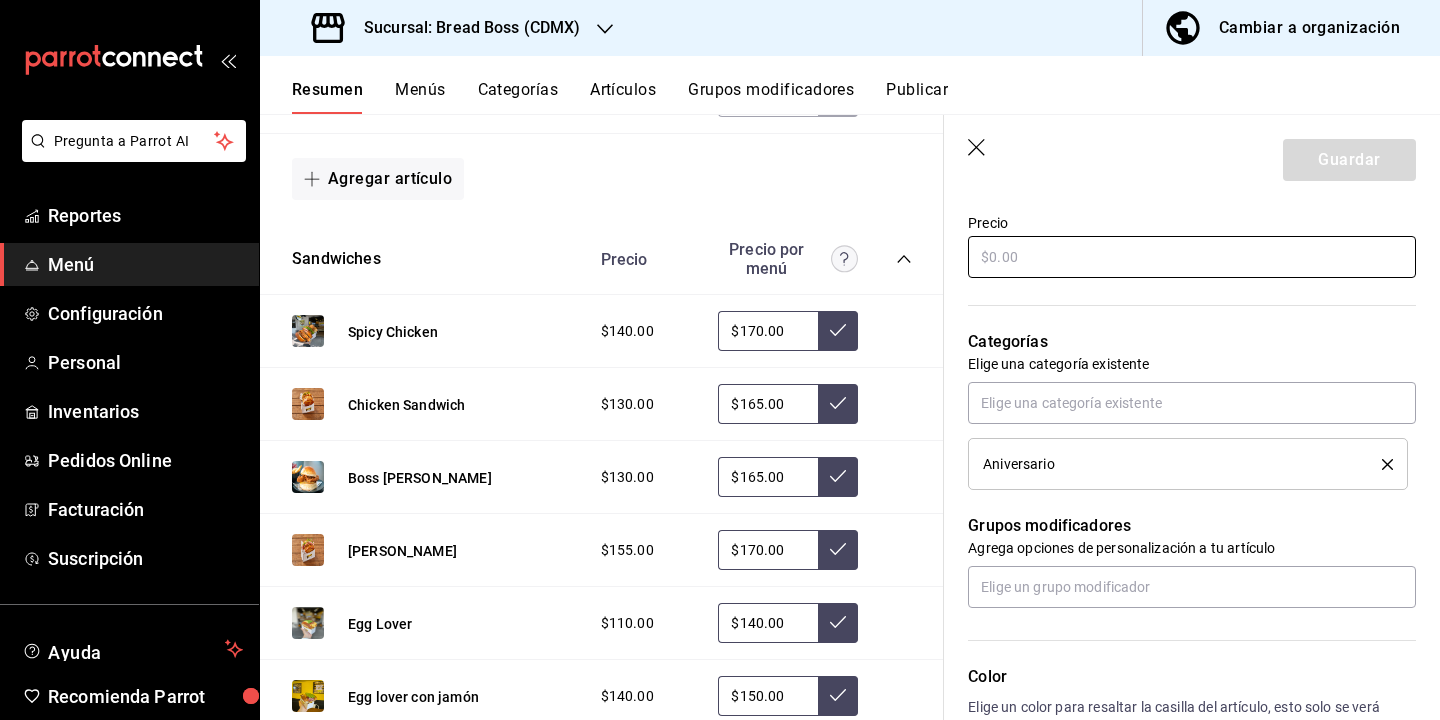 type on "Maple Mantequilla" 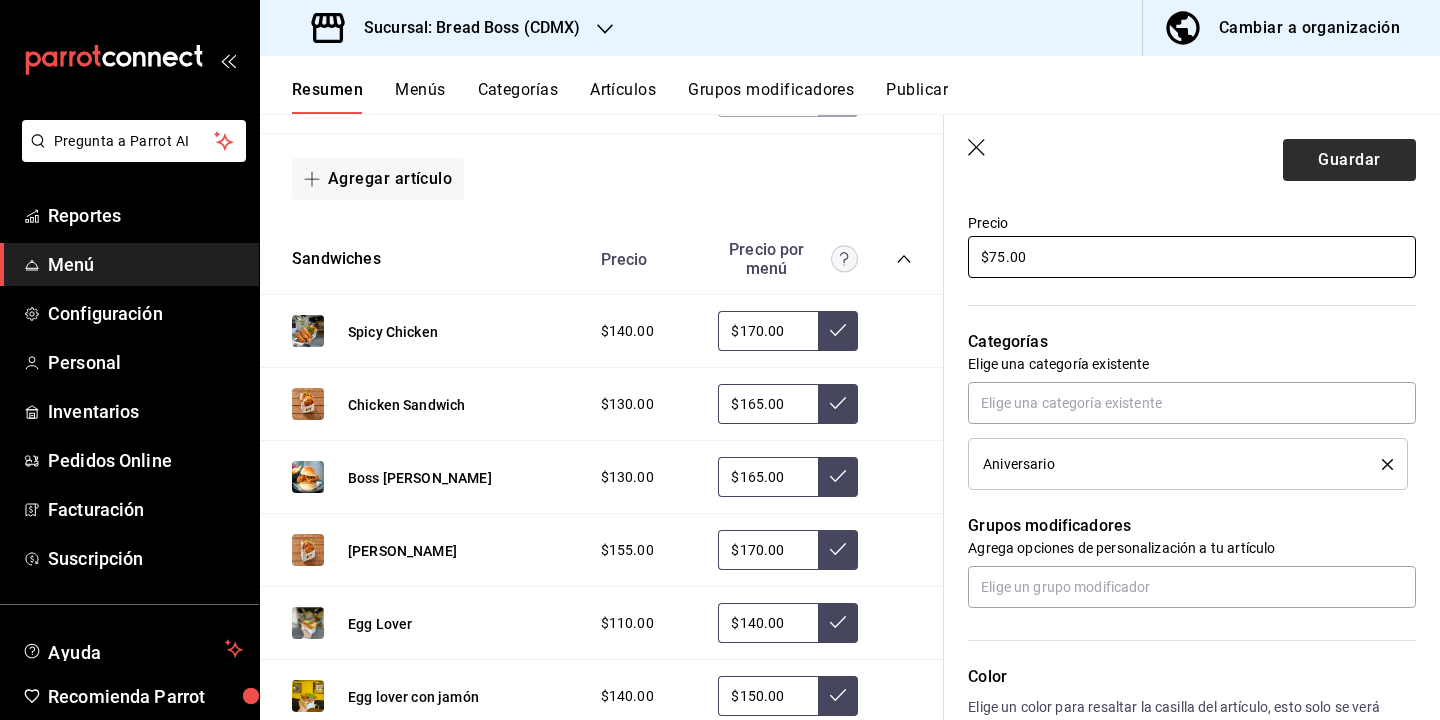 type on "$75.00" 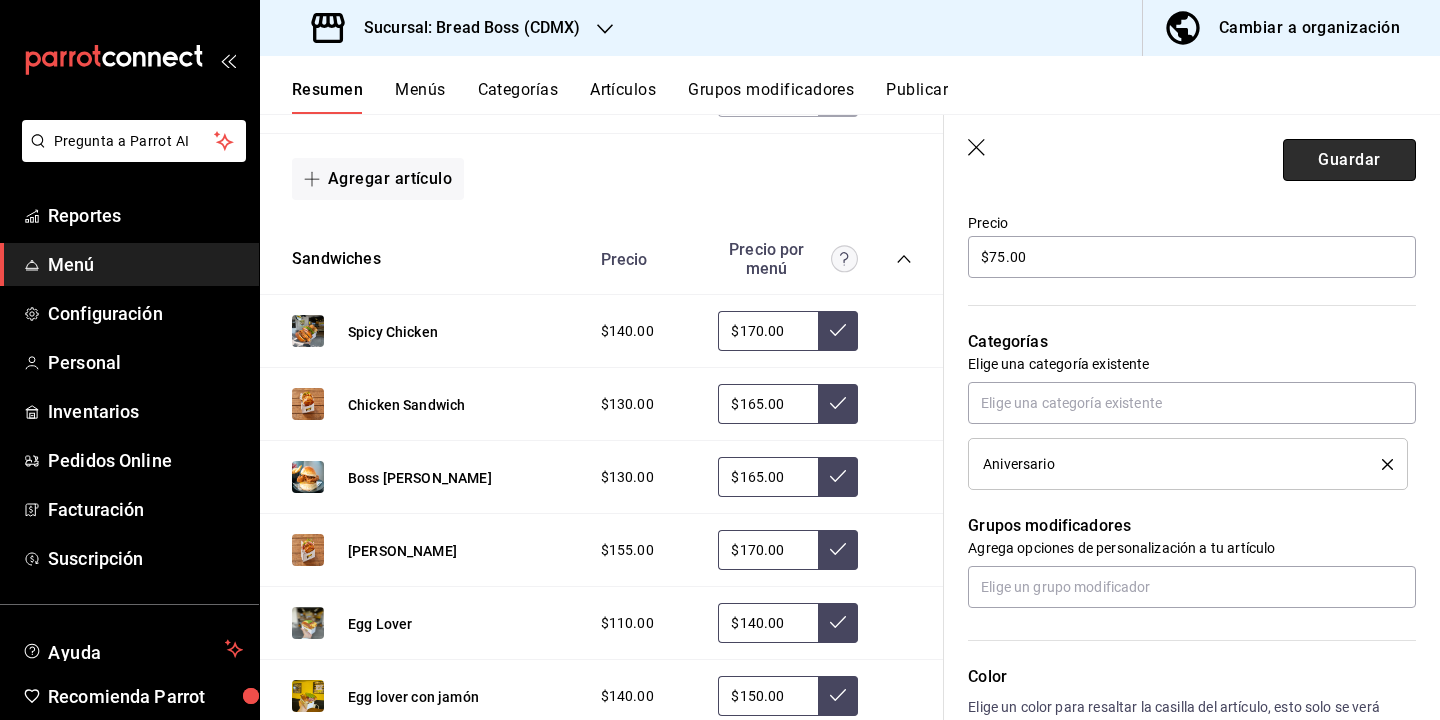 click on "Guardar" at bounding box center [1349, 160] 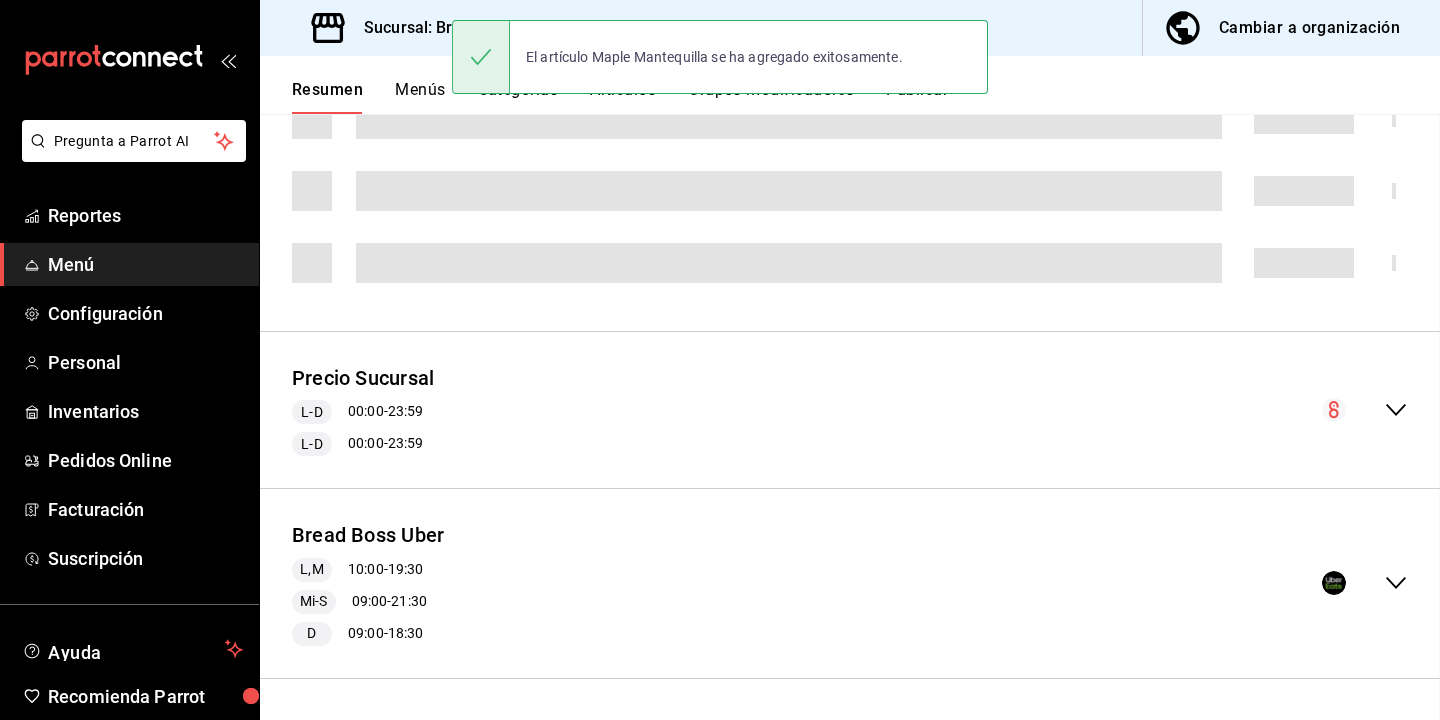 scroll, scrollTop: 960, scrollLeft: 0, axis: vertical 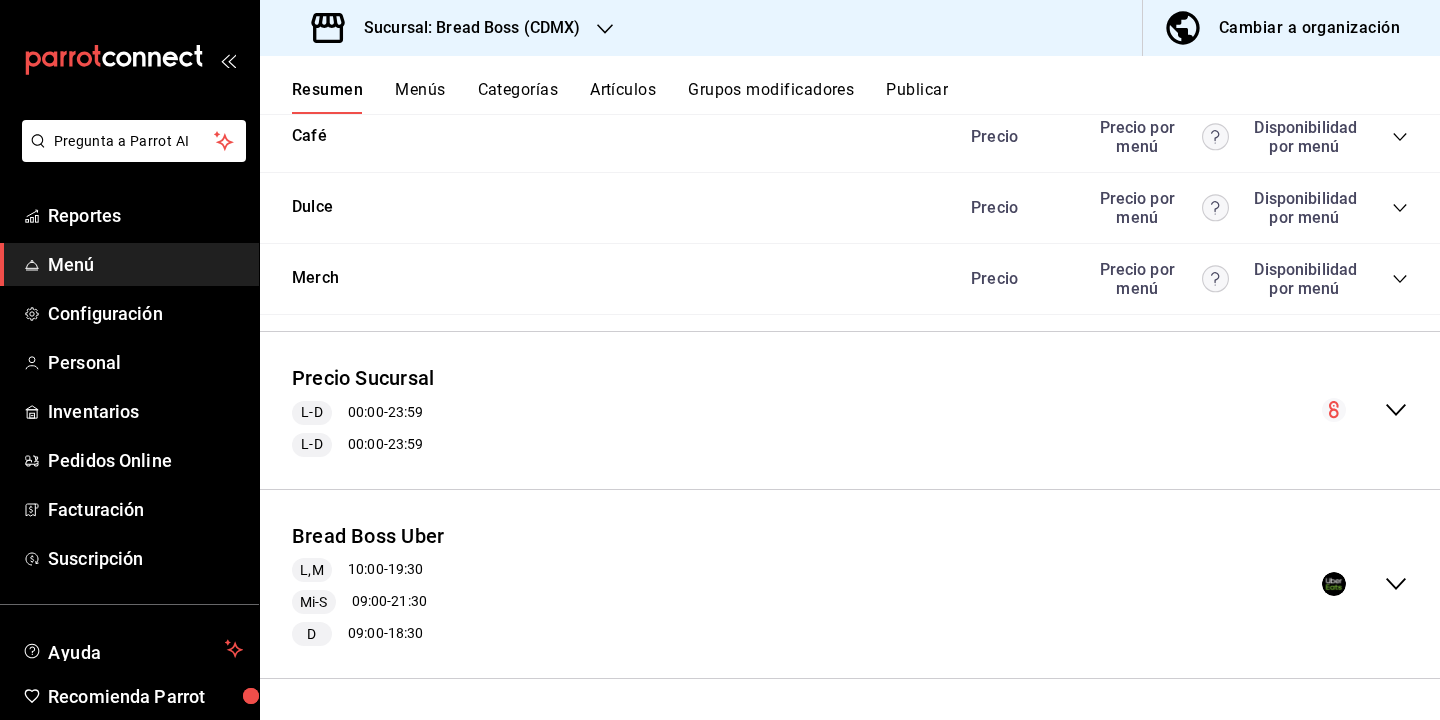 click 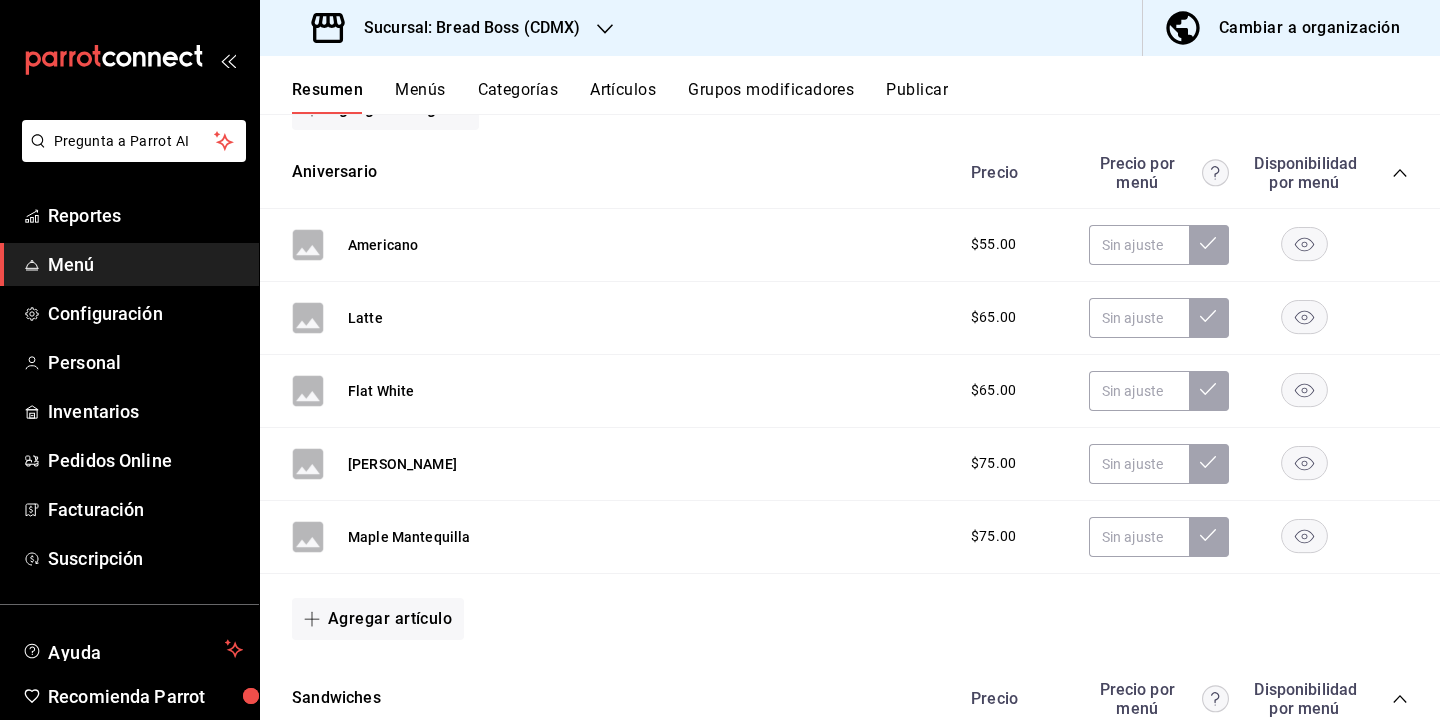 scroll, scrollTop: 2474, scrollLeft: 0, axis: vertical 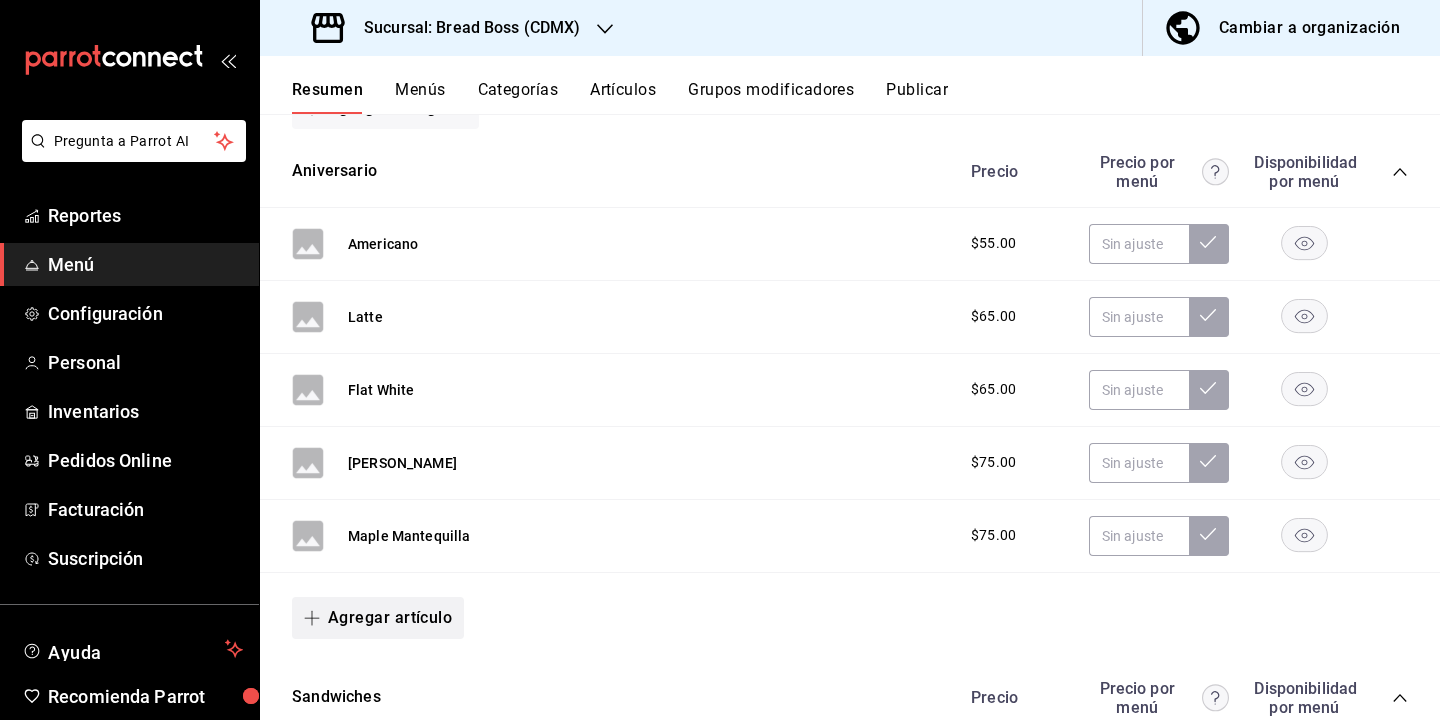 click on "Agregar artículo" at bounding box center [378, 618] 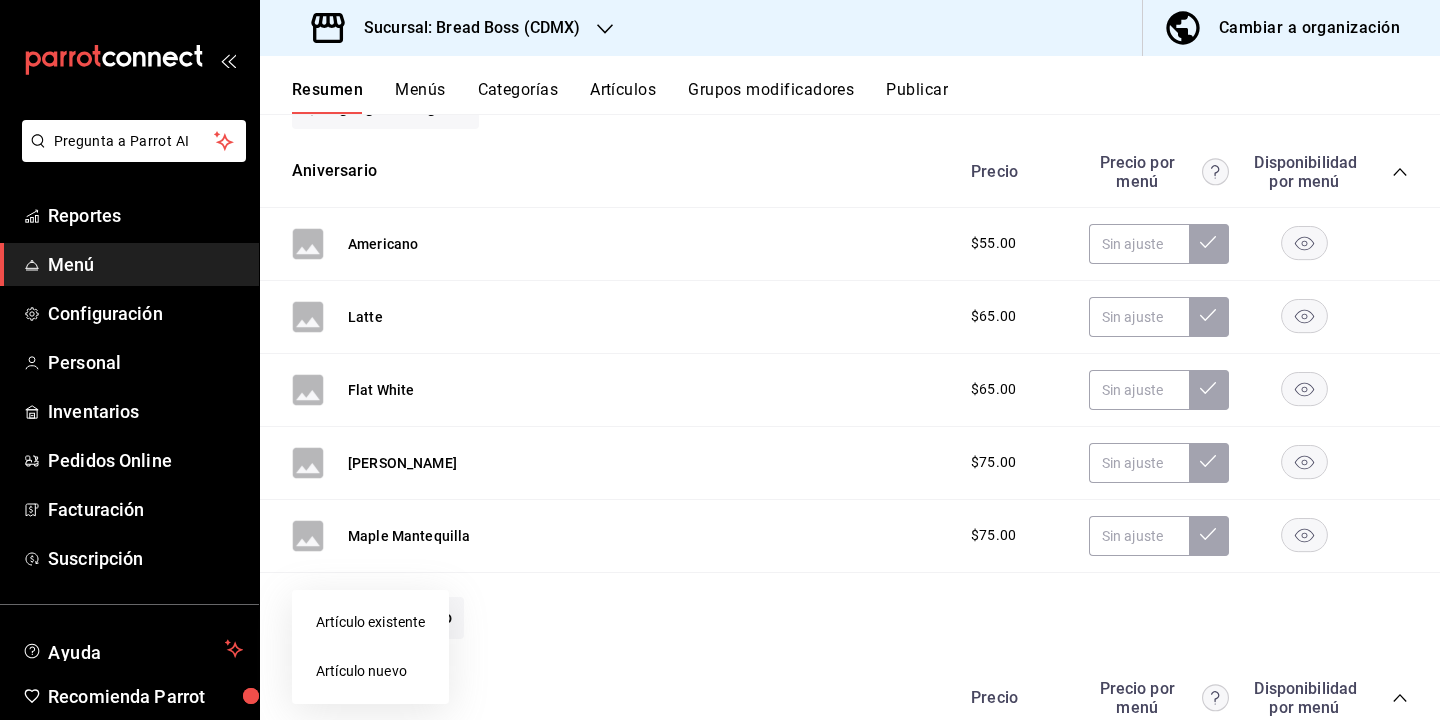 click on "Artículo nuevo" at bounding box center (370, 671) 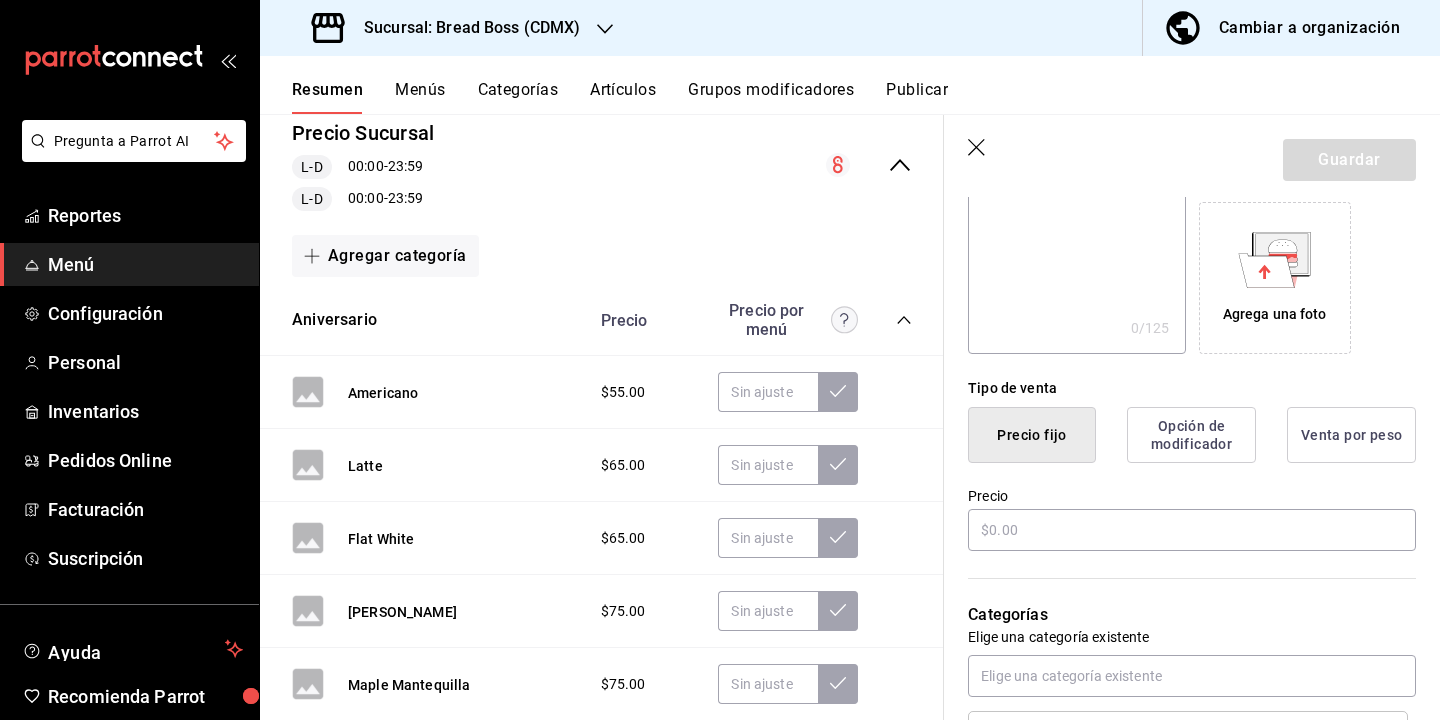 scroll, scrollTop: 529, scrollLeft: 0, axis: vertical 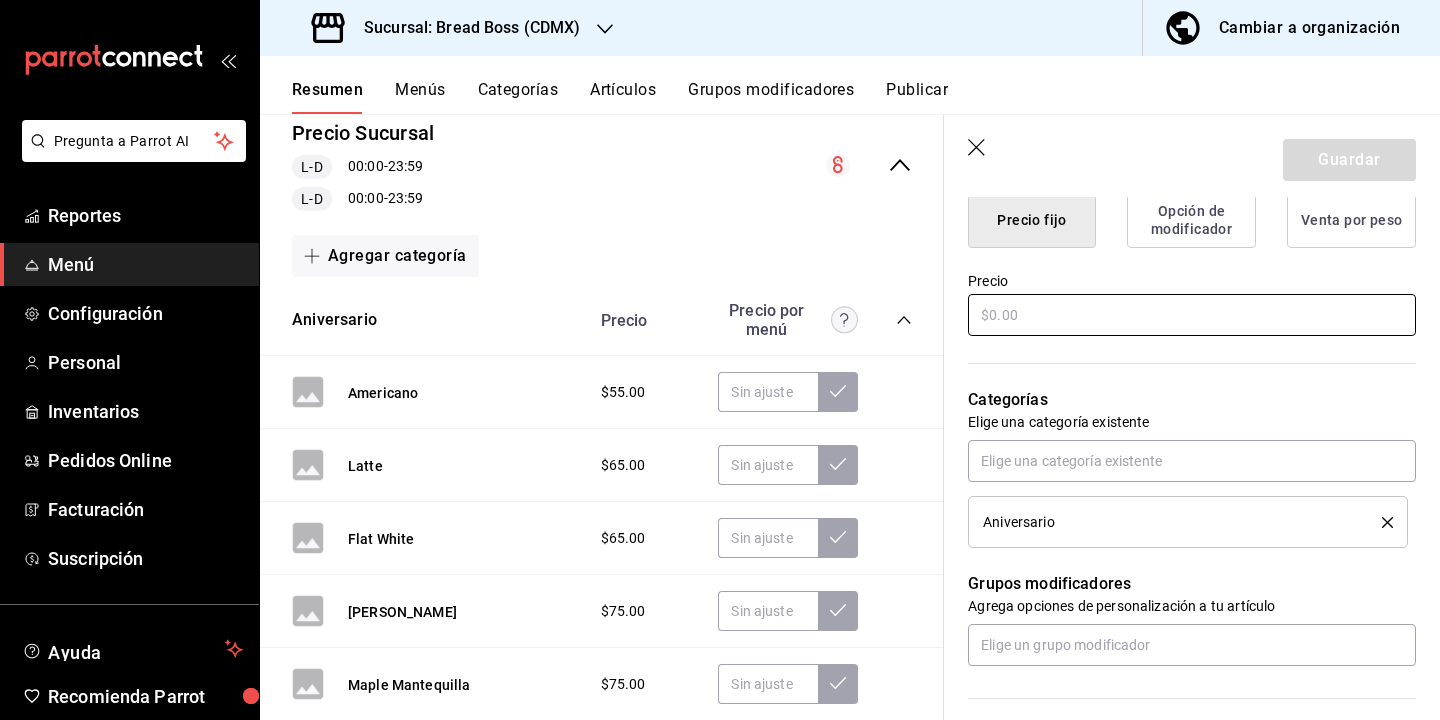 type on "Compi" 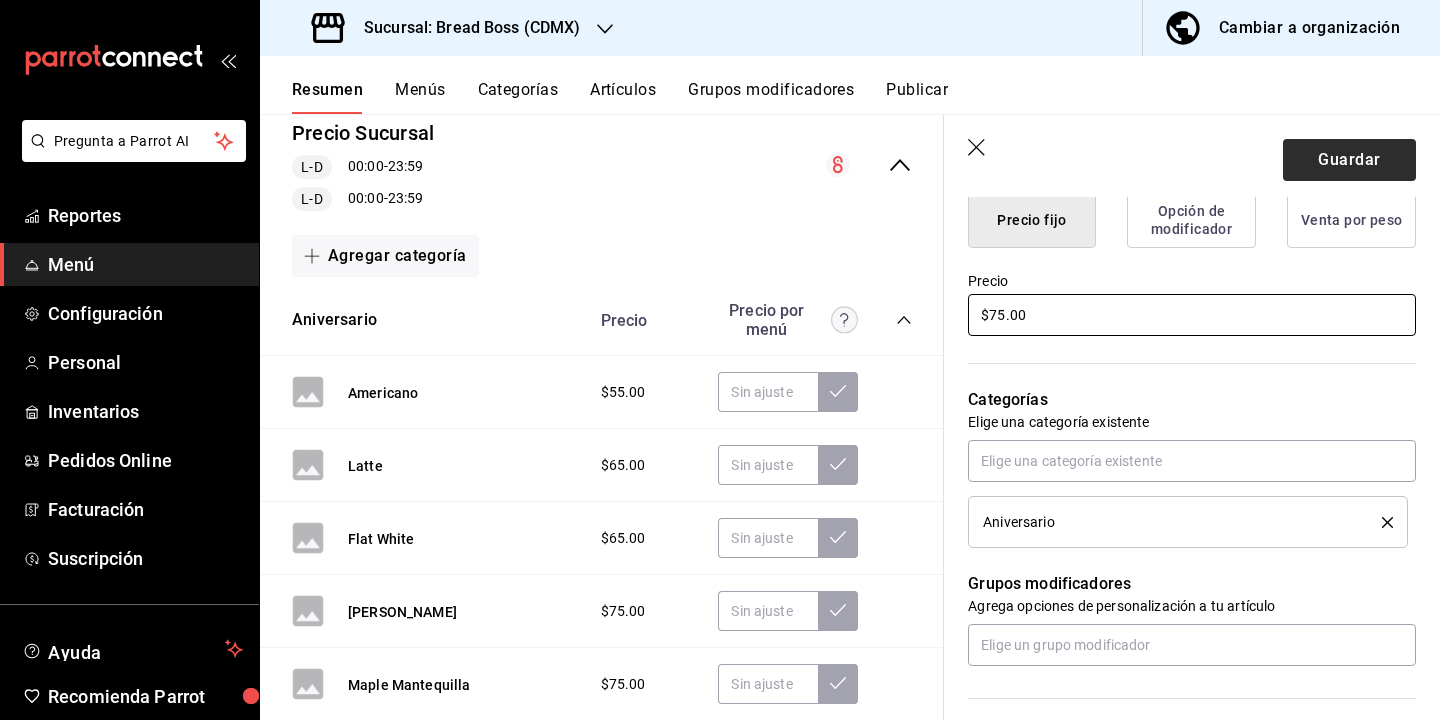 type on "$75.00" 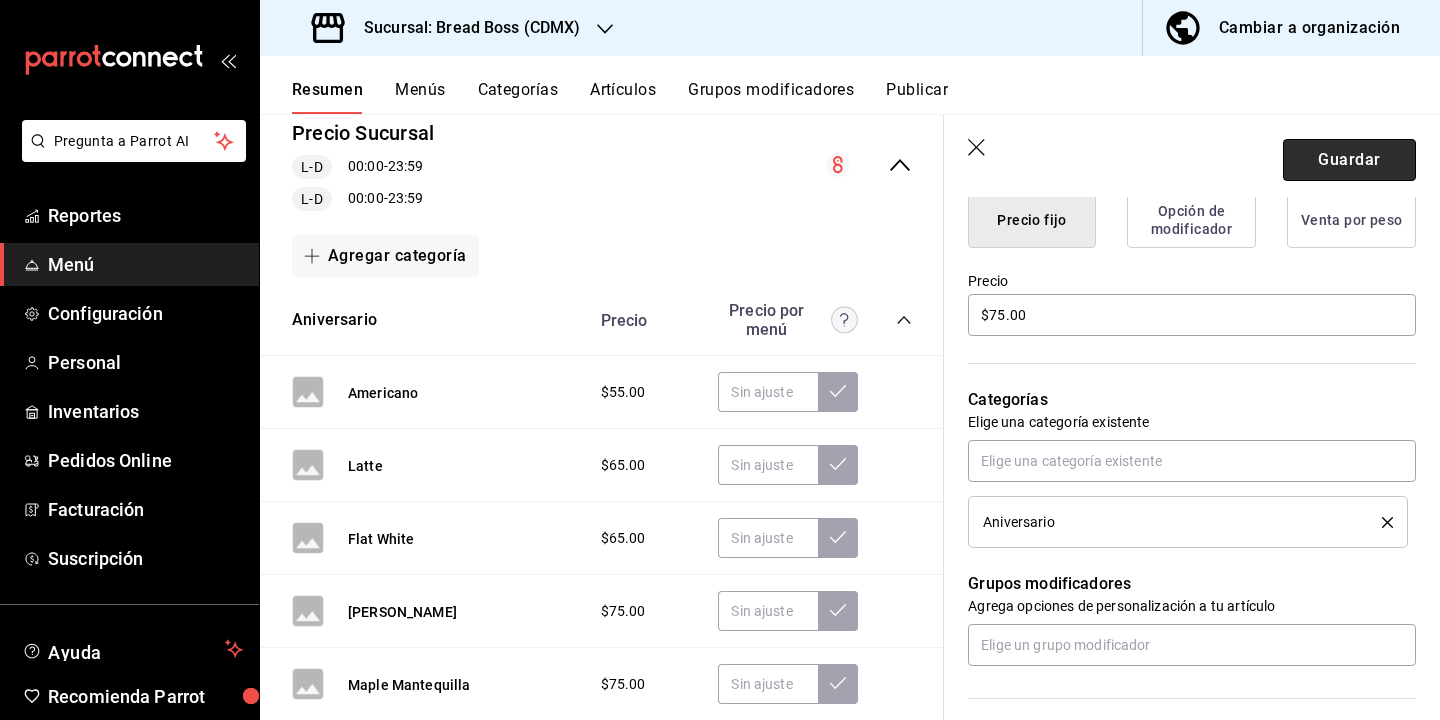 click on "Guardar" at bounding box center [1349, 160] 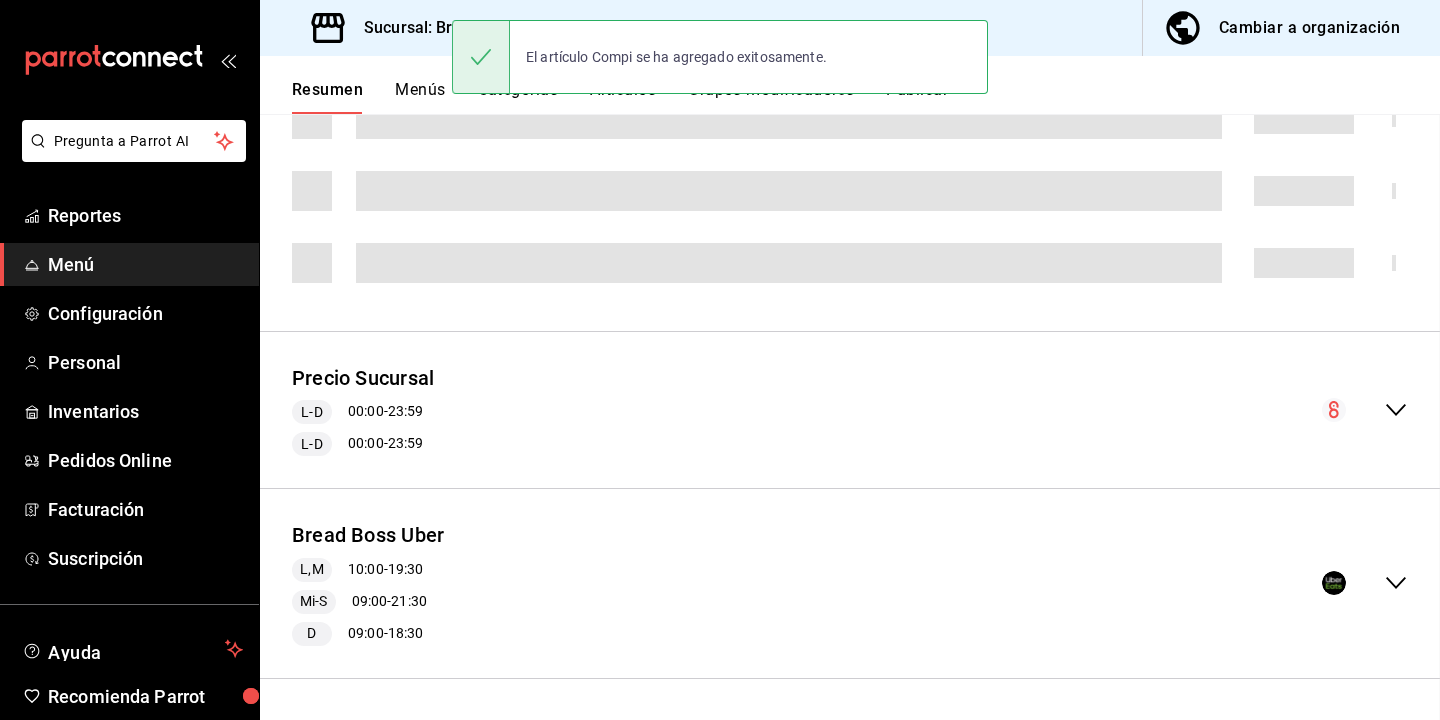 scroll, scrollTop: 1088, scrollLeft: 0, axis: vertical 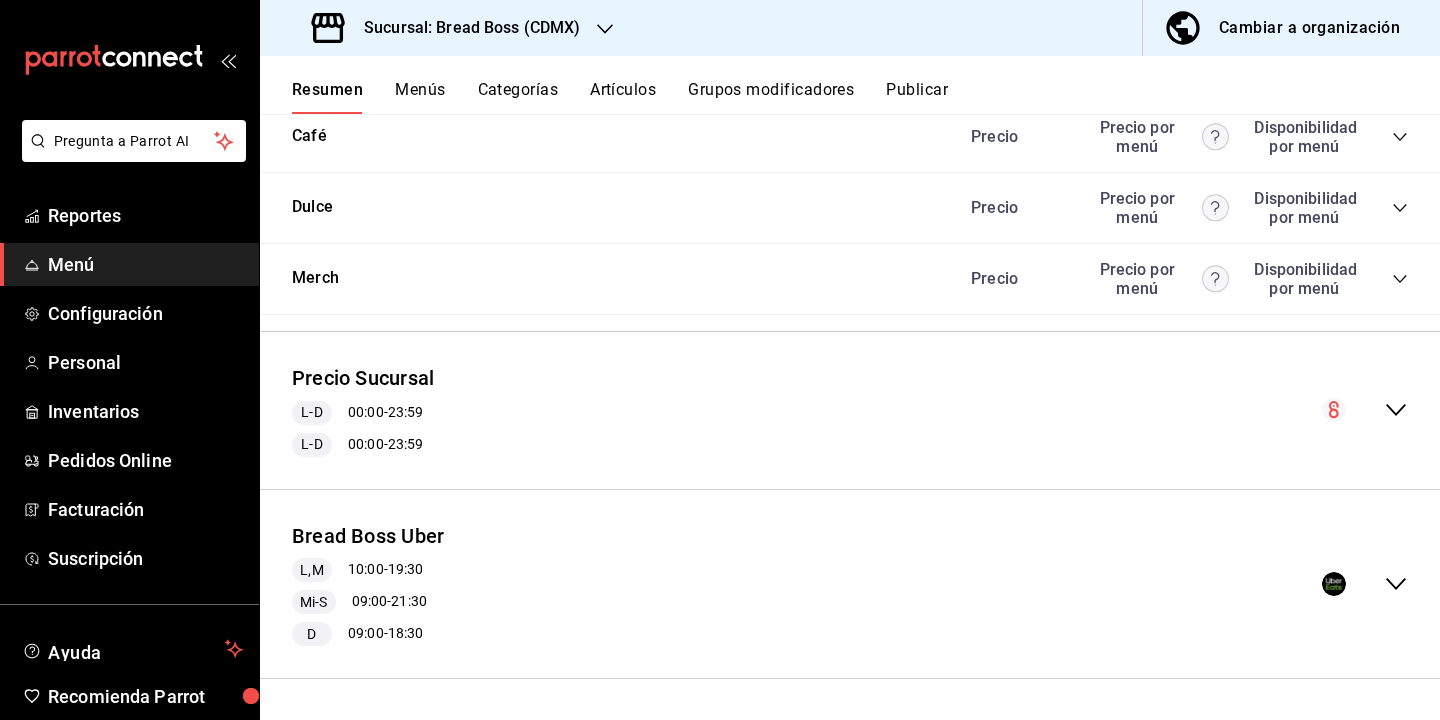 click 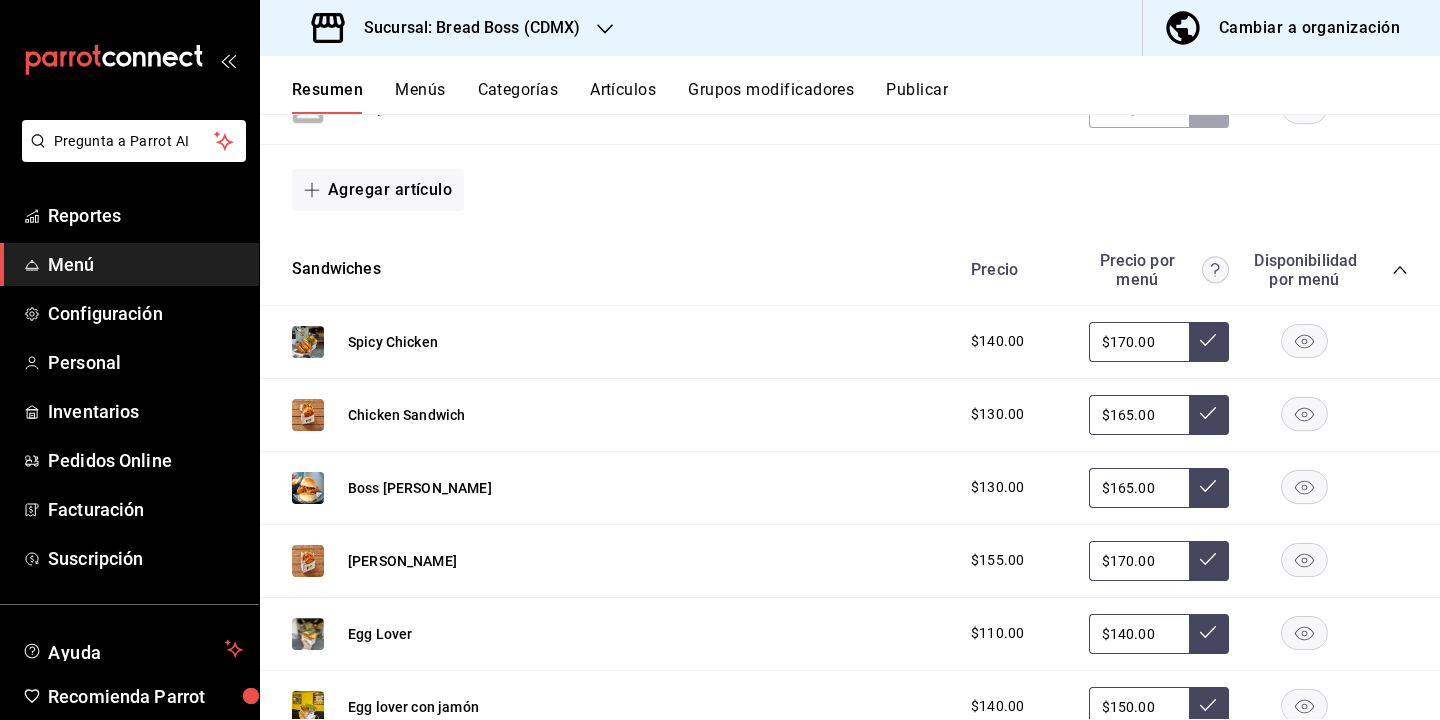 scroll, scrollTop: 2973, scrollLeft: 0, axis: vertical 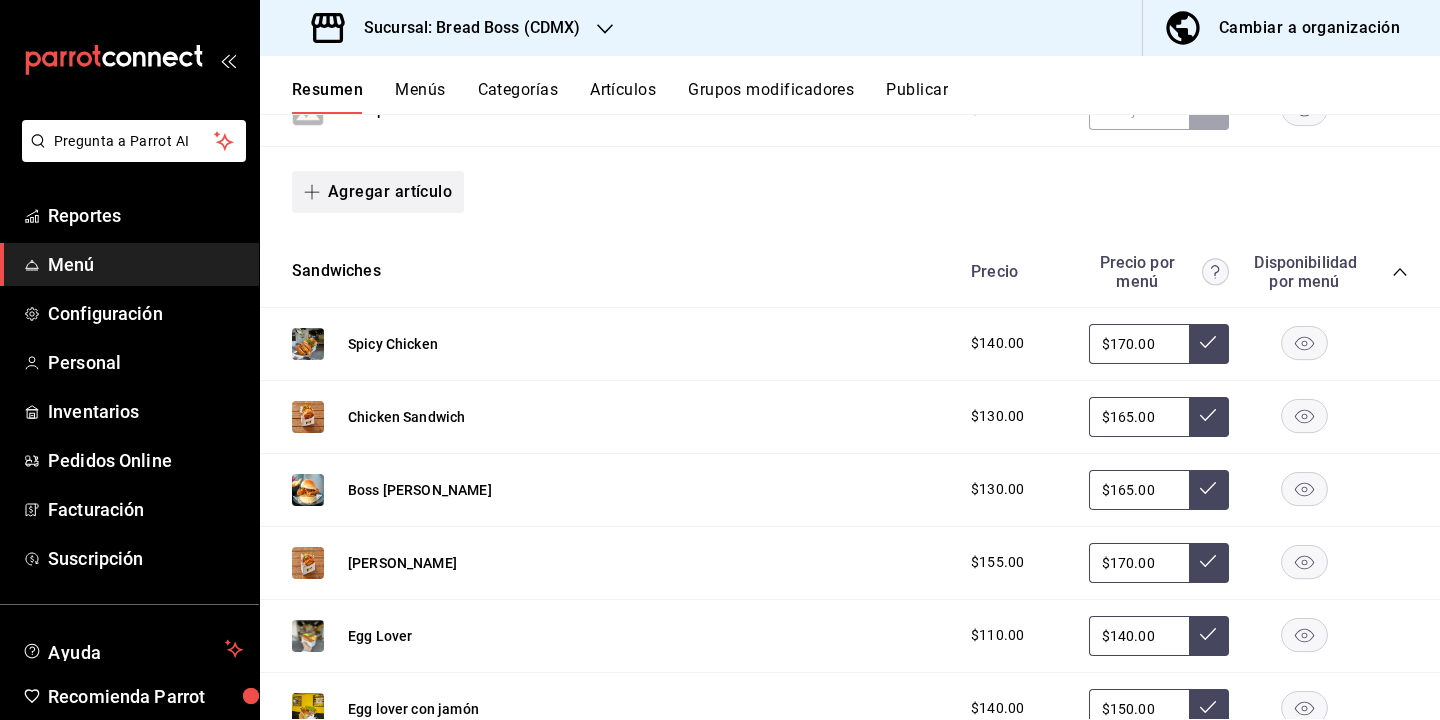 click on "Agregar artículo" at bounding box center (378, 192) 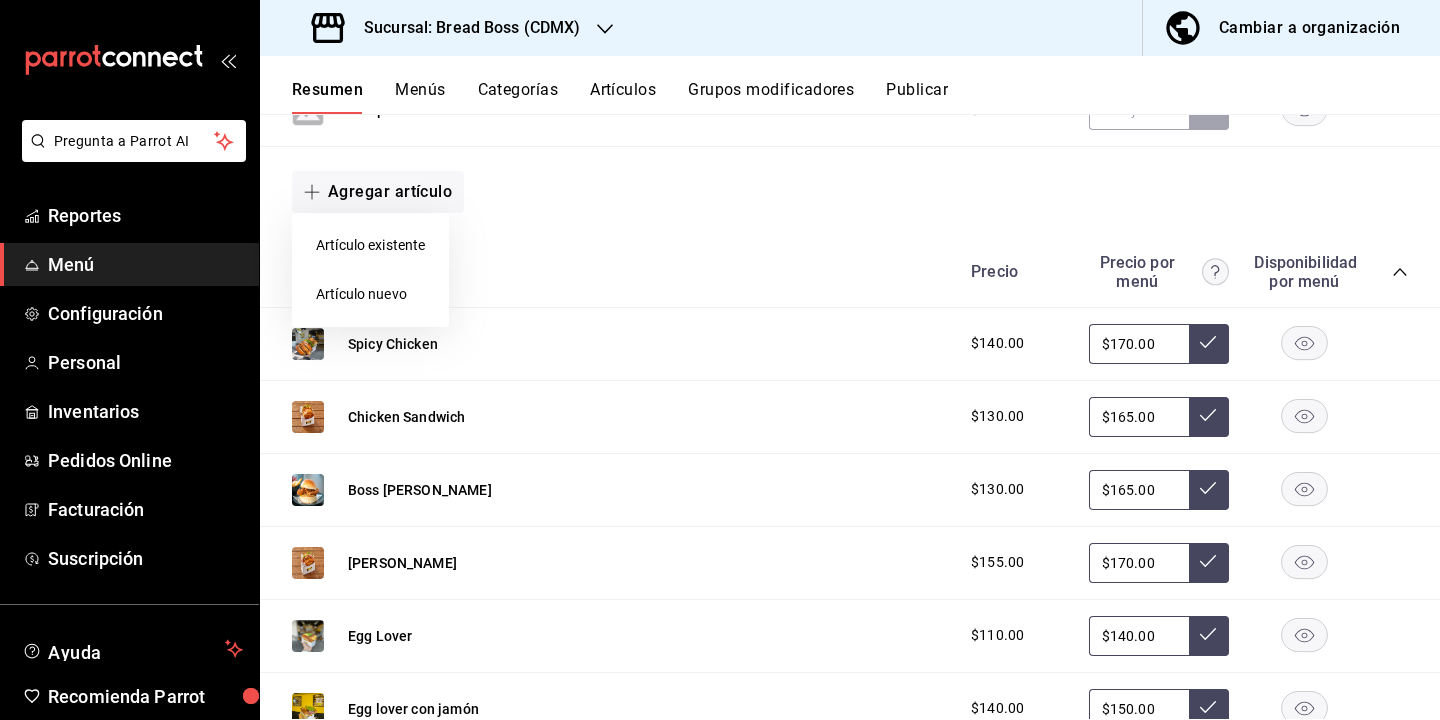 drag, startPoint x: 412, startPoint y: 236, endPoint x: 414, endPoint y: 286, distance: 50.039986 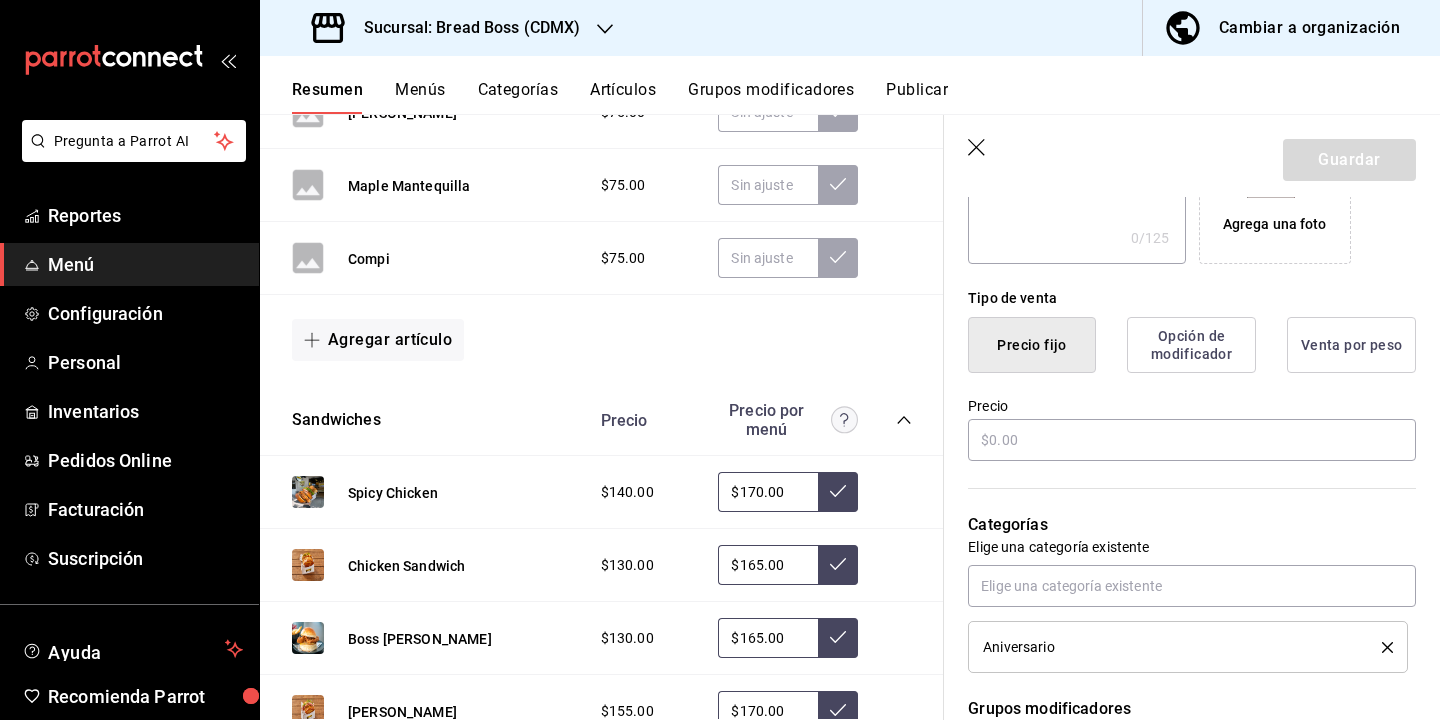 scroll, scrollTop: 423, scrollLeft: 0, axis: vertical 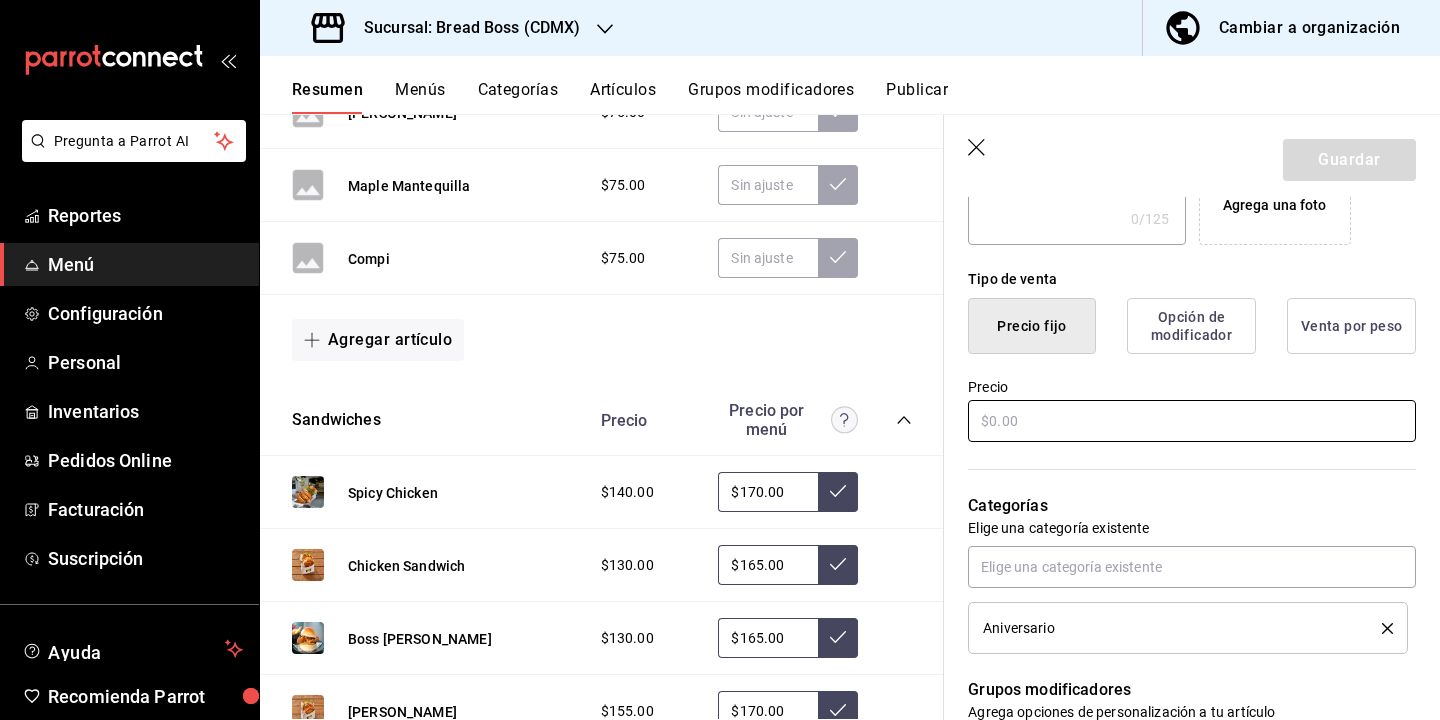 type on "Hielo" 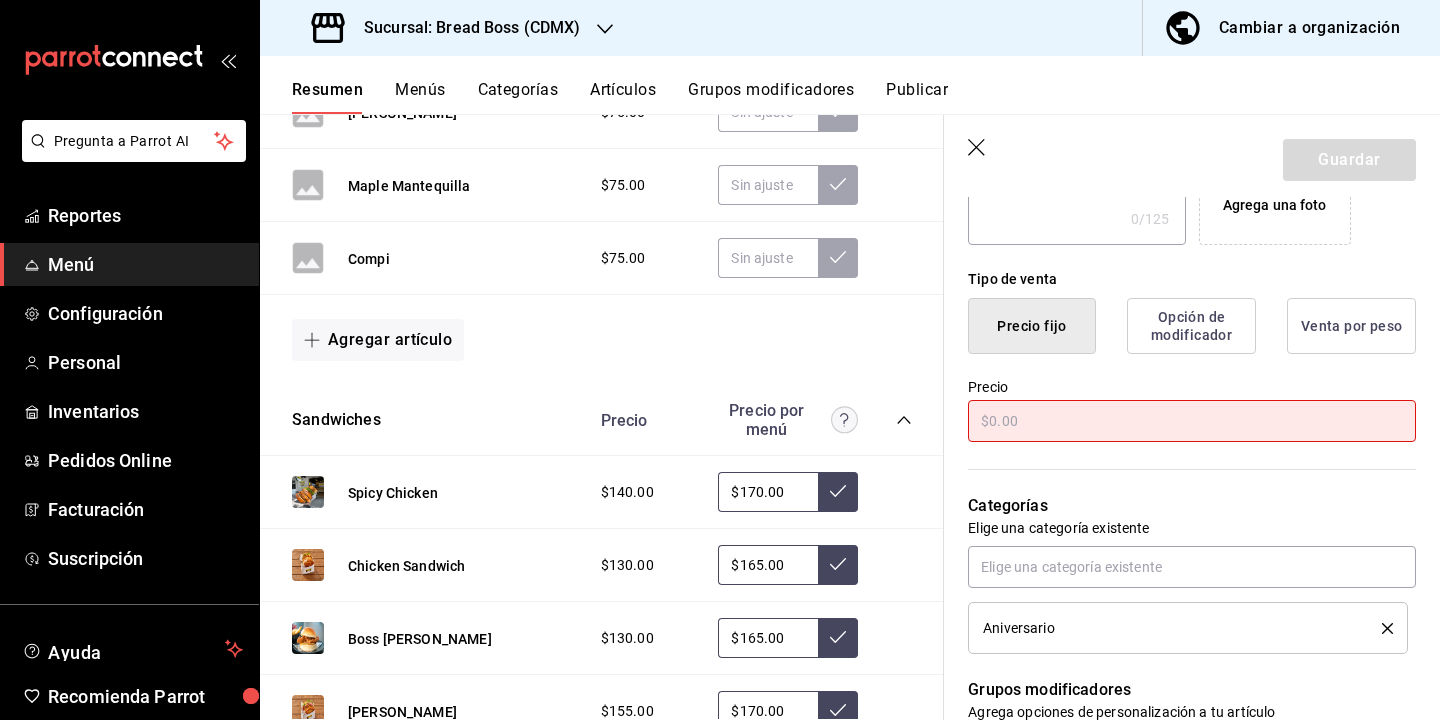 type on "$0.00" 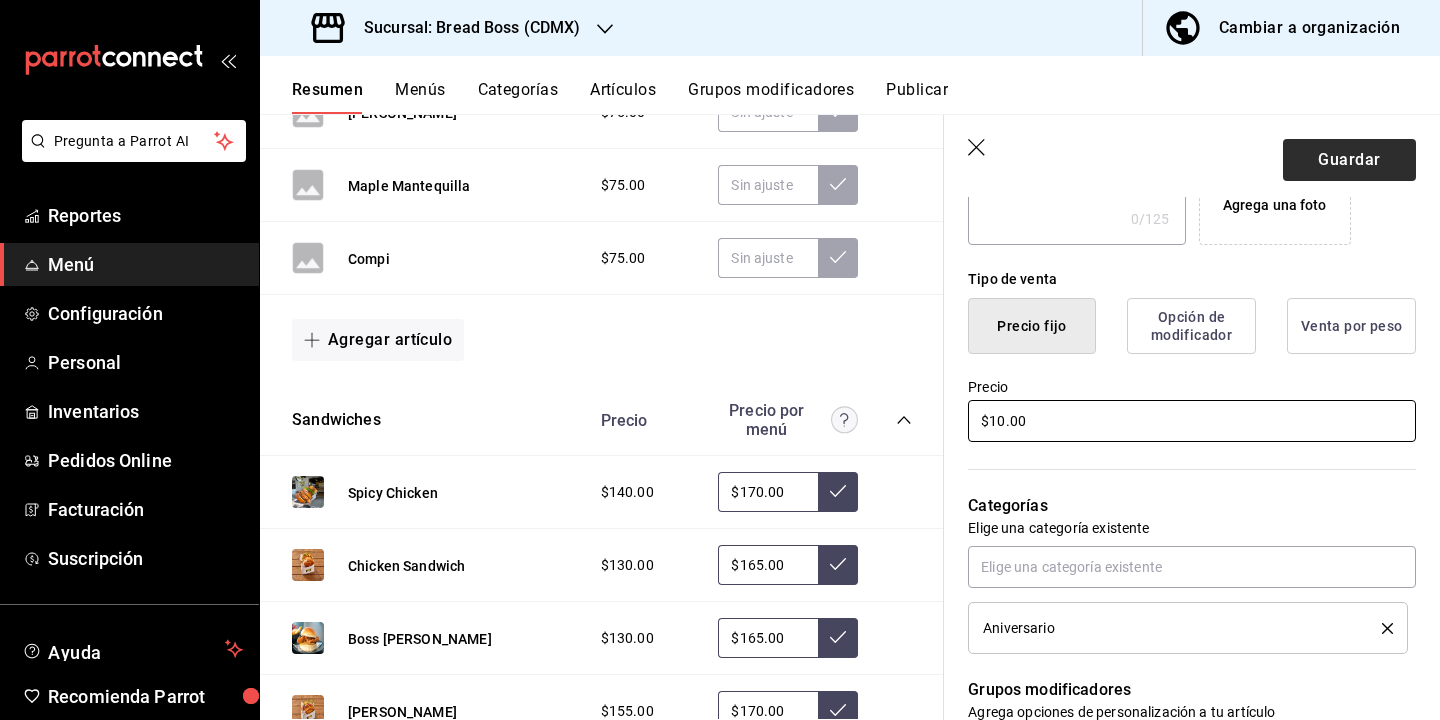 type on "$10.00" 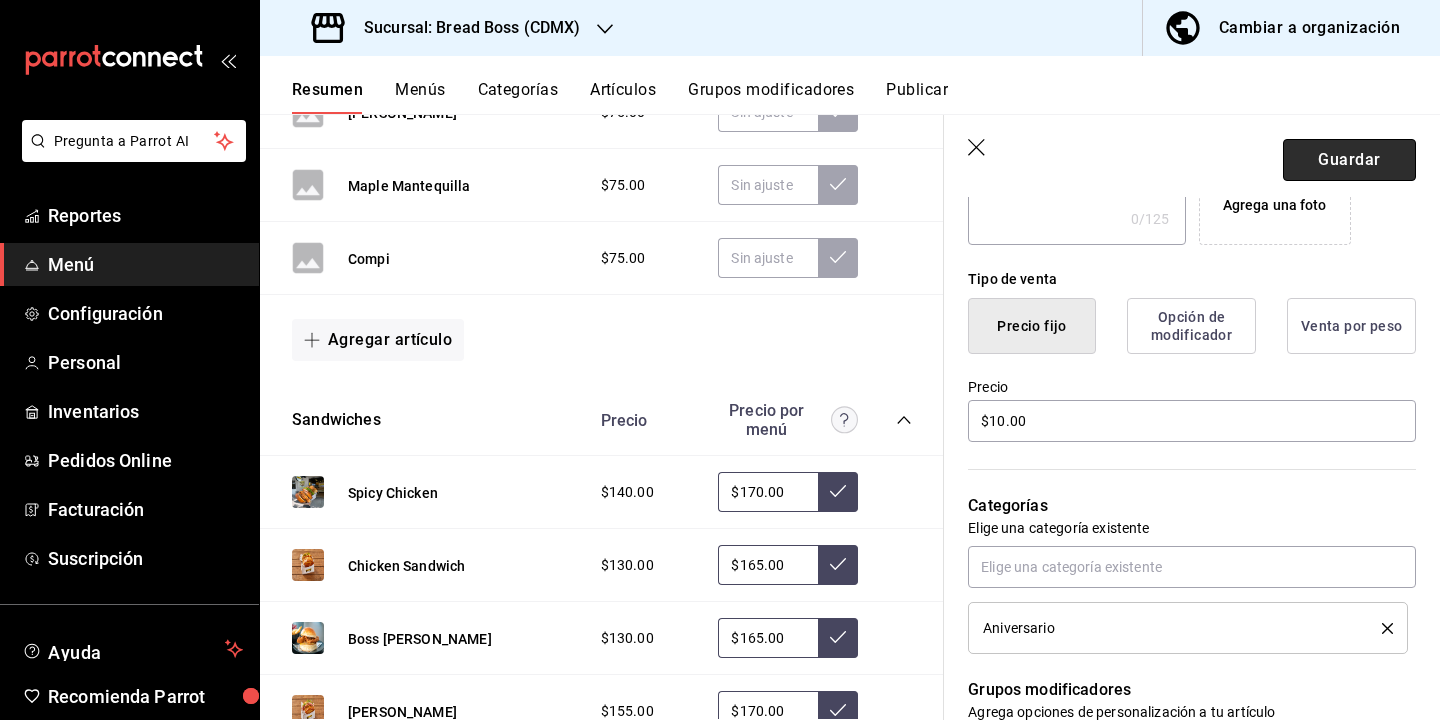 click on "Guardar" at bounding box center [1349, 160] 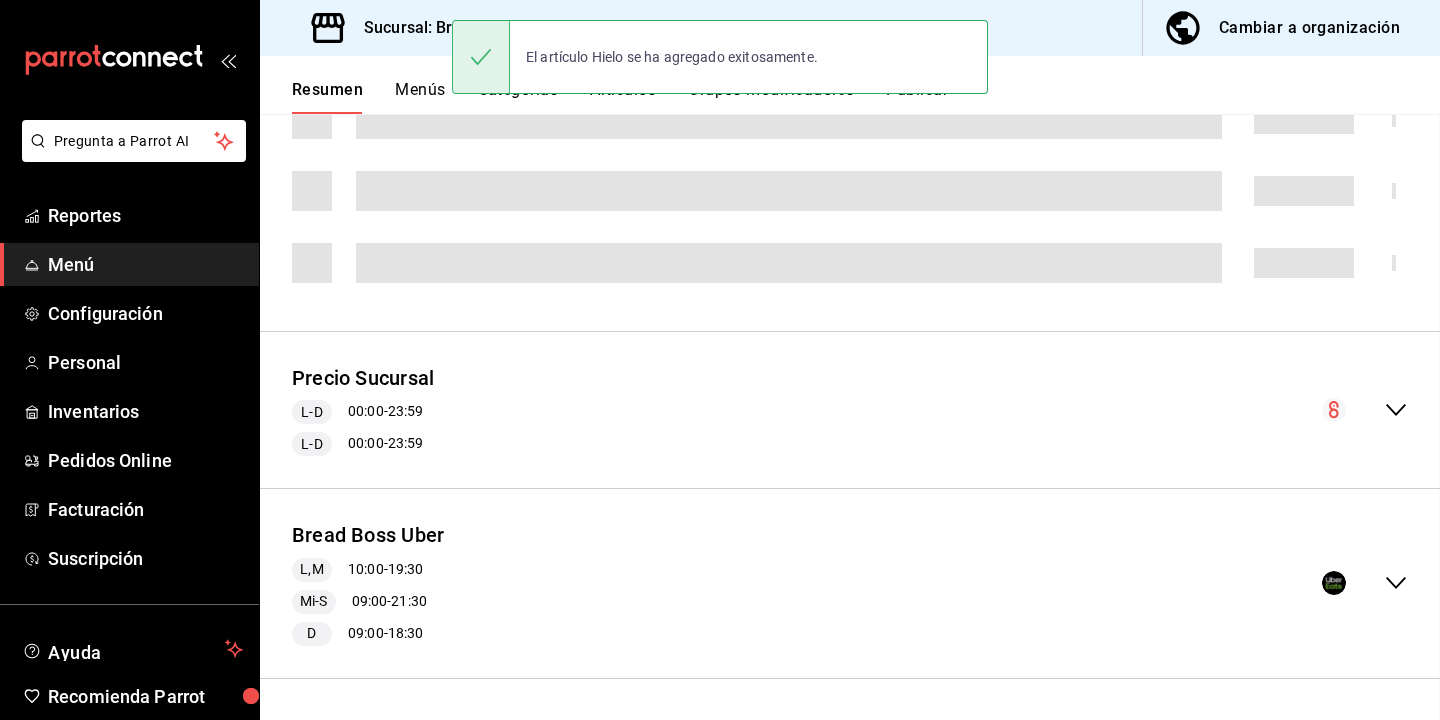 scroll, scrollTop: 3203, scrollLeft: 0, axis: vertical 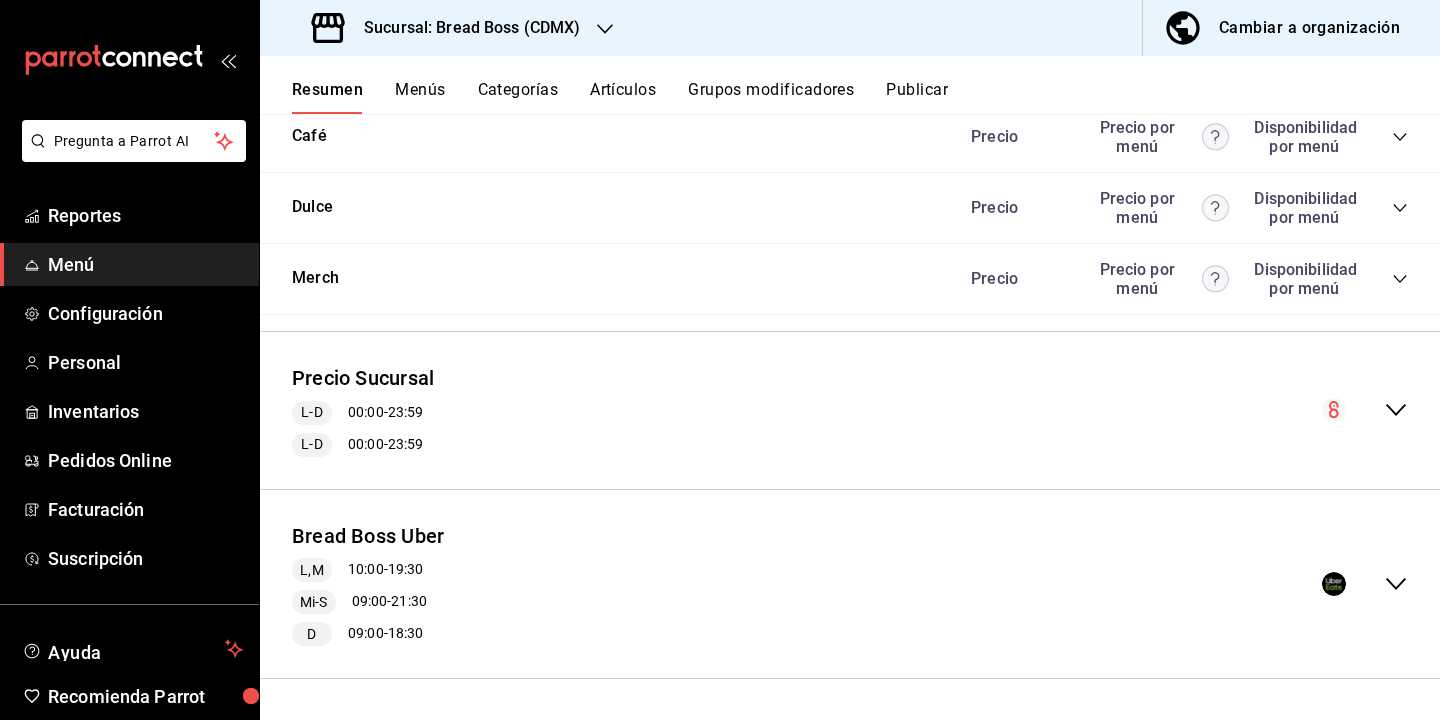 click 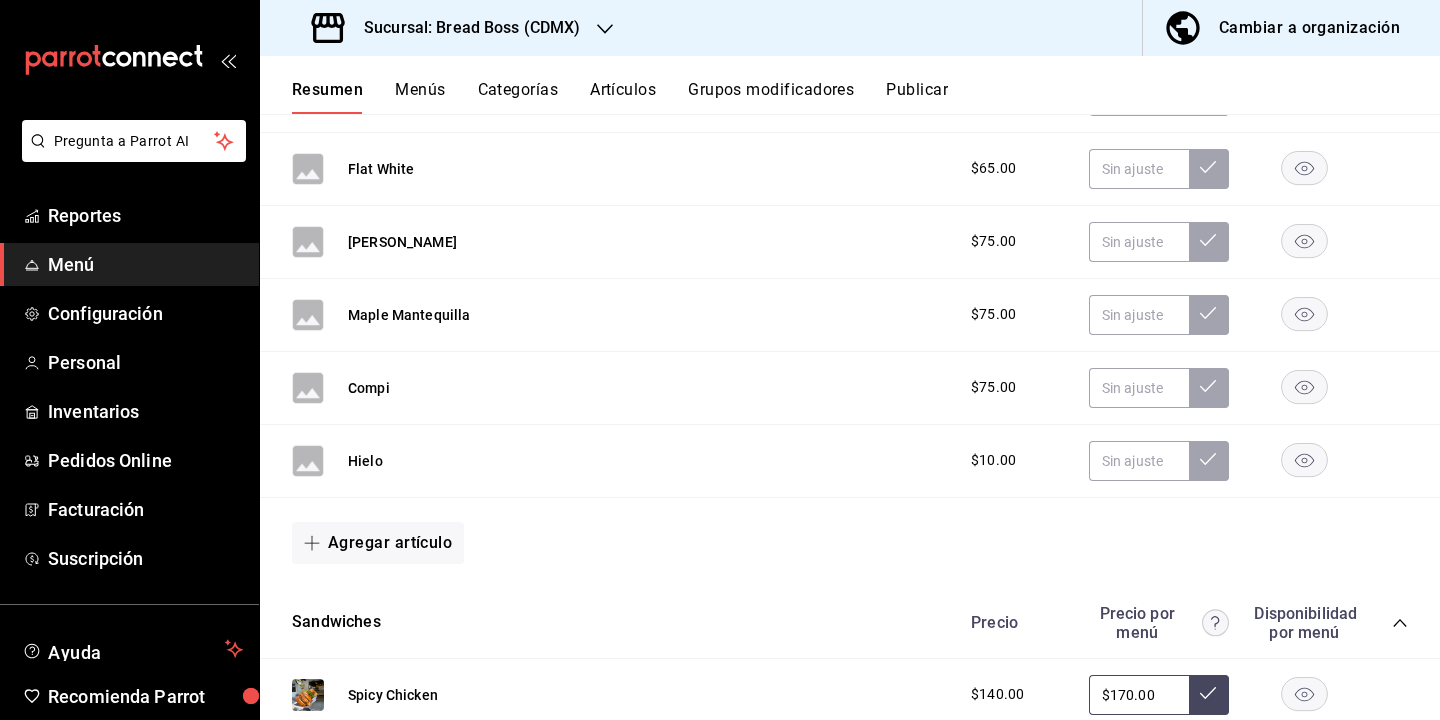 scroll, scrollTop: 2822, scrollLeft: 0, axis: vertical 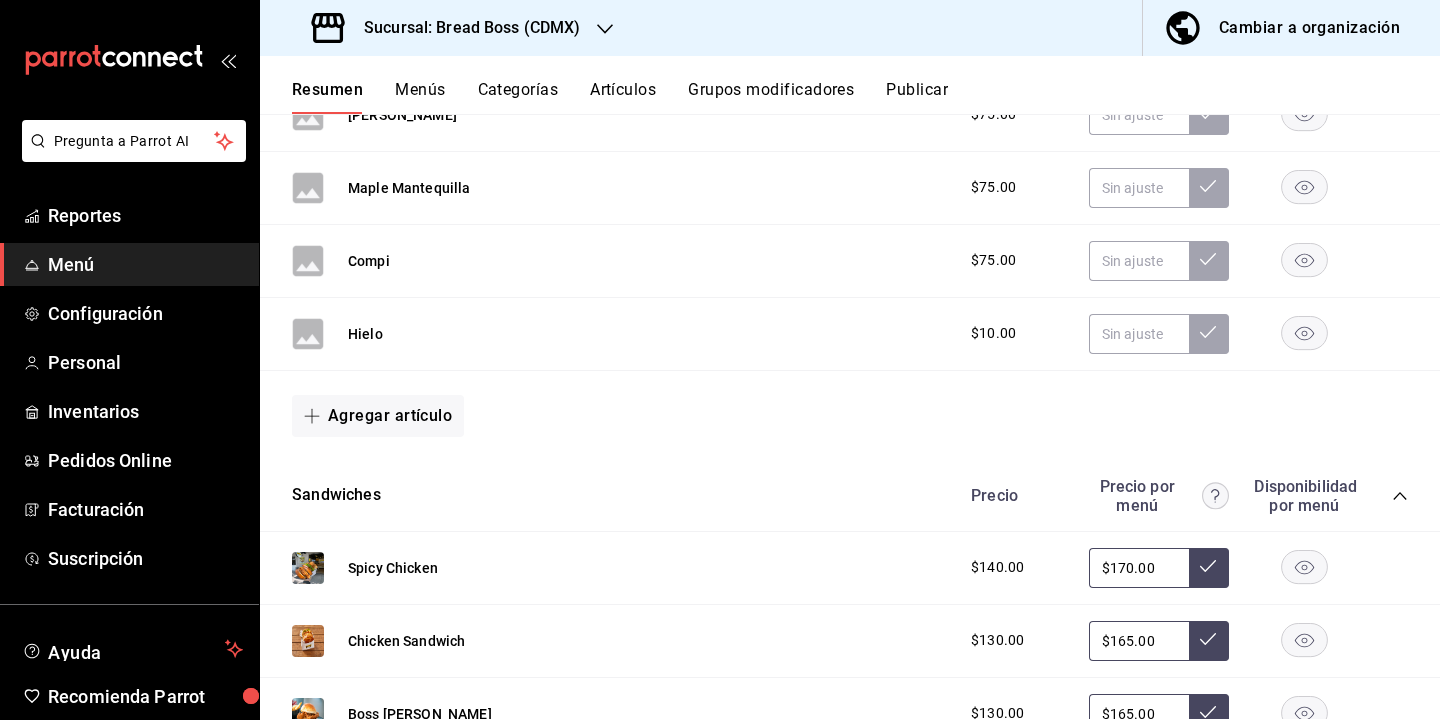 click on "Agregar artículo" at bounding box center [378, 416] 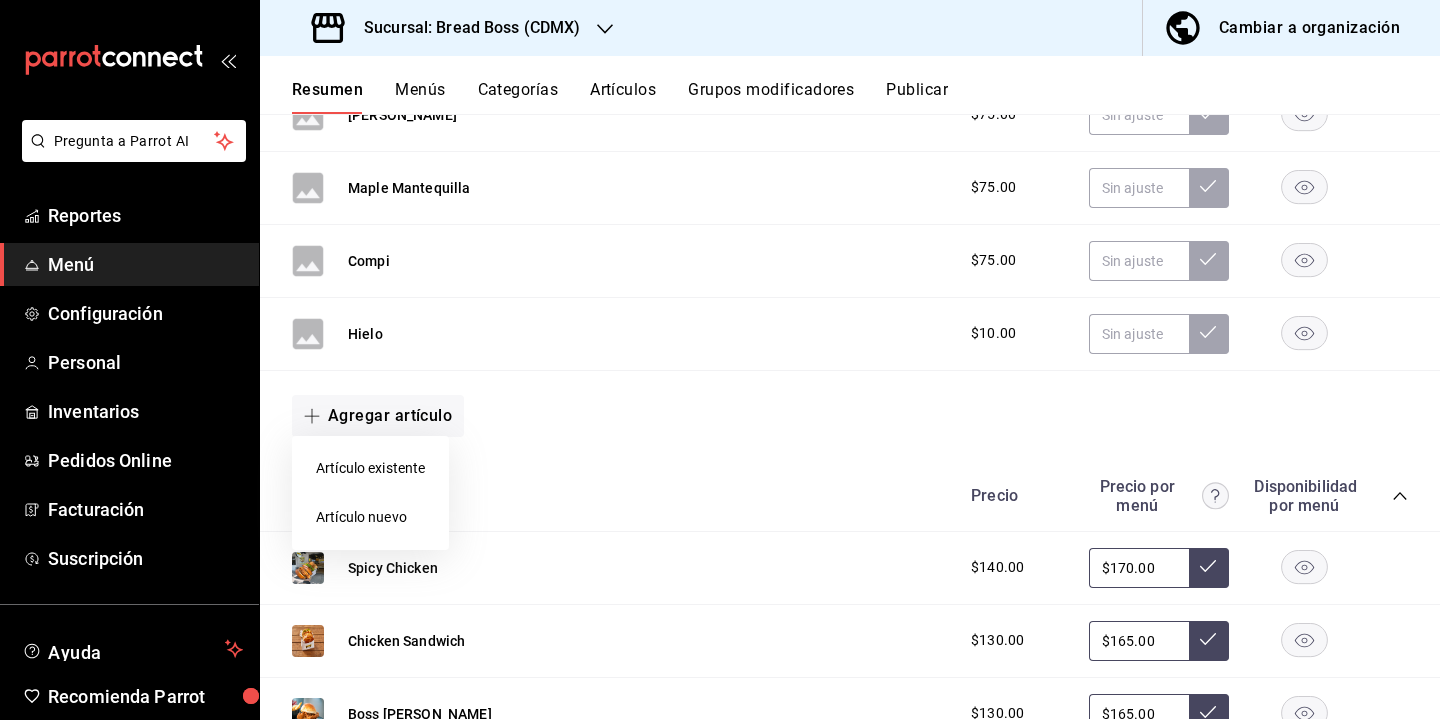 click on "Artículo nuevo" at bounding box center [370, 517] 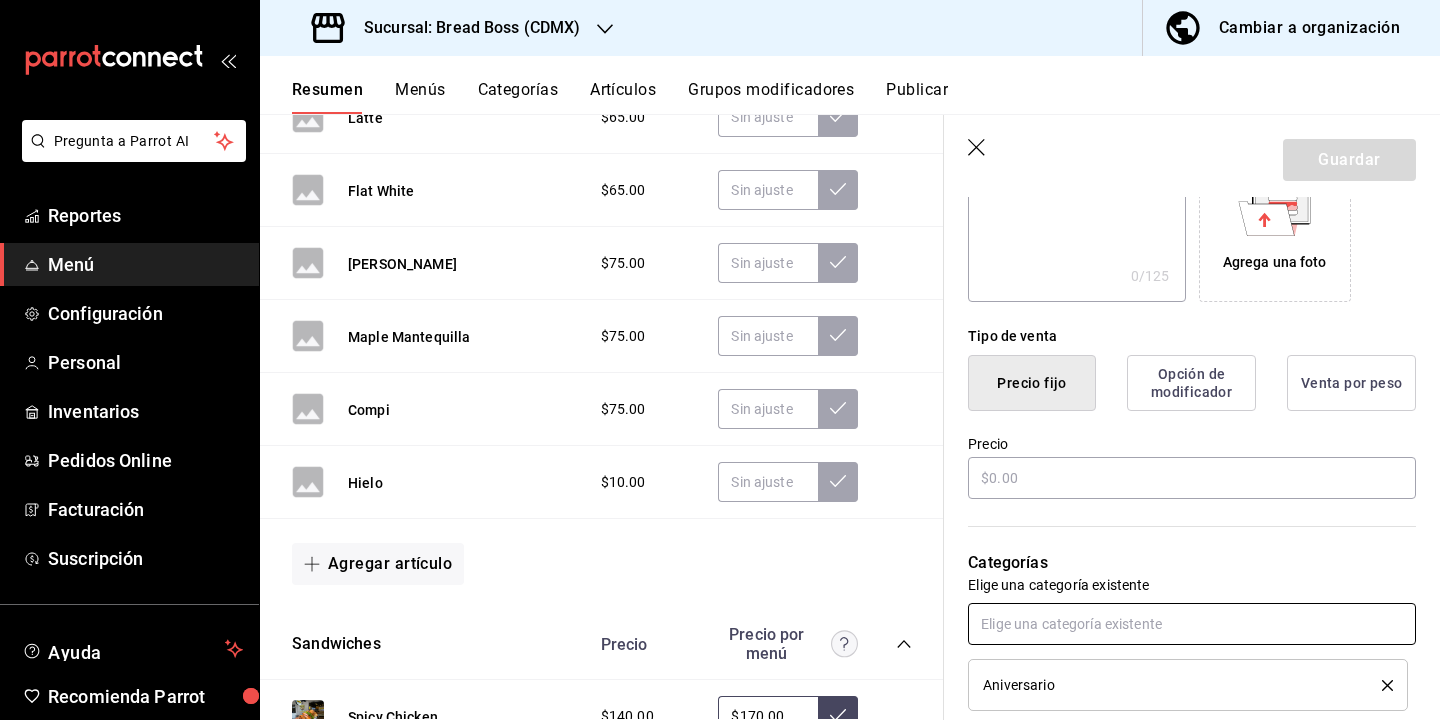 scroll, scrollTop: 440, scrollLeft: 0, axis: vertical 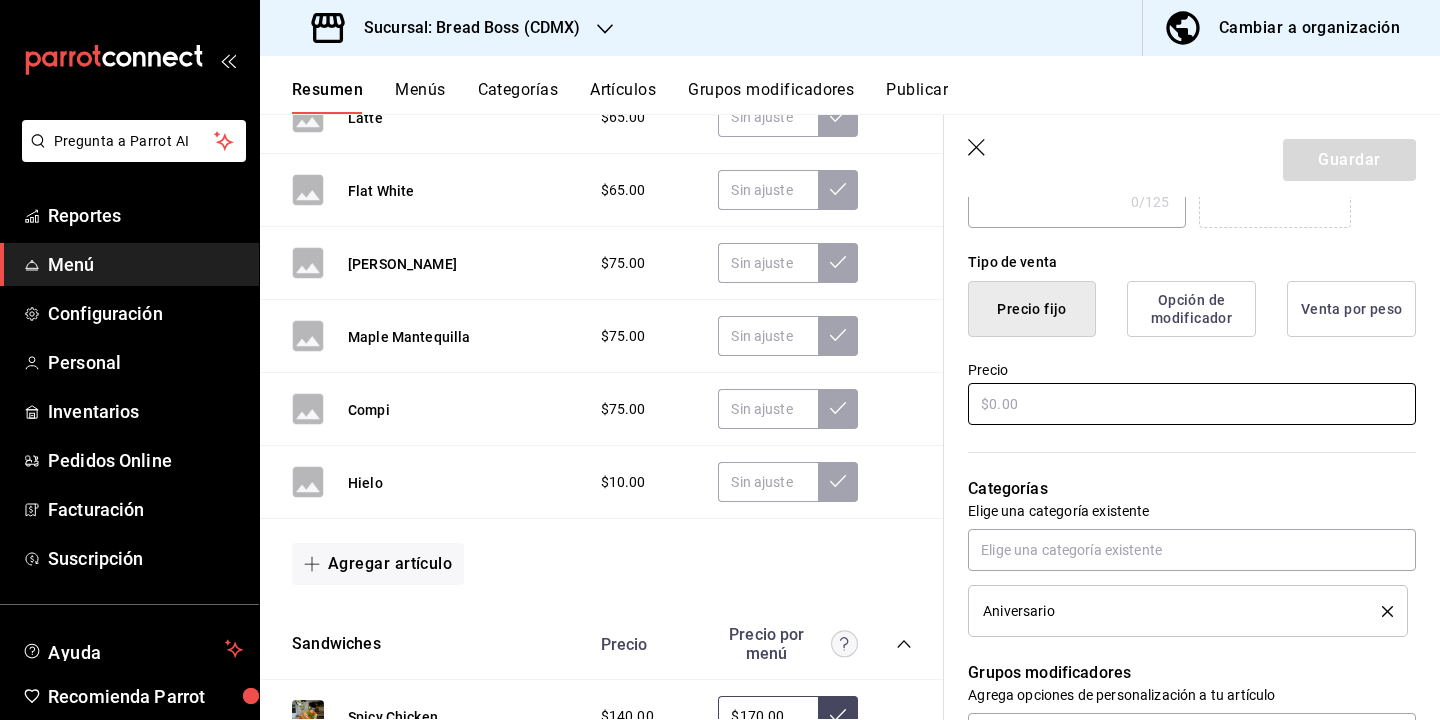 type on "Egg lover con [PERSON_NAME]" 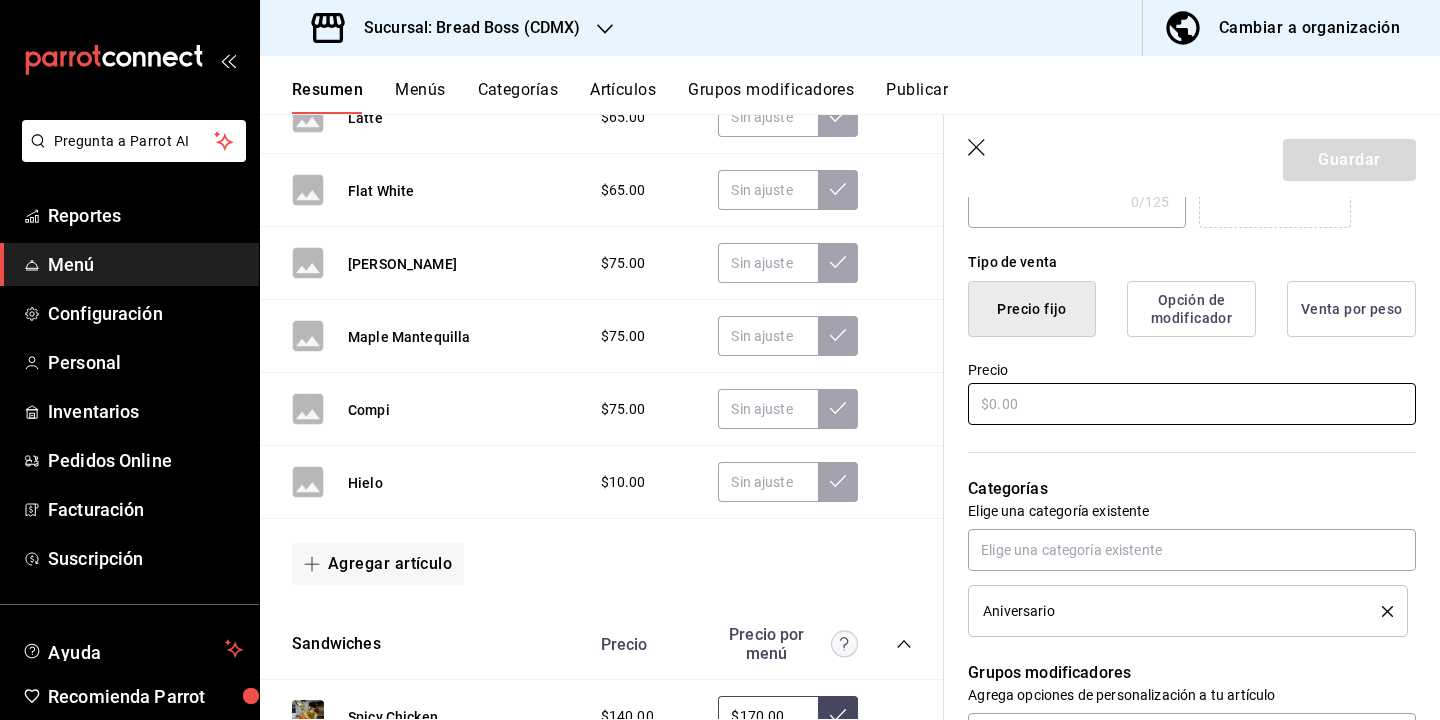 click at bounding box center [1192, 404] 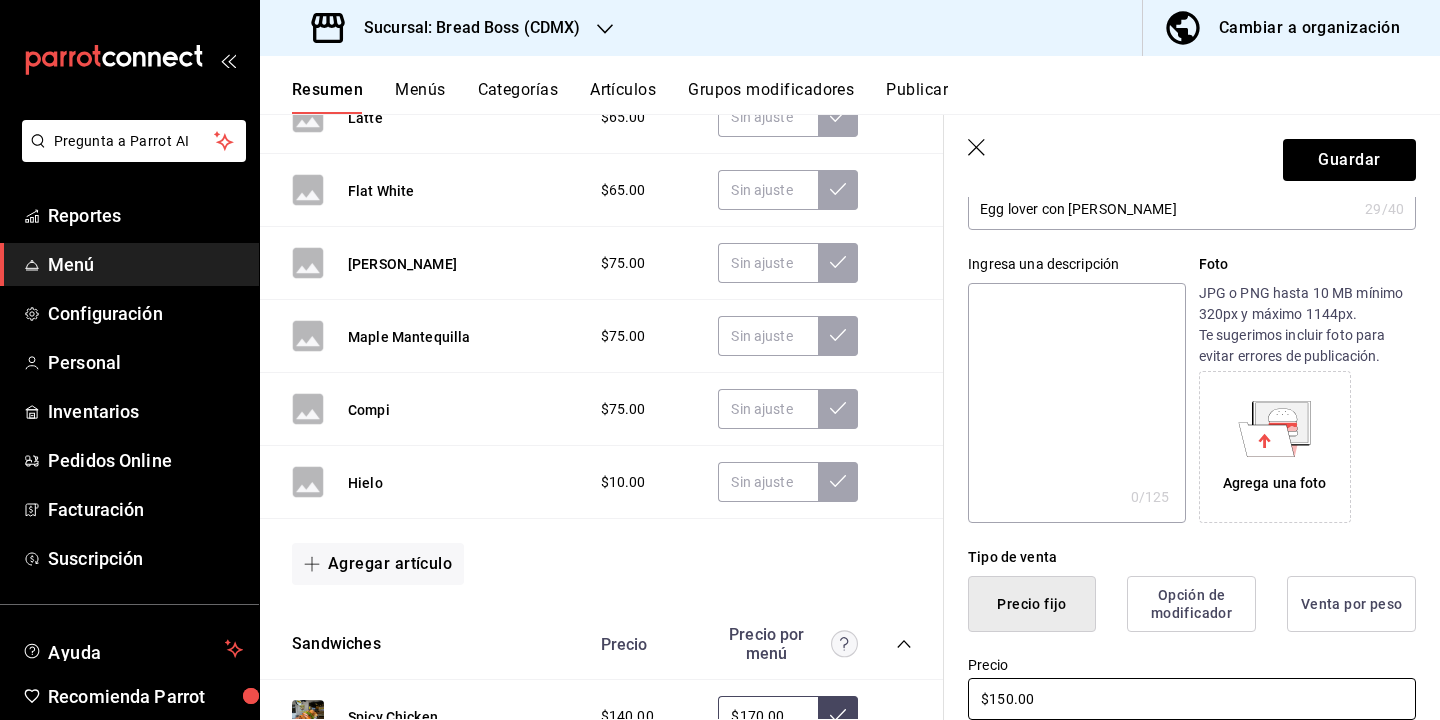 scroll, scrollTop: 0, scrollLeft: 0, axis: both 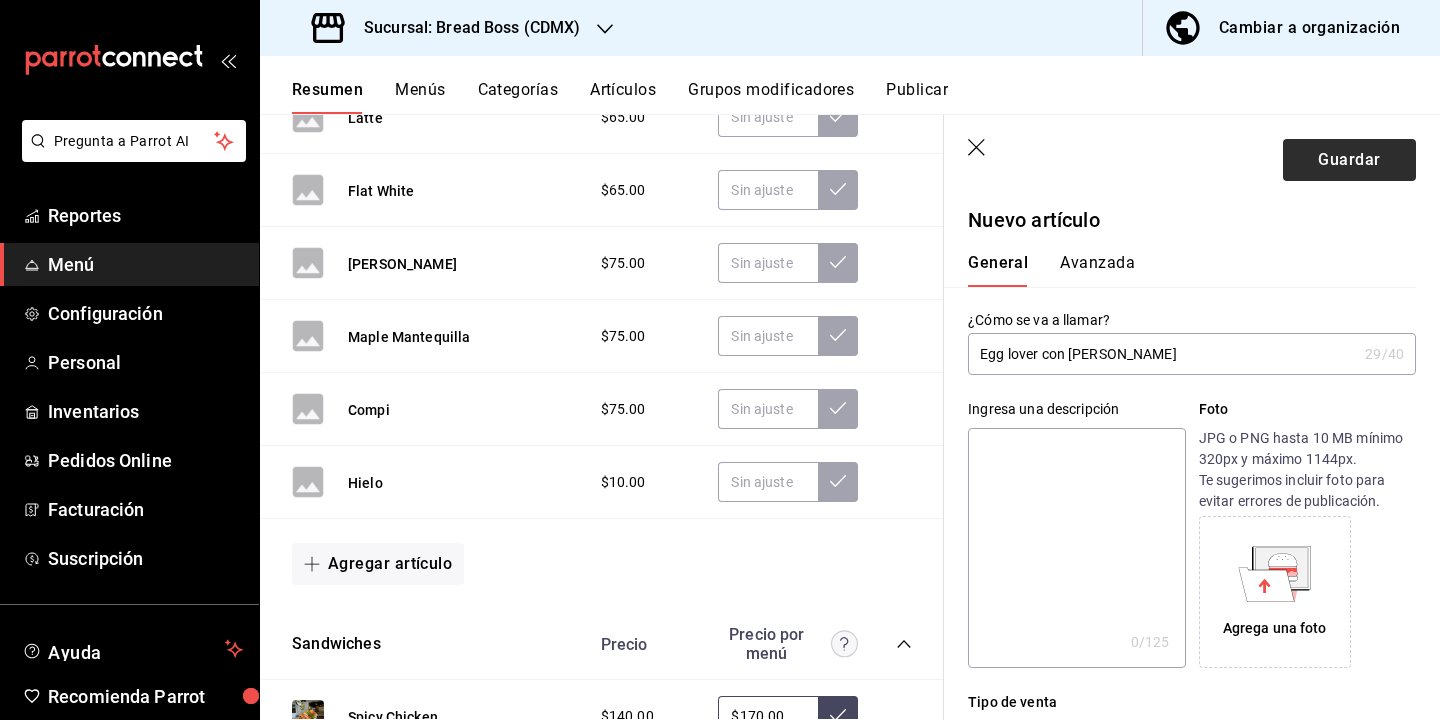 type on "$150.00" 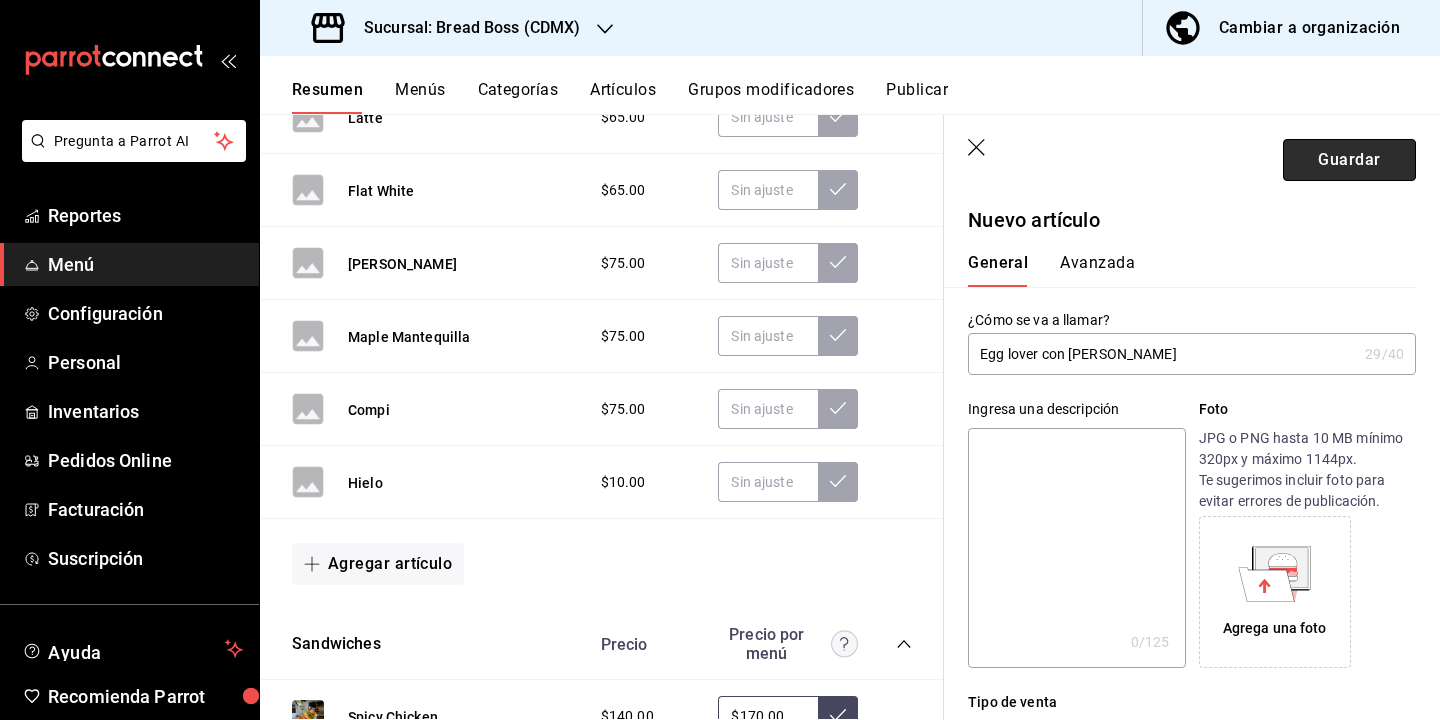 click on "Guardar" at bounding box center [1349, 160] 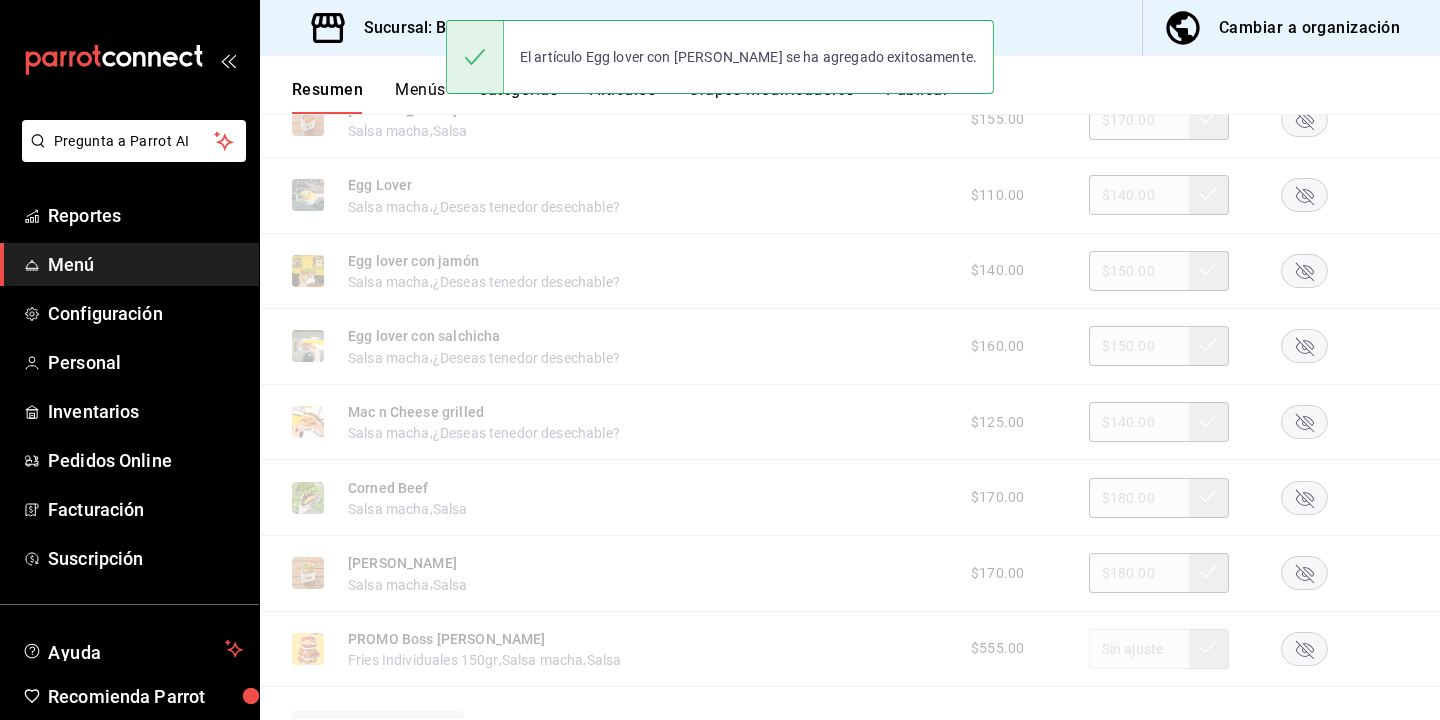 scroll, scrollTop: 2080, scrollLeft: 0, axis: vertical 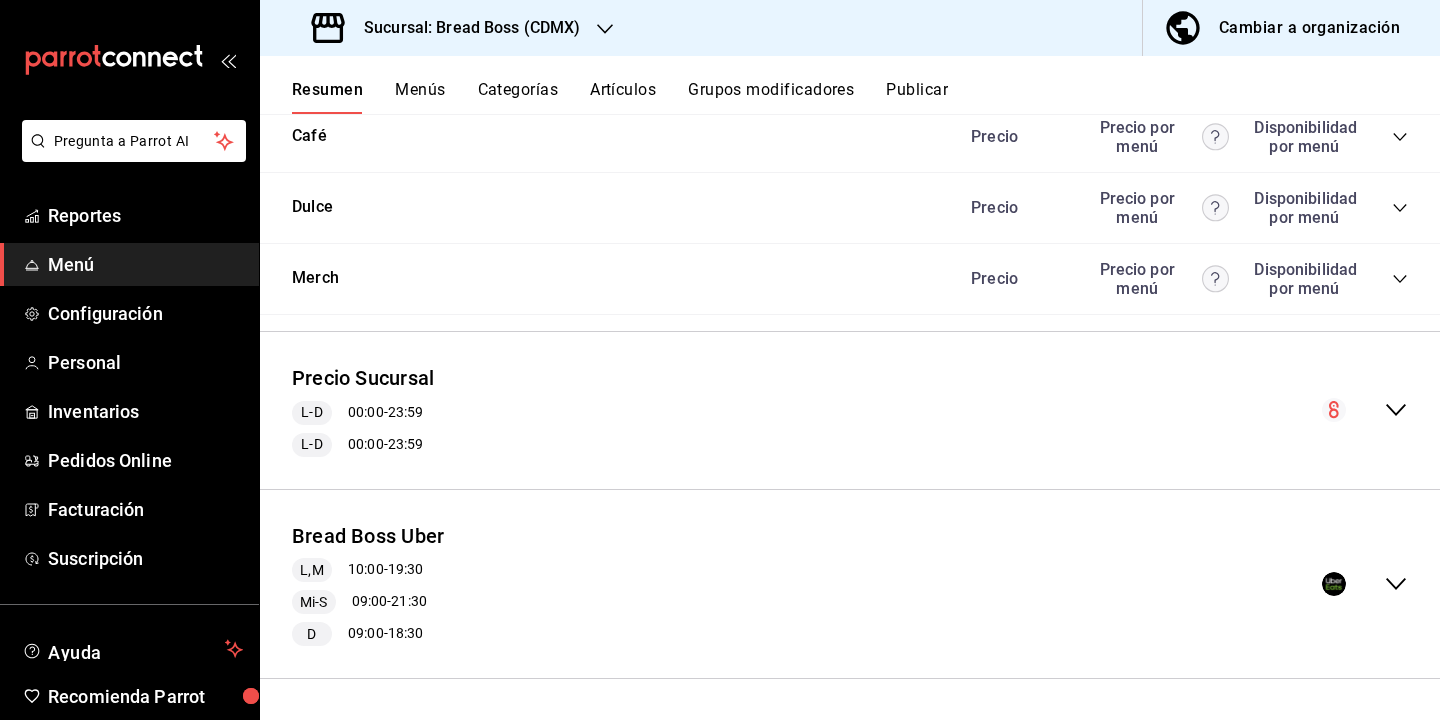 click 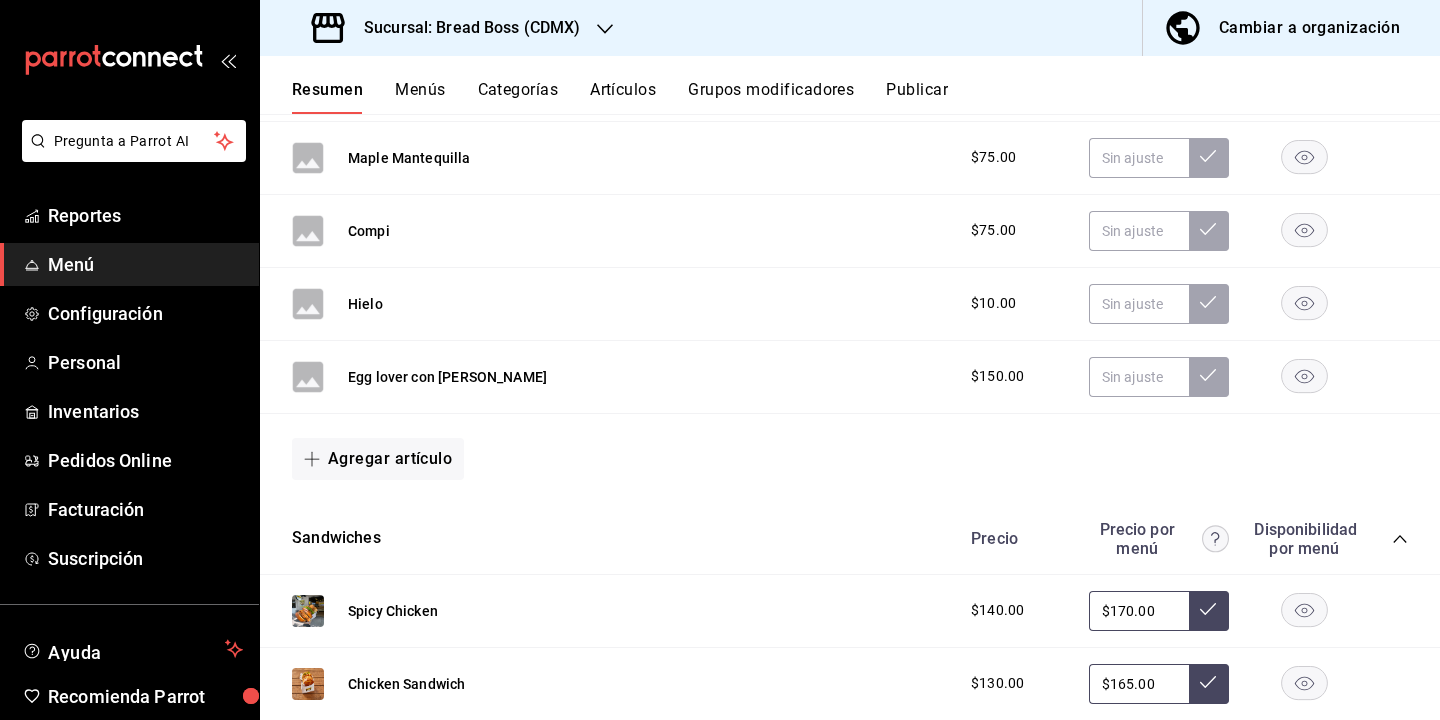 scroll, scrollTop: 2924, scrollLeft: 0, axis: vertical 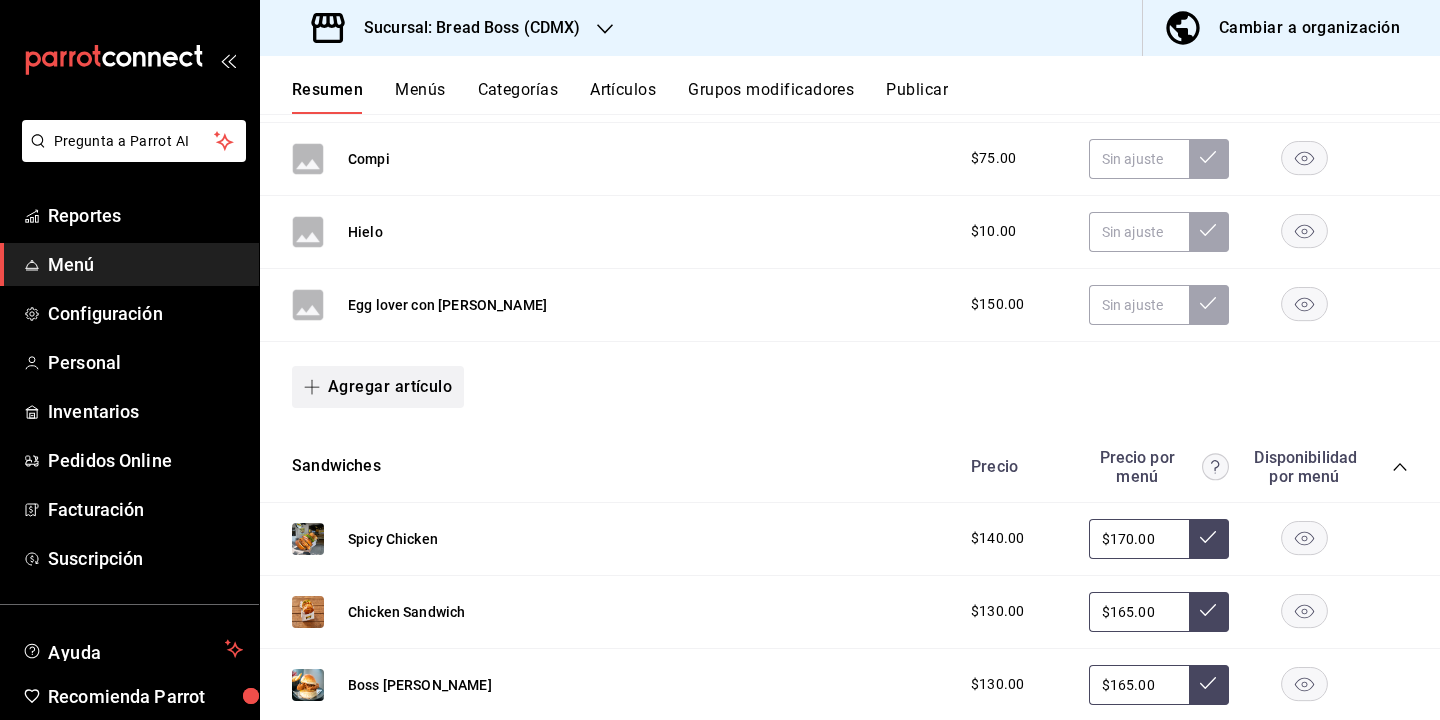 click on "Agregar artículo" at bounding box center (378, 387) 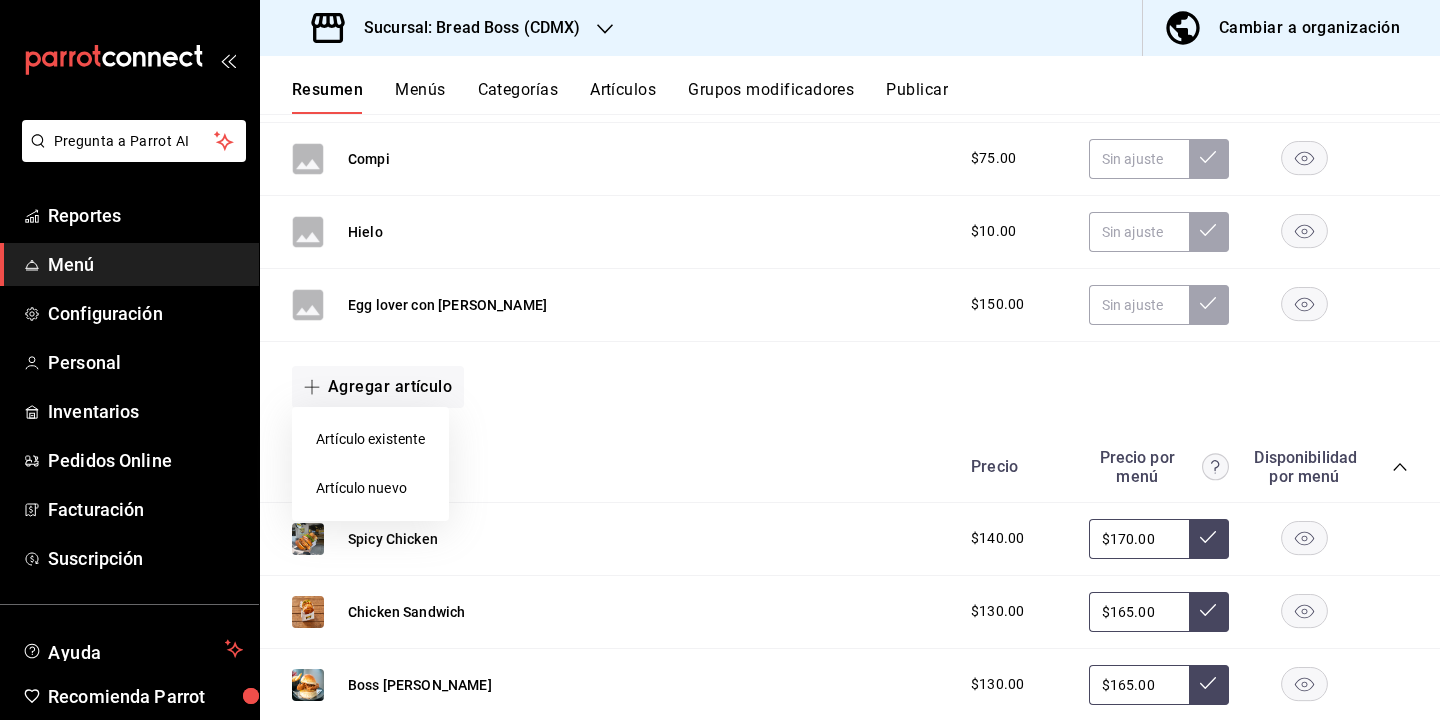 click on "Artículo nuevo" at bounding box center (370, 488) 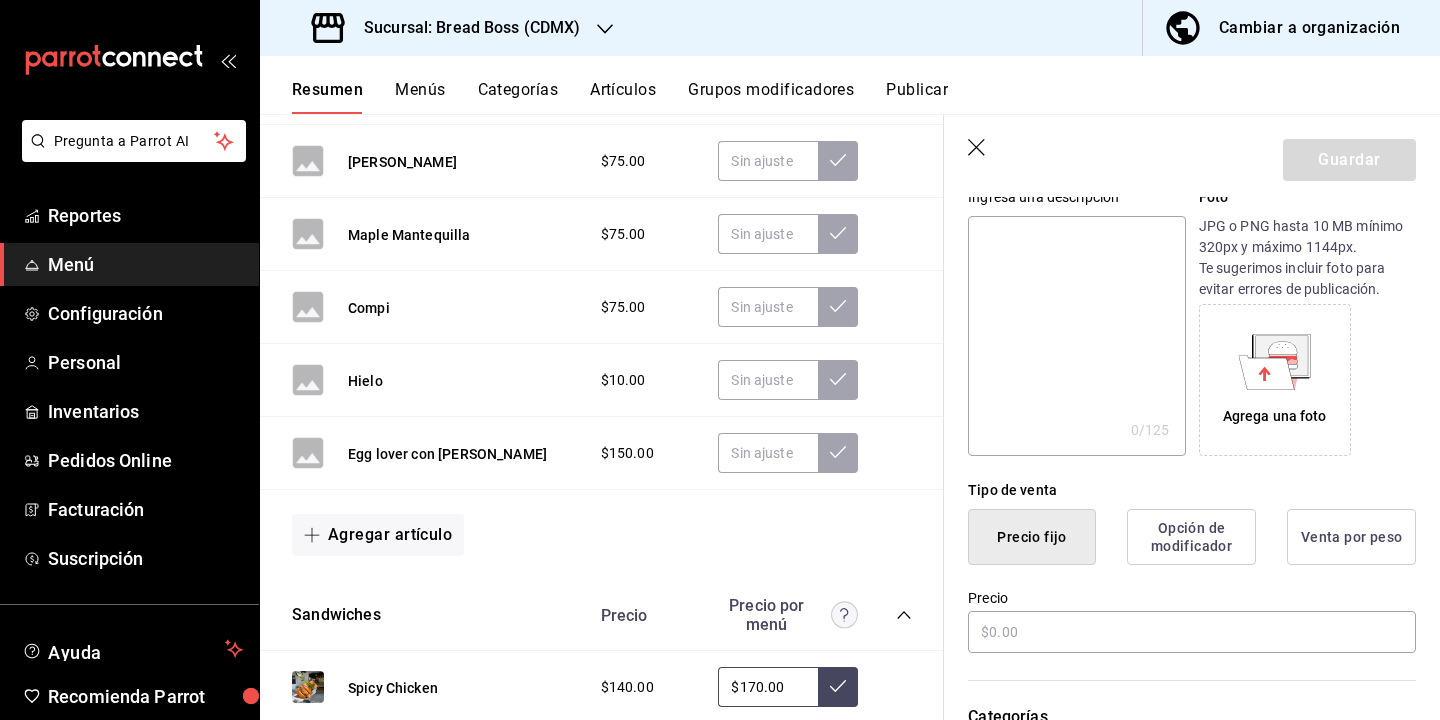 scroll, scrollTop: 276, scrollLeft: 0, axis: vertical 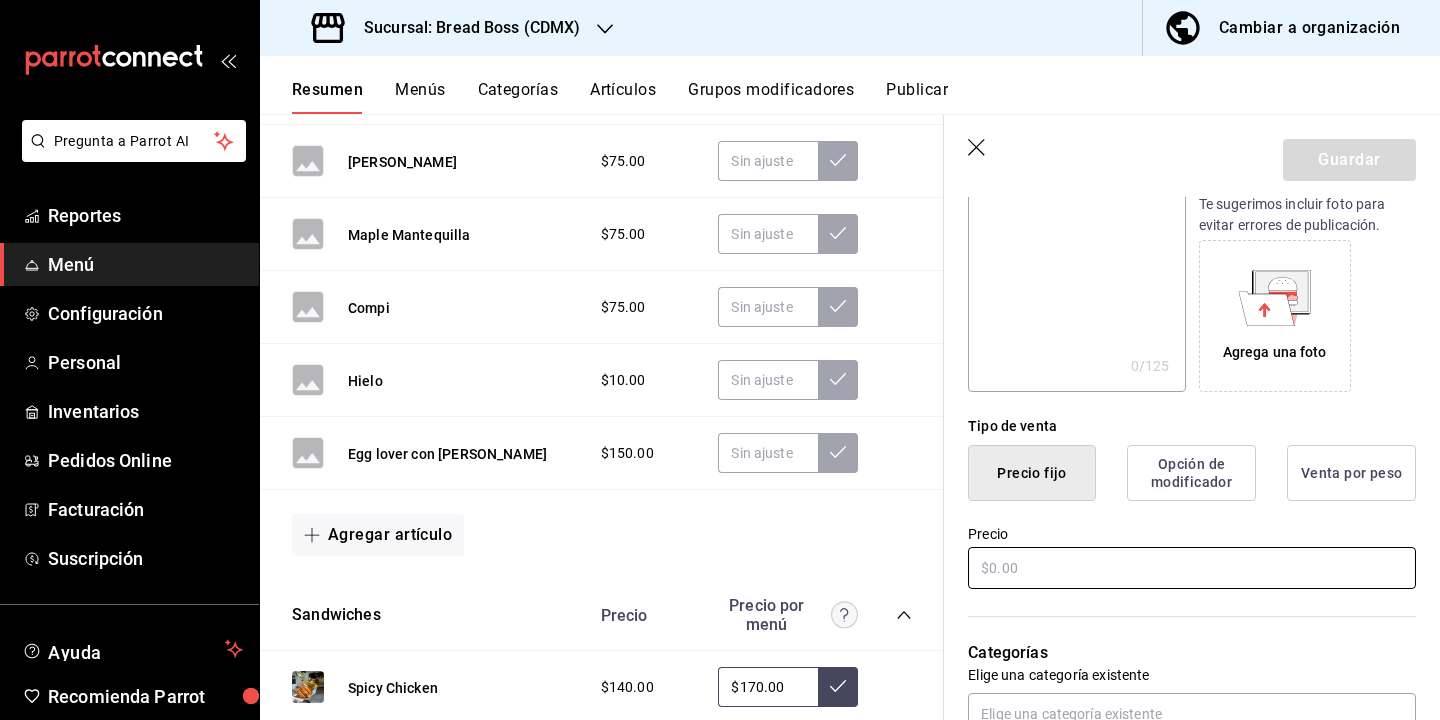 type on "Egg lover con salchicha" 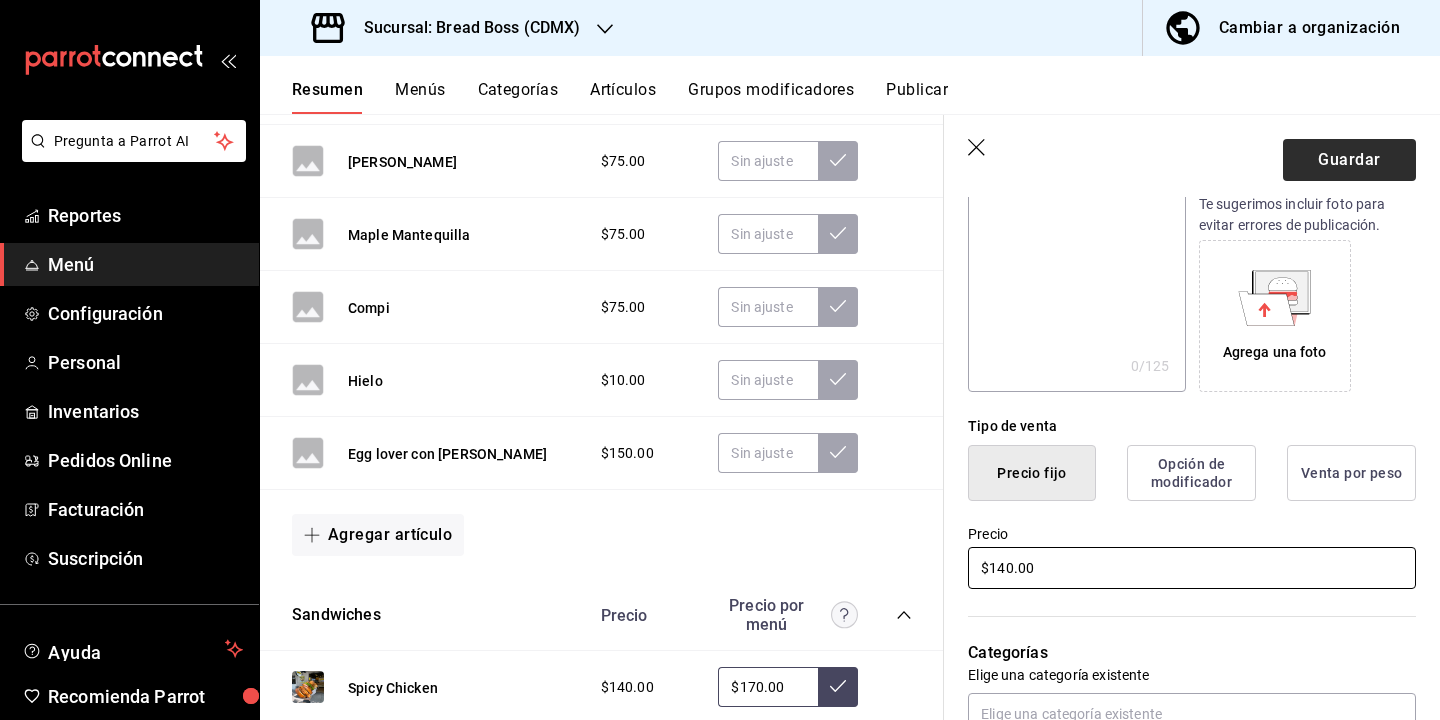 type on "$140.00" 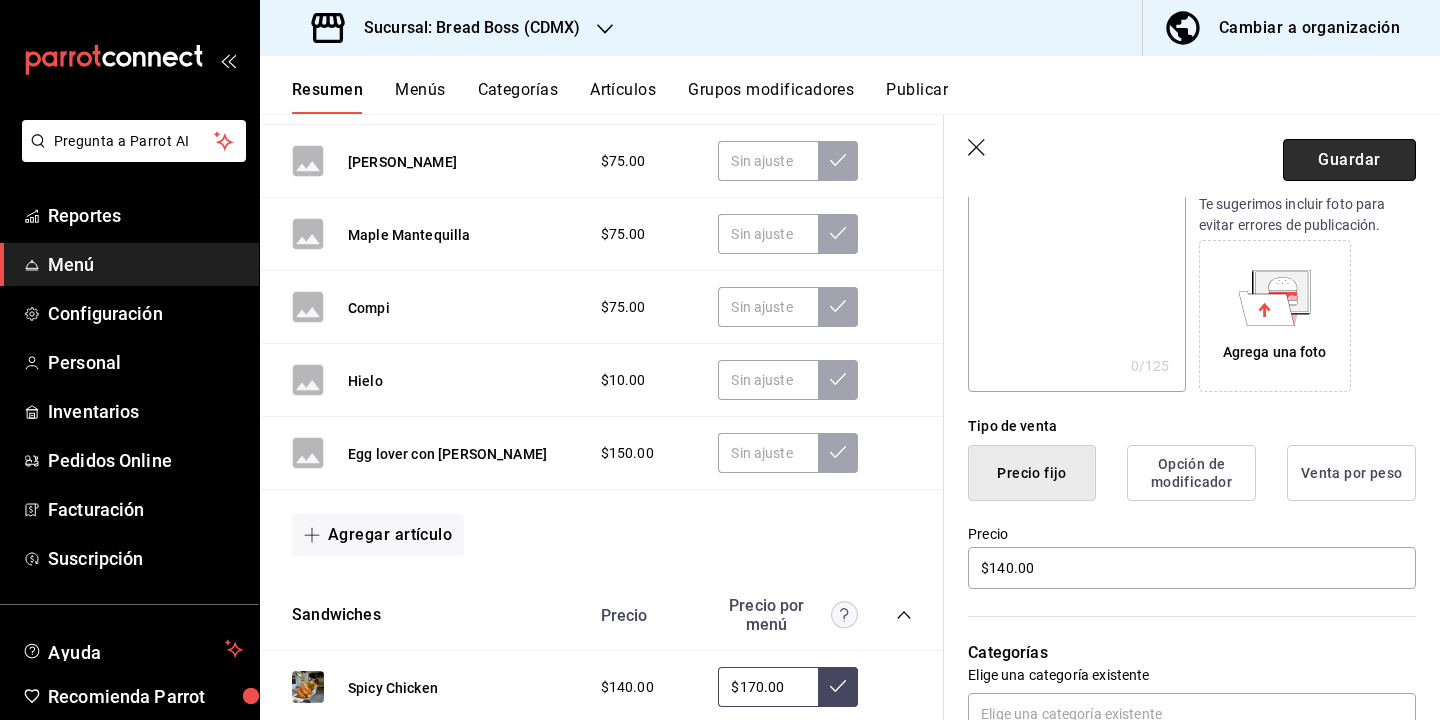 click on "Guardar" at bounding box center [1349, 160] 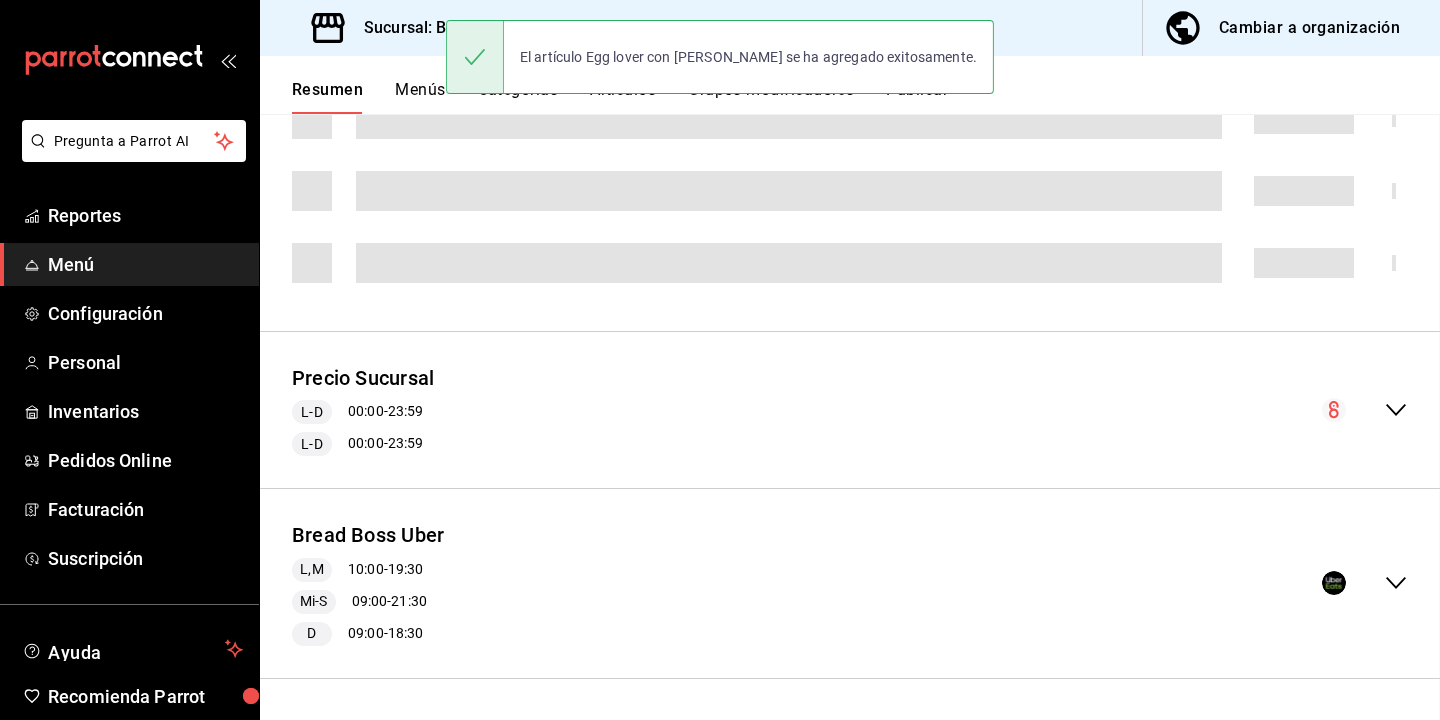scroll, scrollTop: 975, scrollLeft: 0, axis: vertical 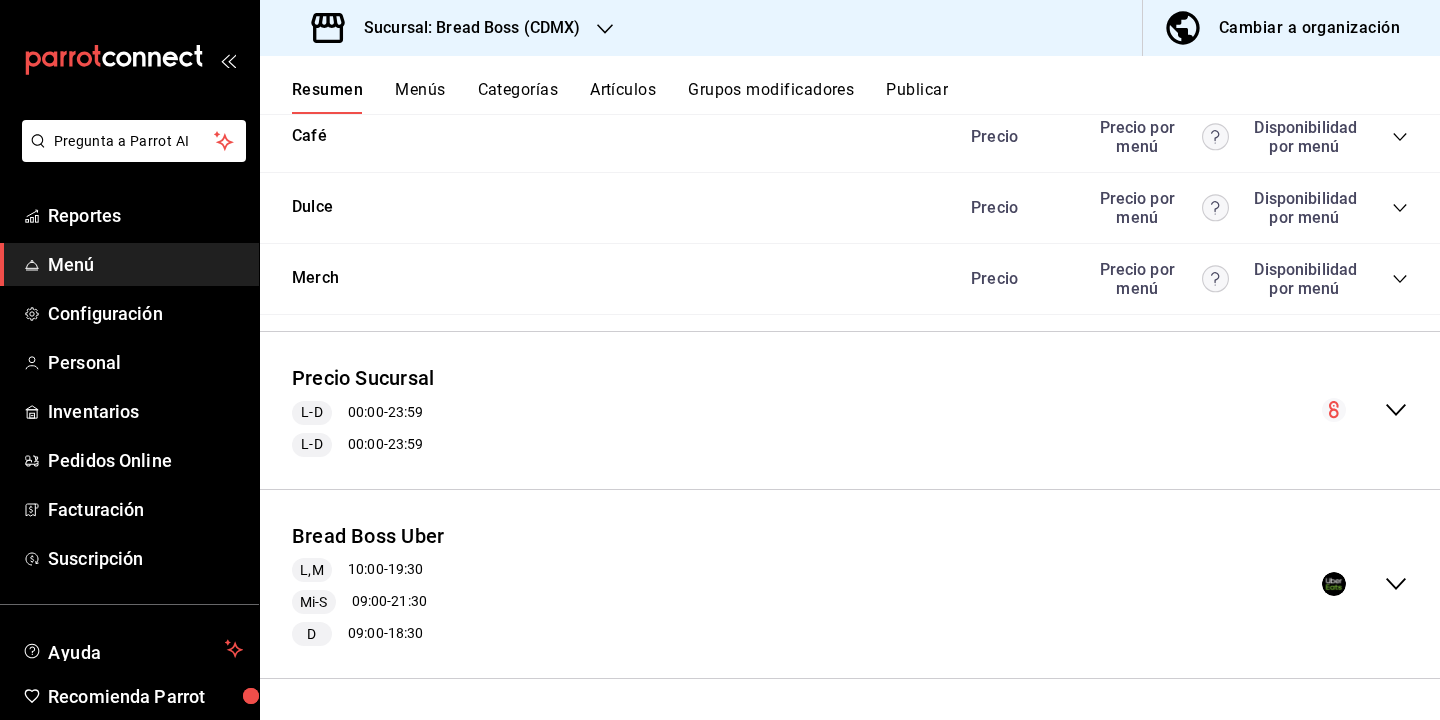 click 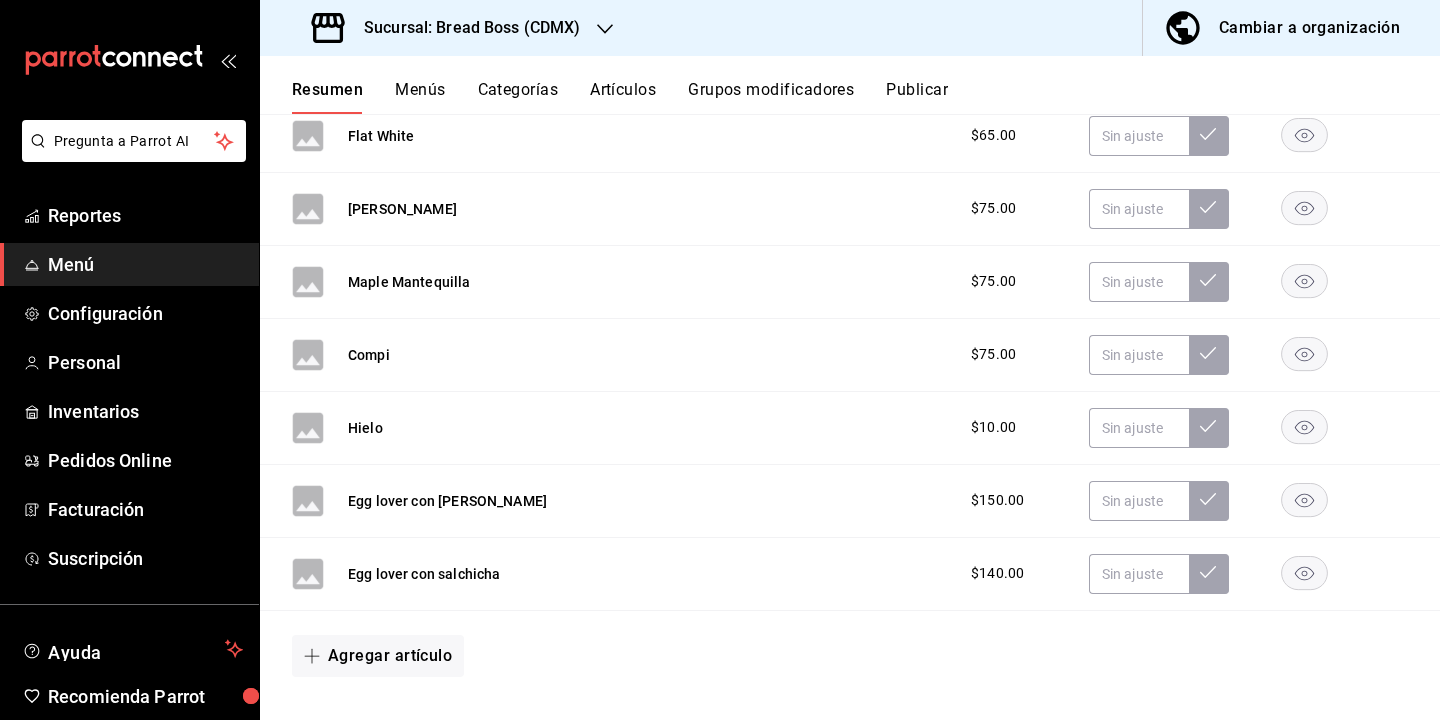 scroll, scrollTop: 2734, scrollLeft: 0, axis: vertical 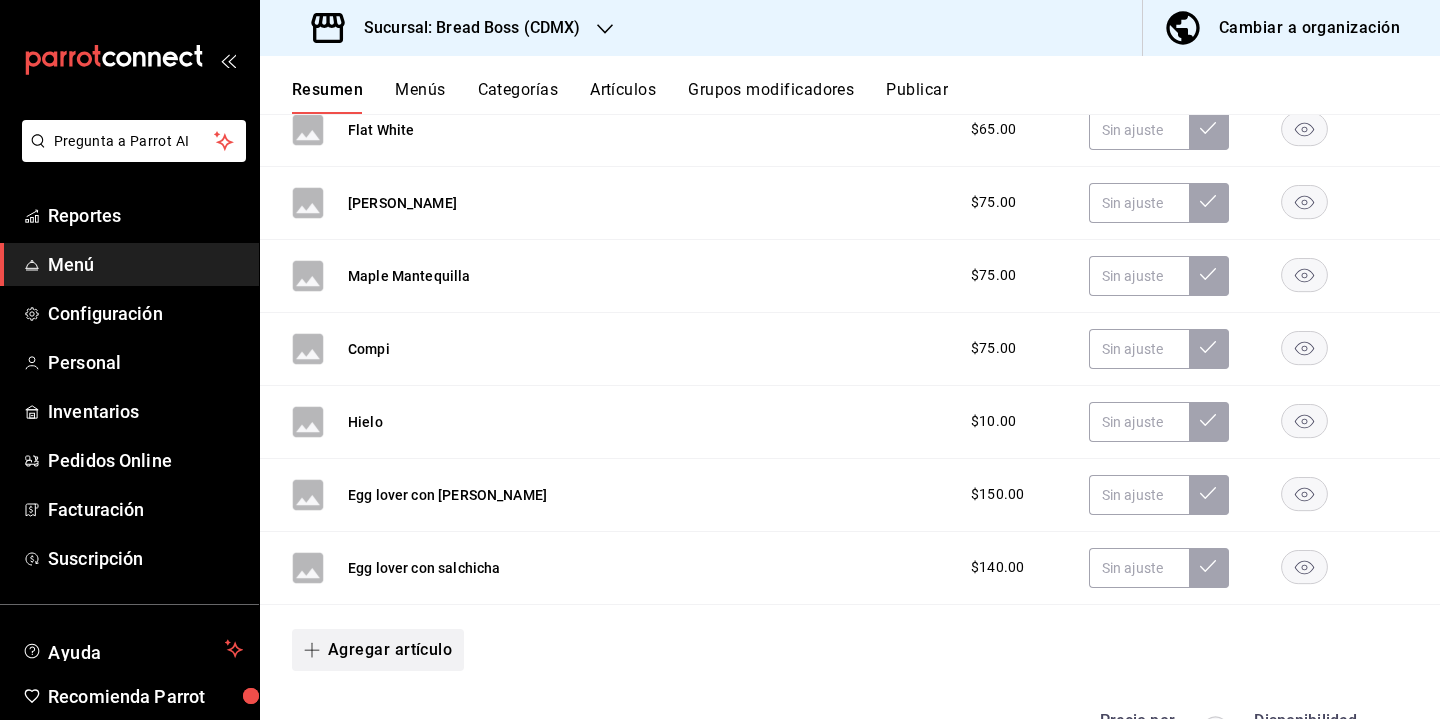 click on "Agregar artículo" at bounding box center (378, 650) 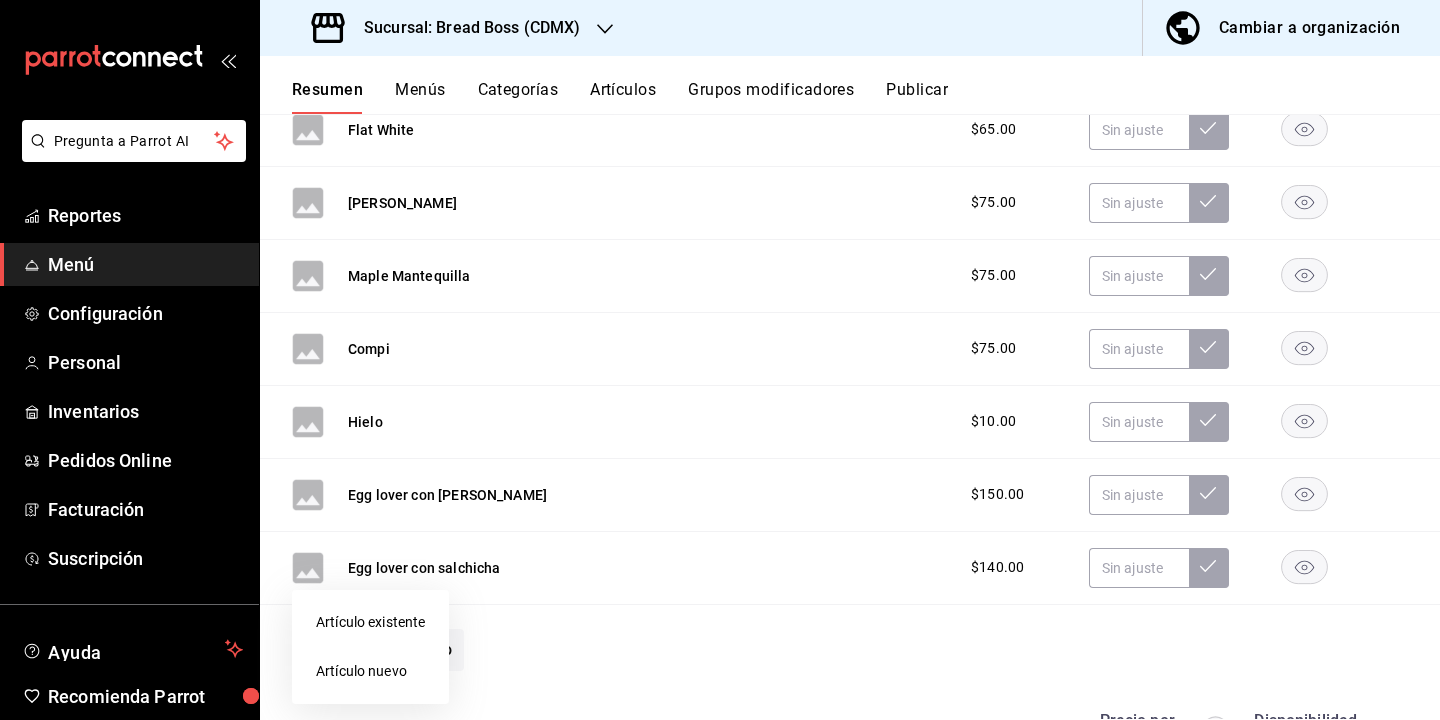 click on "Artículo nuevo" at bounding box center [370, 671] 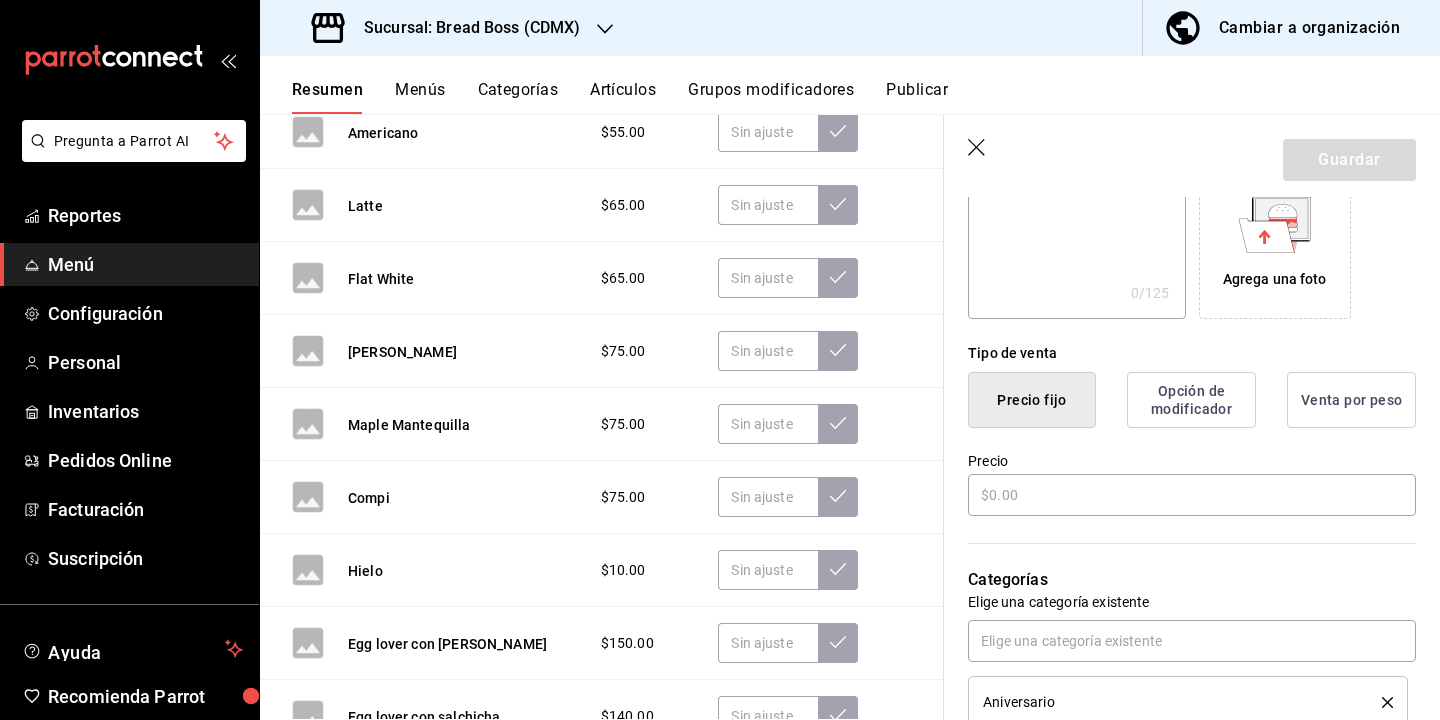 scroll, scrollTop: 488, scrollLeft: 0, axis: vertical 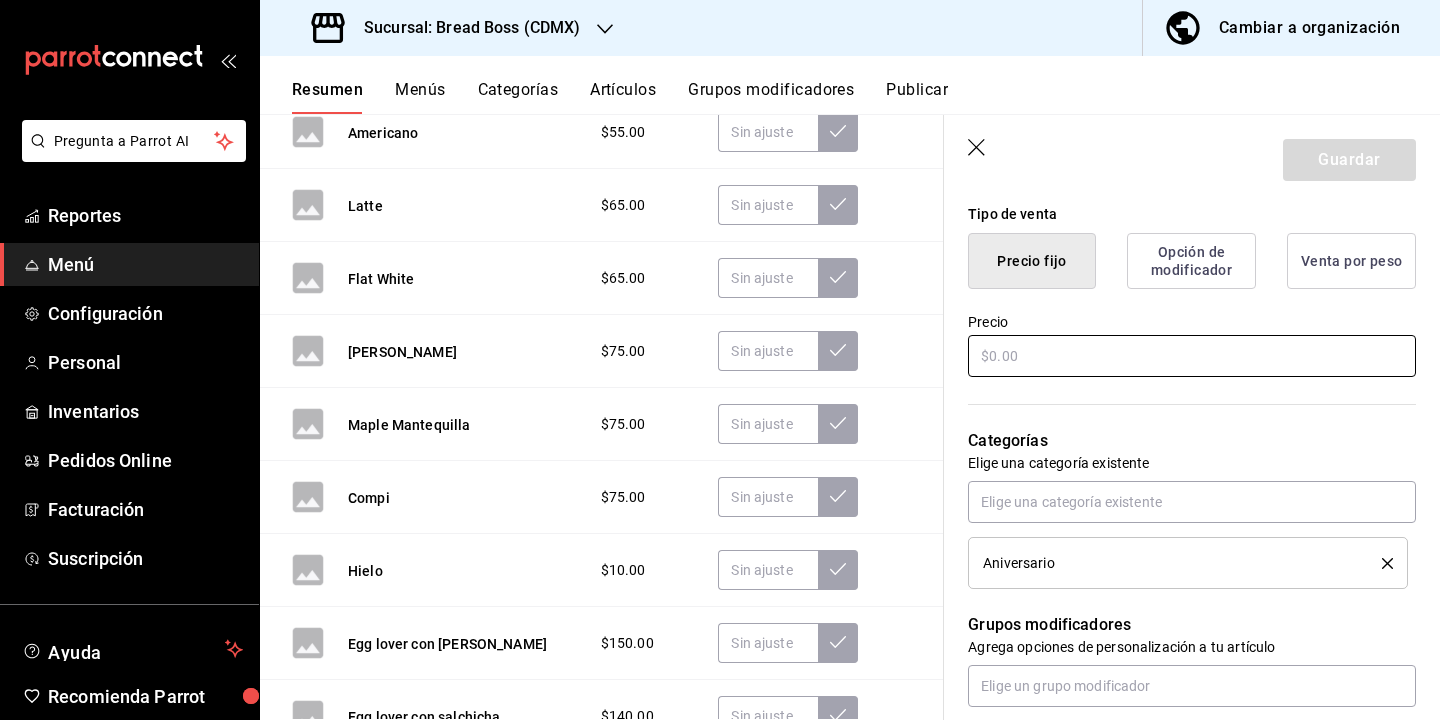 type on "Maple French Toast" 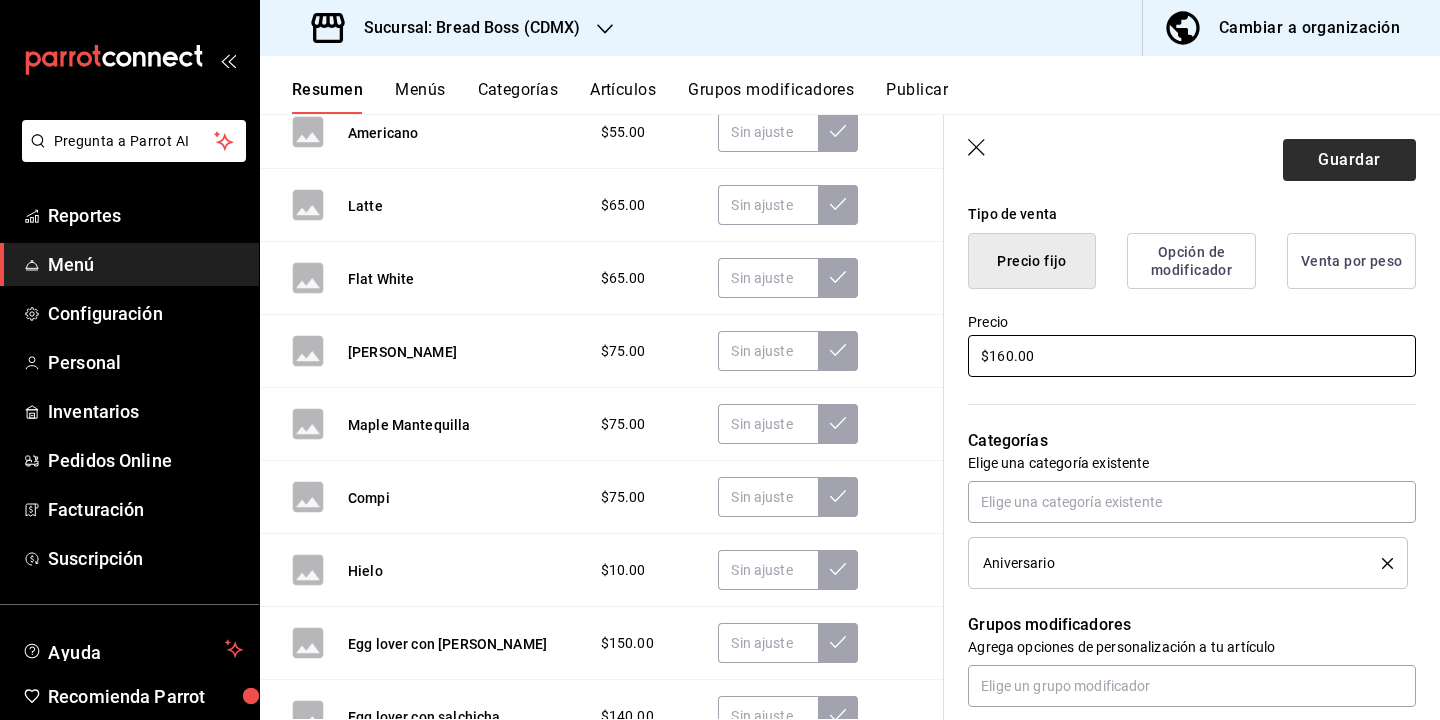 type on "$160.00" 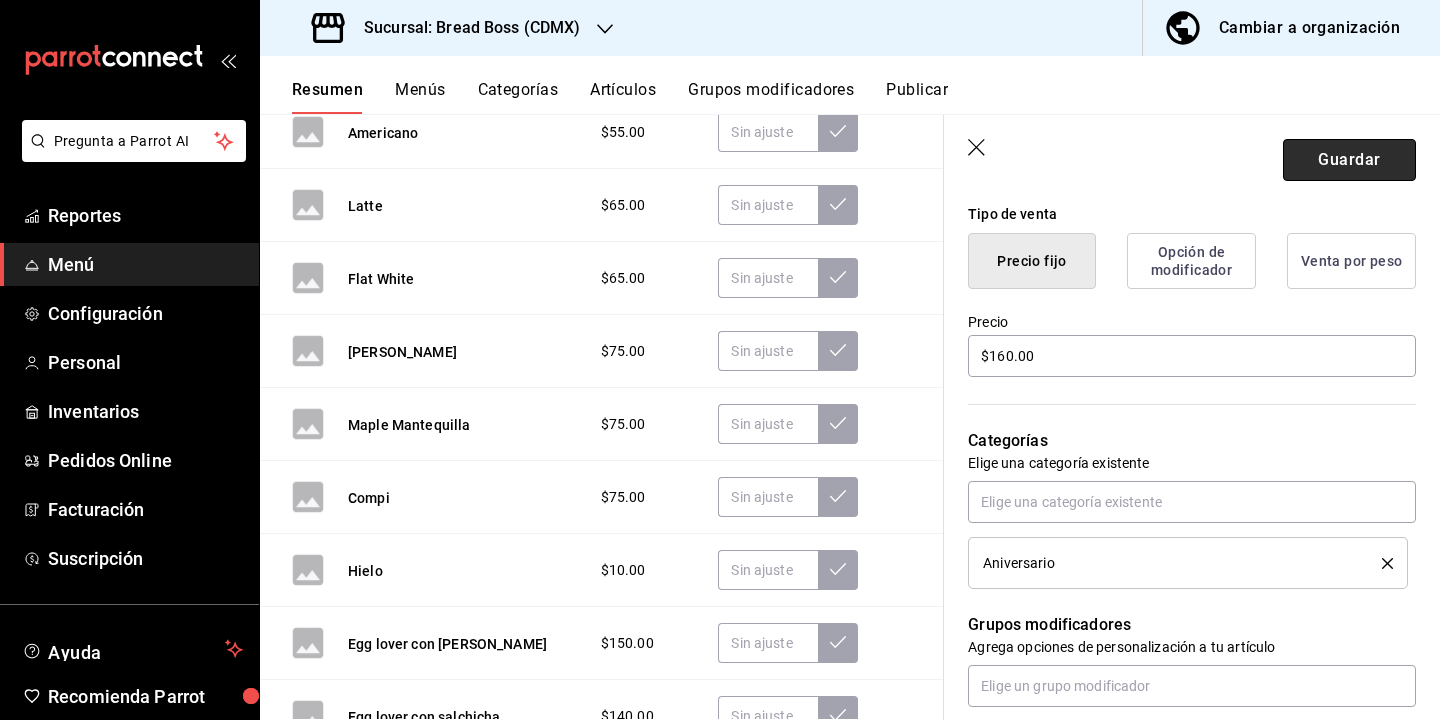 click on "Guardar" at bounding box center (1349, 160) 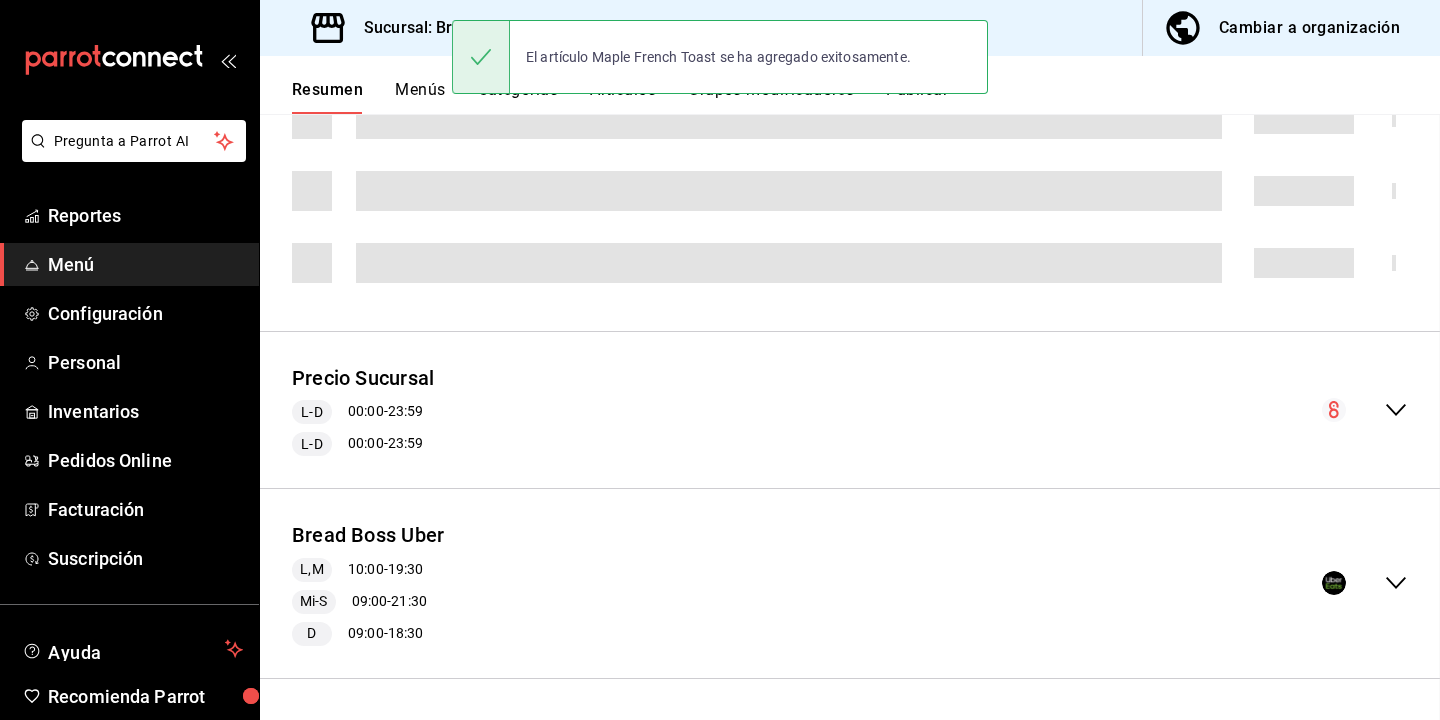 scroll, scrollTop: 979, scrollLeft: 0, axis: vertical 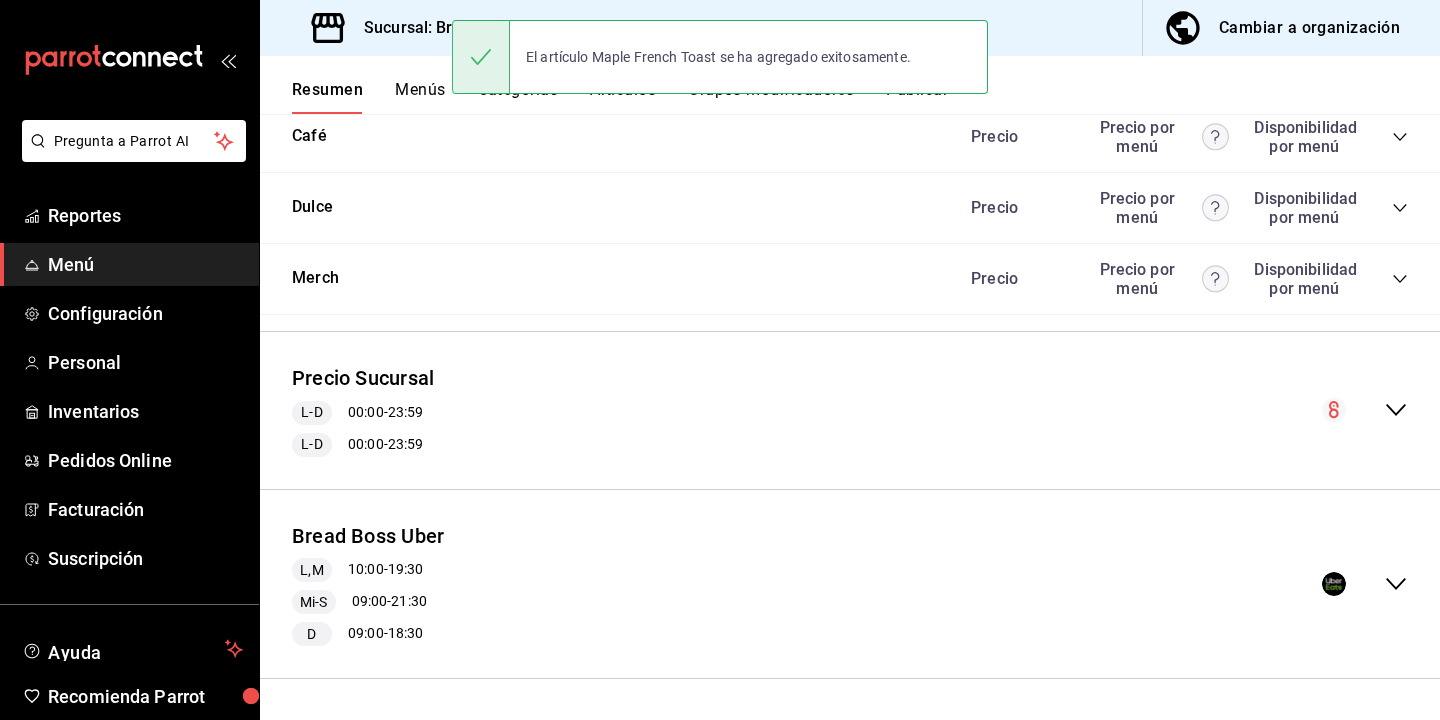 click on "Precio Sucursal L-D 00:00  -  23:59 L-D 00:00  -  23:59" at bounding box center (850, 410) 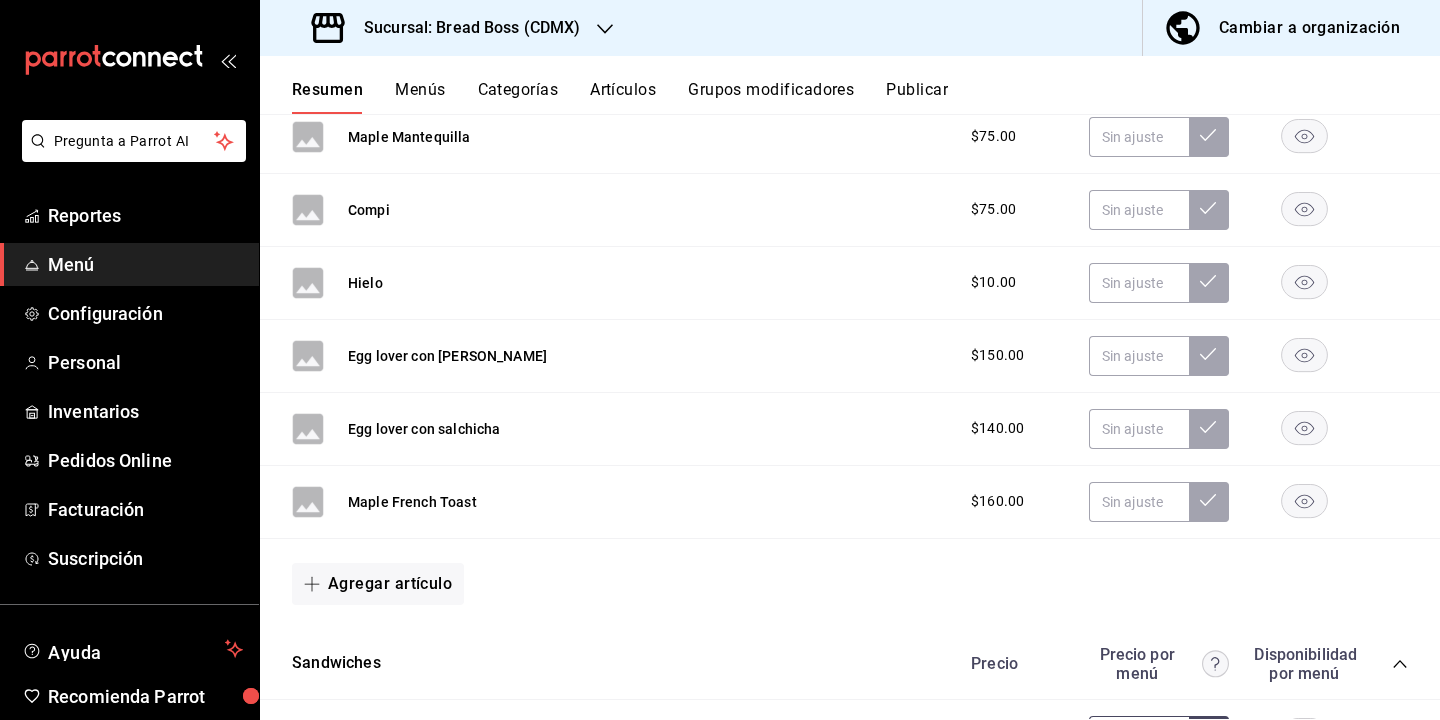 scroll, scrollTop: 2881, scrollLeft: 0, axis: vertical 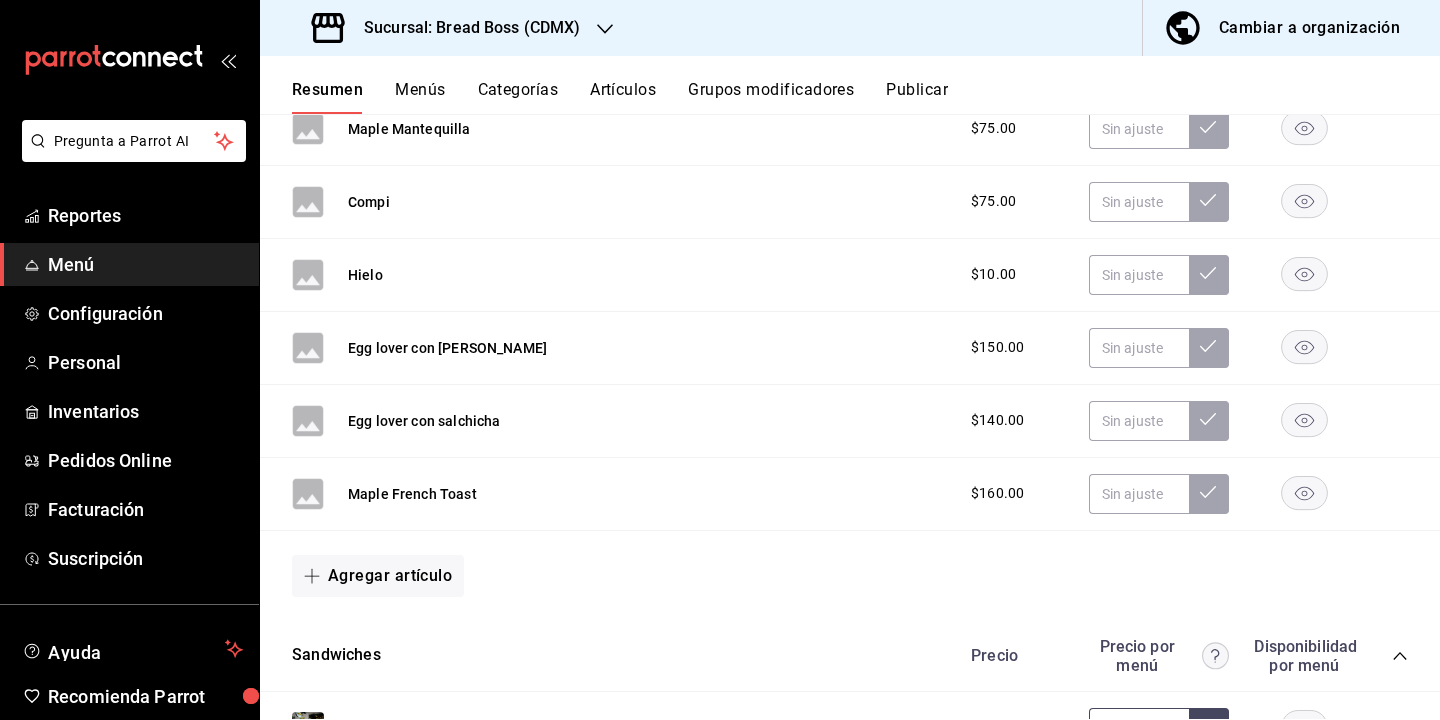 click on "Resumen Menús Categorías Artículos Grupos modificadores Publicar" at bounding box center (850, 85) 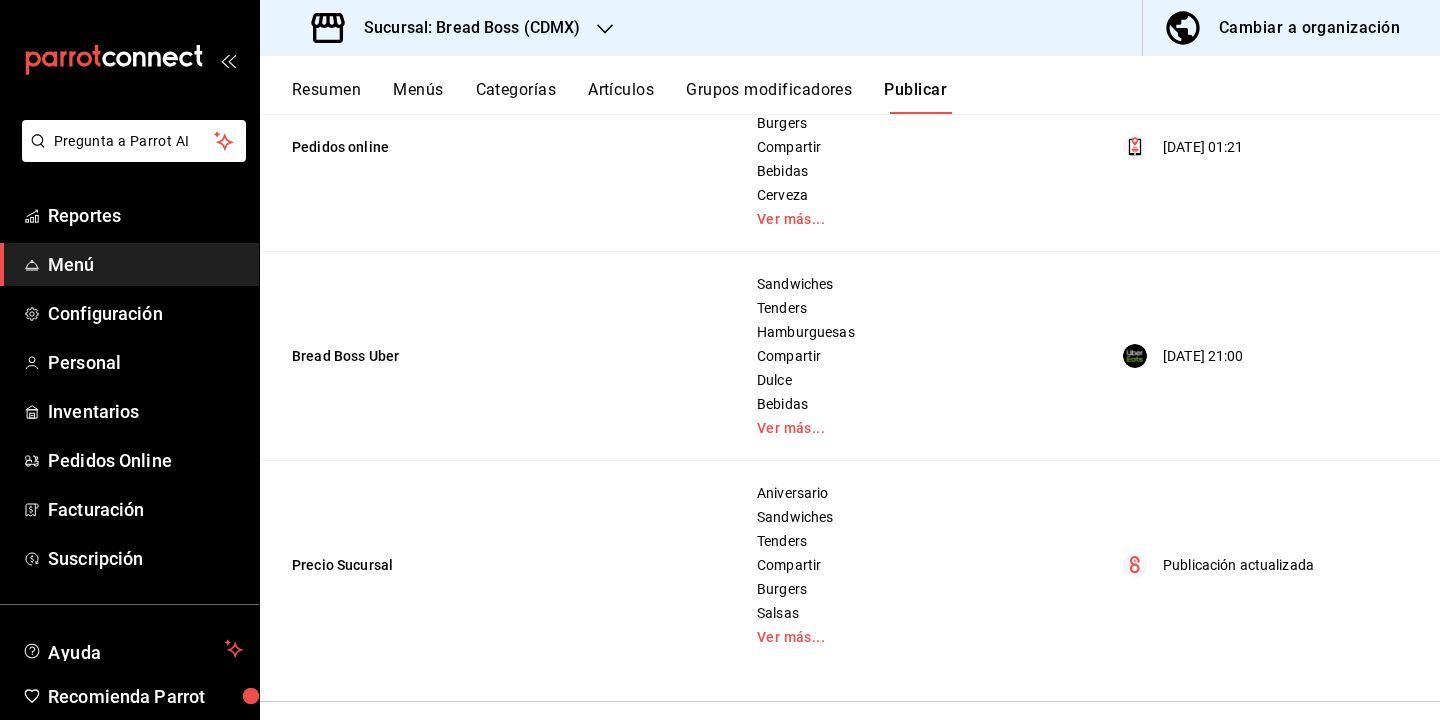 scroll, scrollTop: 0, scrollLeft: 0, axis: both 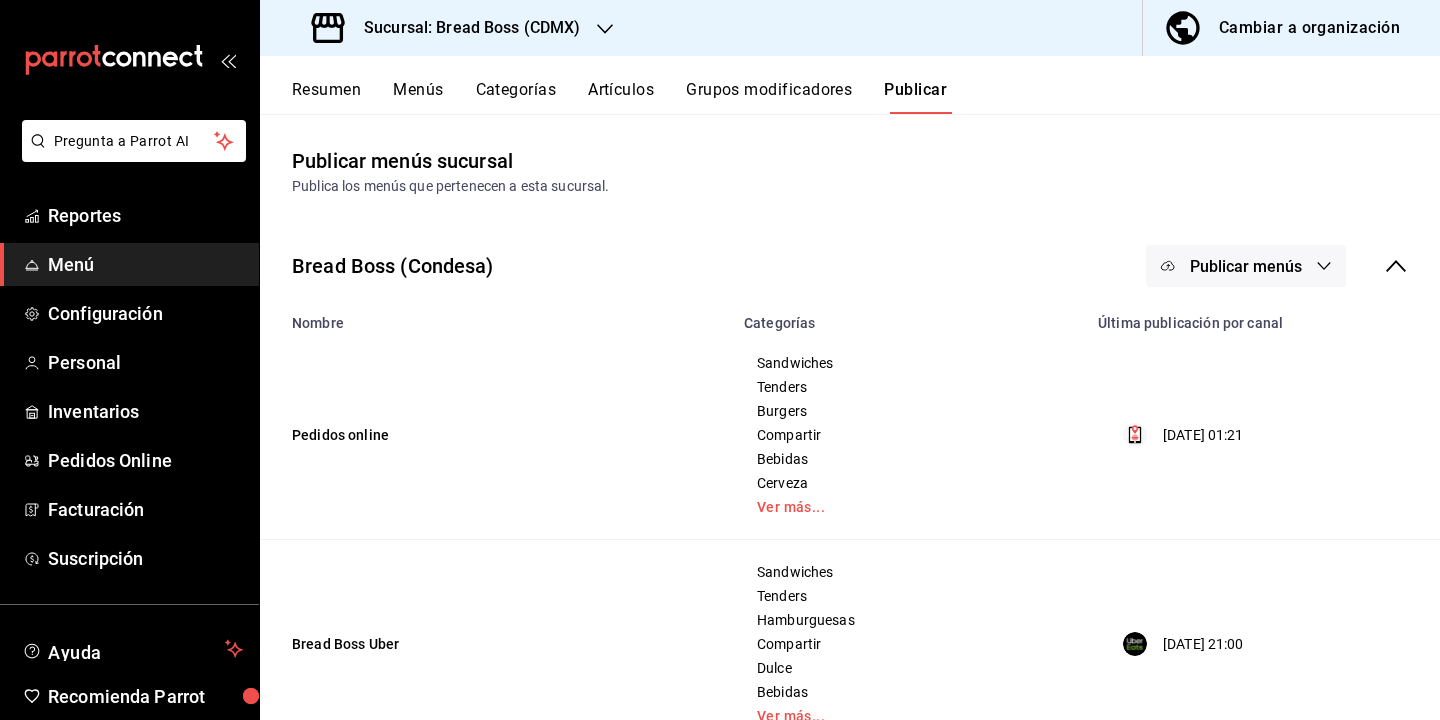 click on "Publicar menús" at bounding box center (1246, 266) 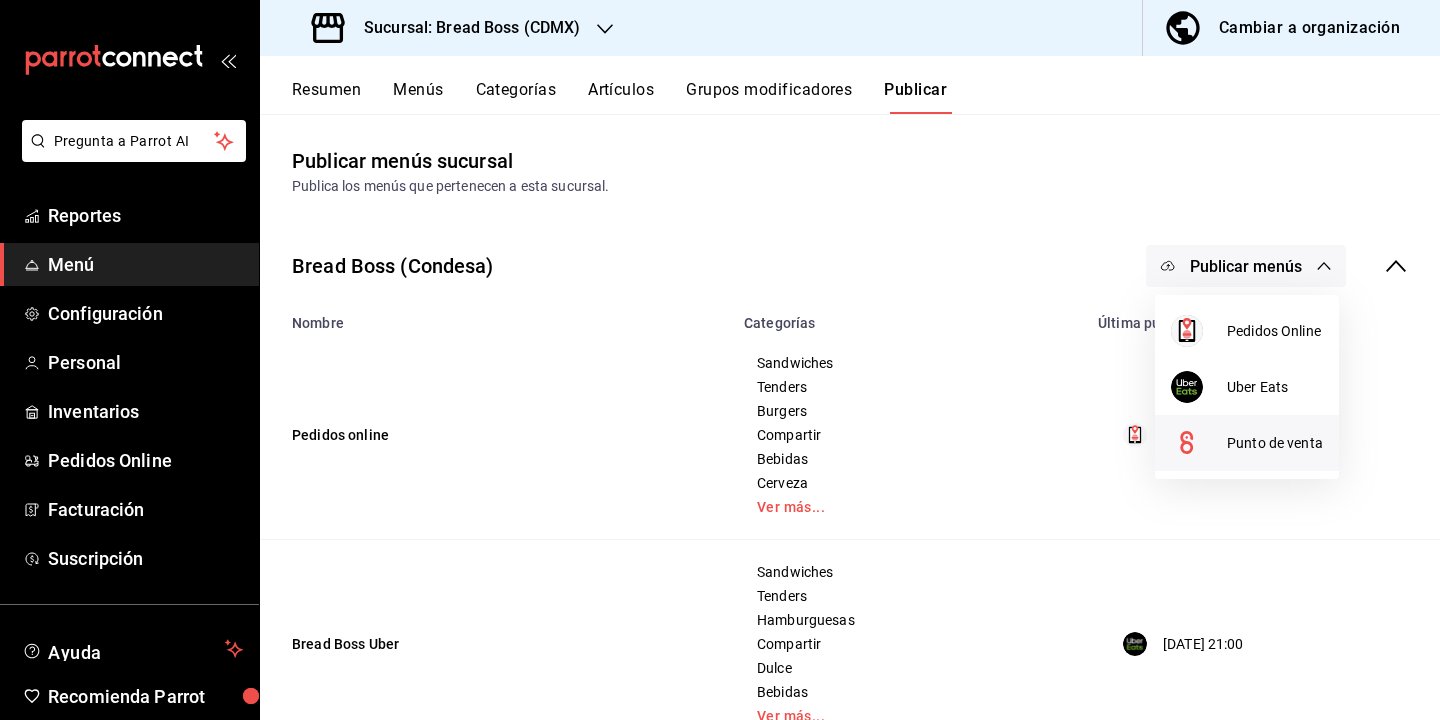 click on "Punto de venta" at bounding box center (1275, 443) 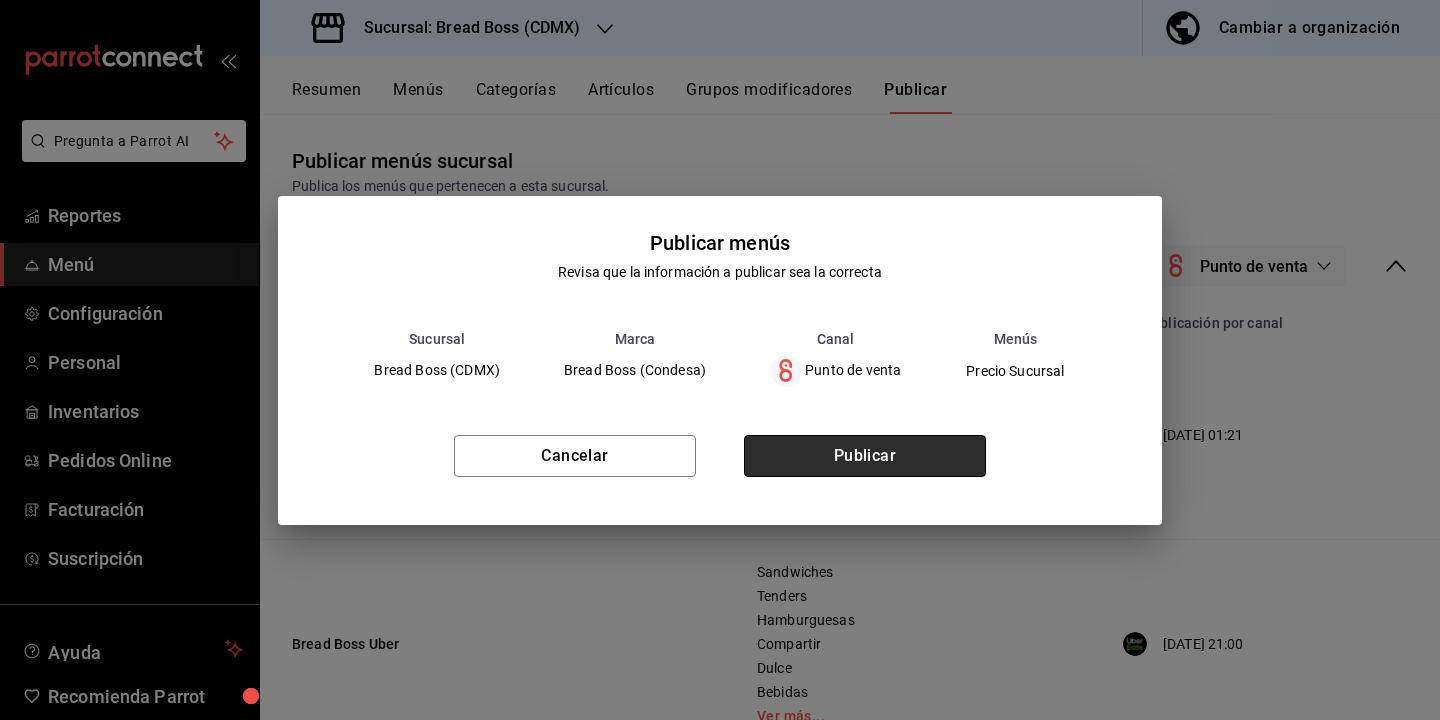 click on "Publicar" at bounding box center [865, 456] 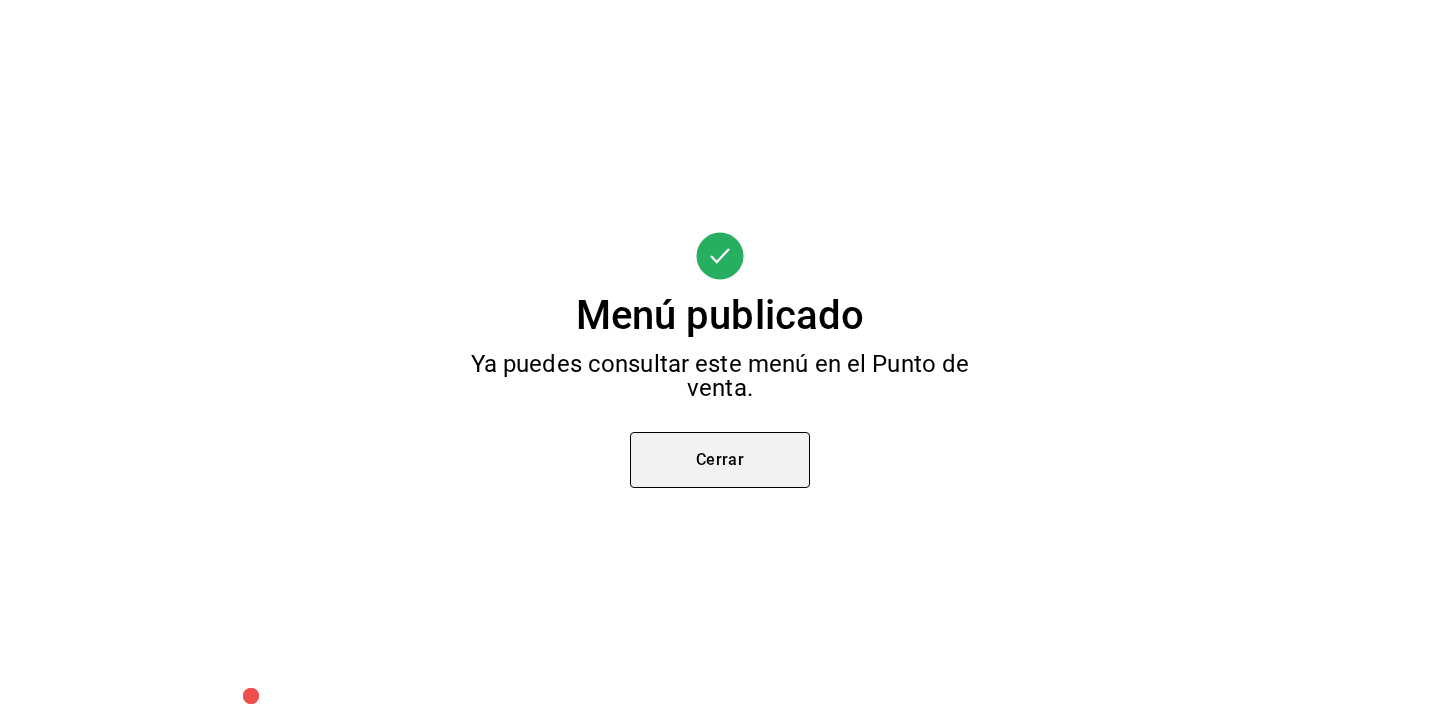 click on "Cerrar" at bounding box center (720, 460) 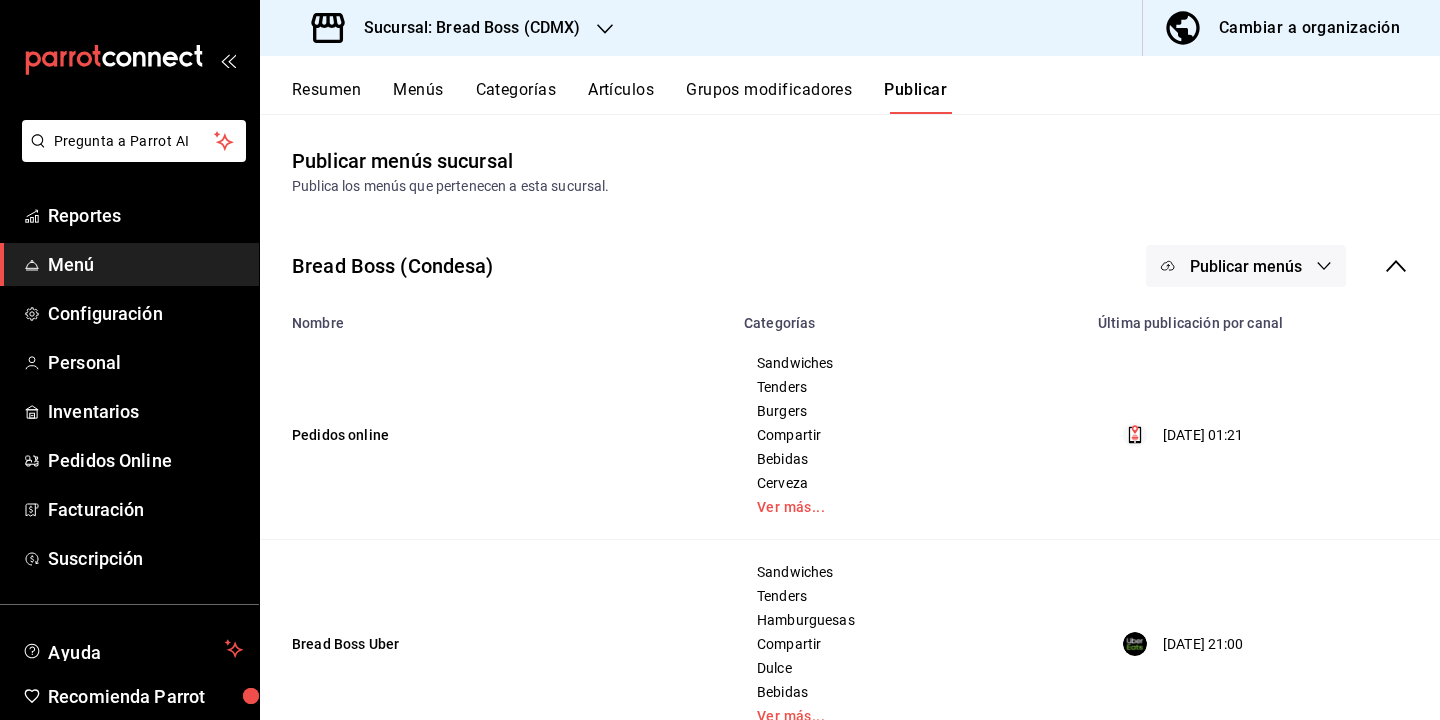 click on "Resumen Menús Categorías Artículos Grupos modificadores Publicar" at bounding box center (866, 97) 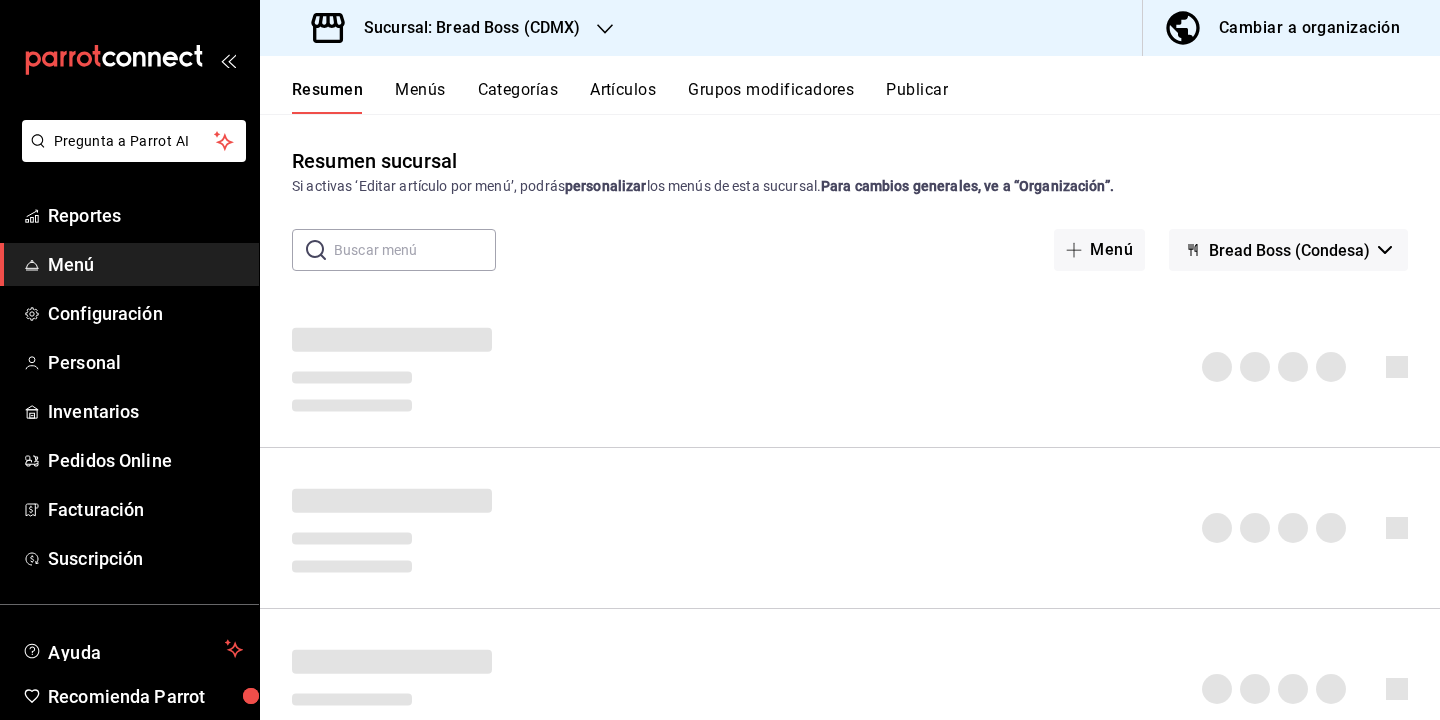 click on "Sucursal: Bread Boss (CDMX)" at bounding box center [464, 28] 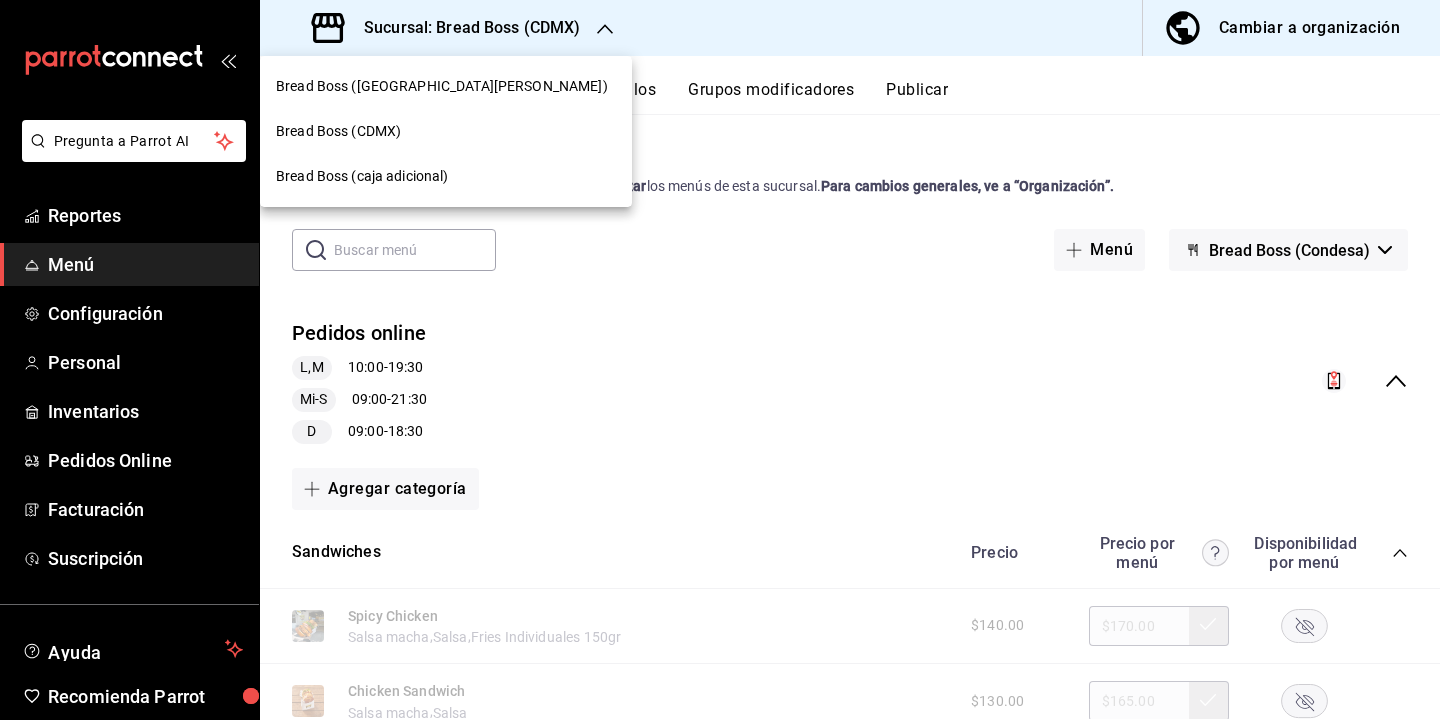 click on "Bread Boss ([GEOGRAPHIC_DATA][PERSON_NAME])" at bounding box center [446, 86] 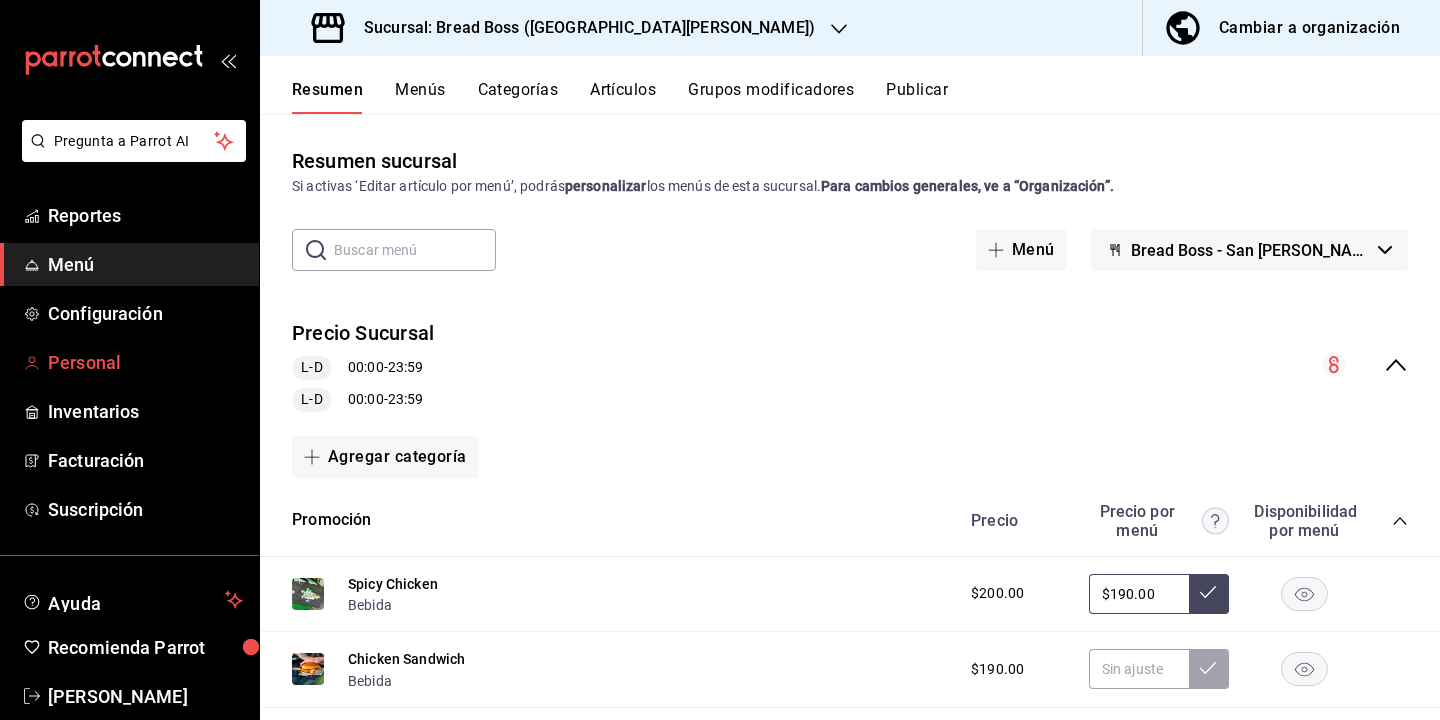 click on "Personal" at bounding box center [129, 362] 